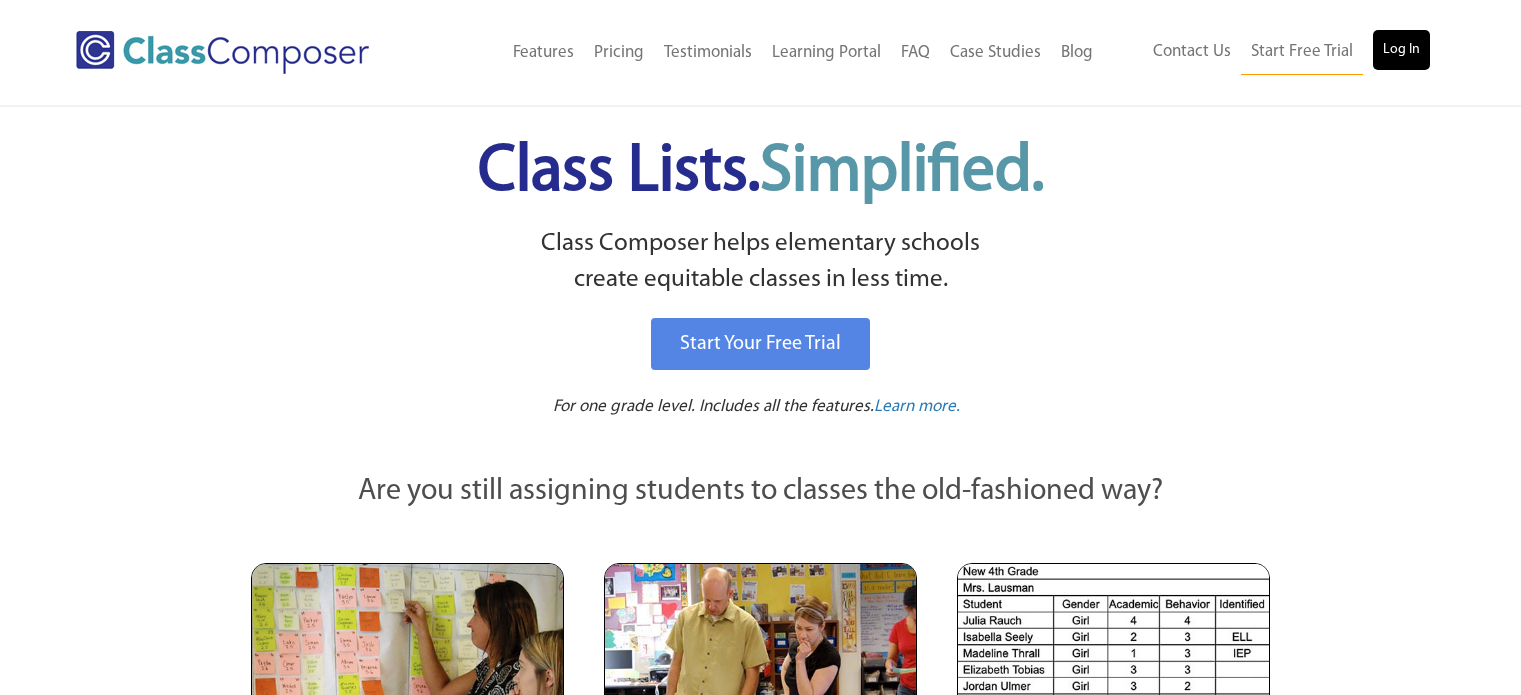 scroll, scrollTop: 0, scrollLeft: 0, axis: both 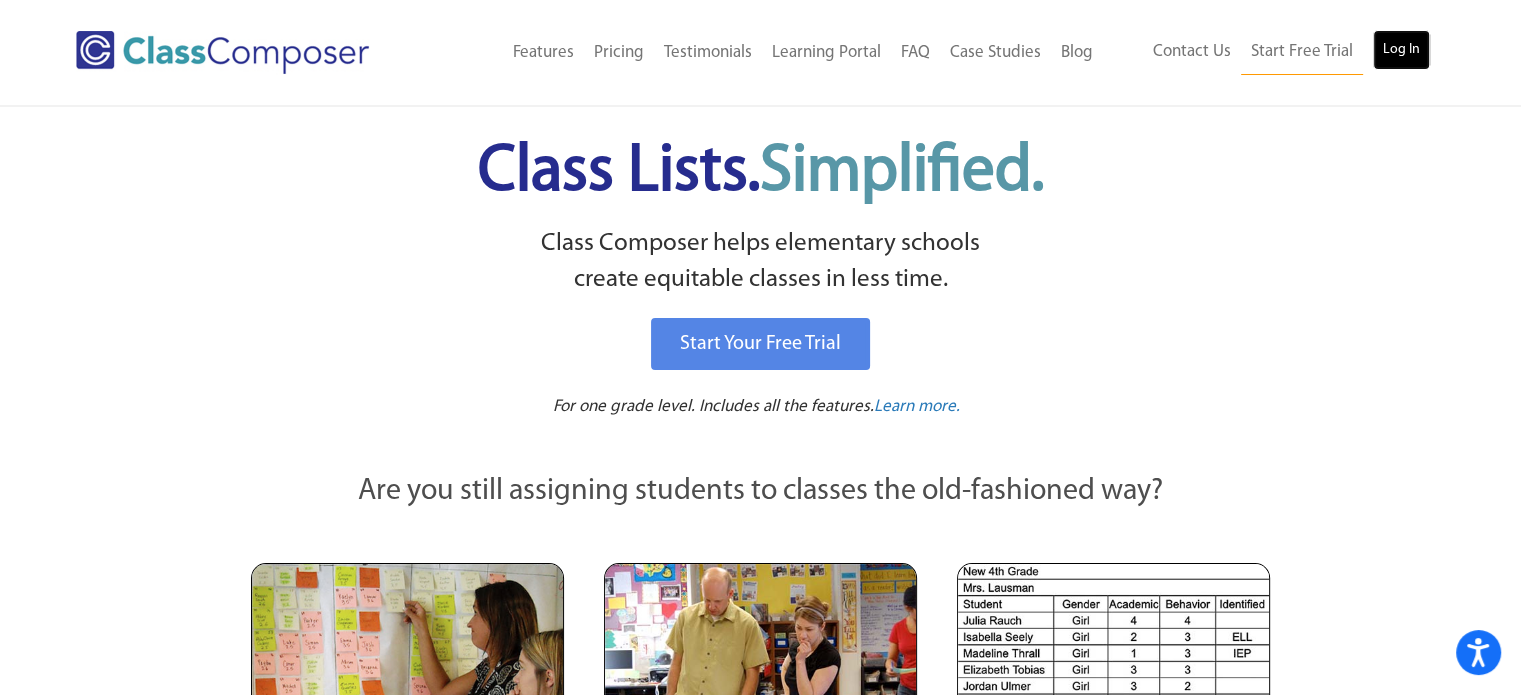 click on "Log In" at bounding box center (1401, 50) 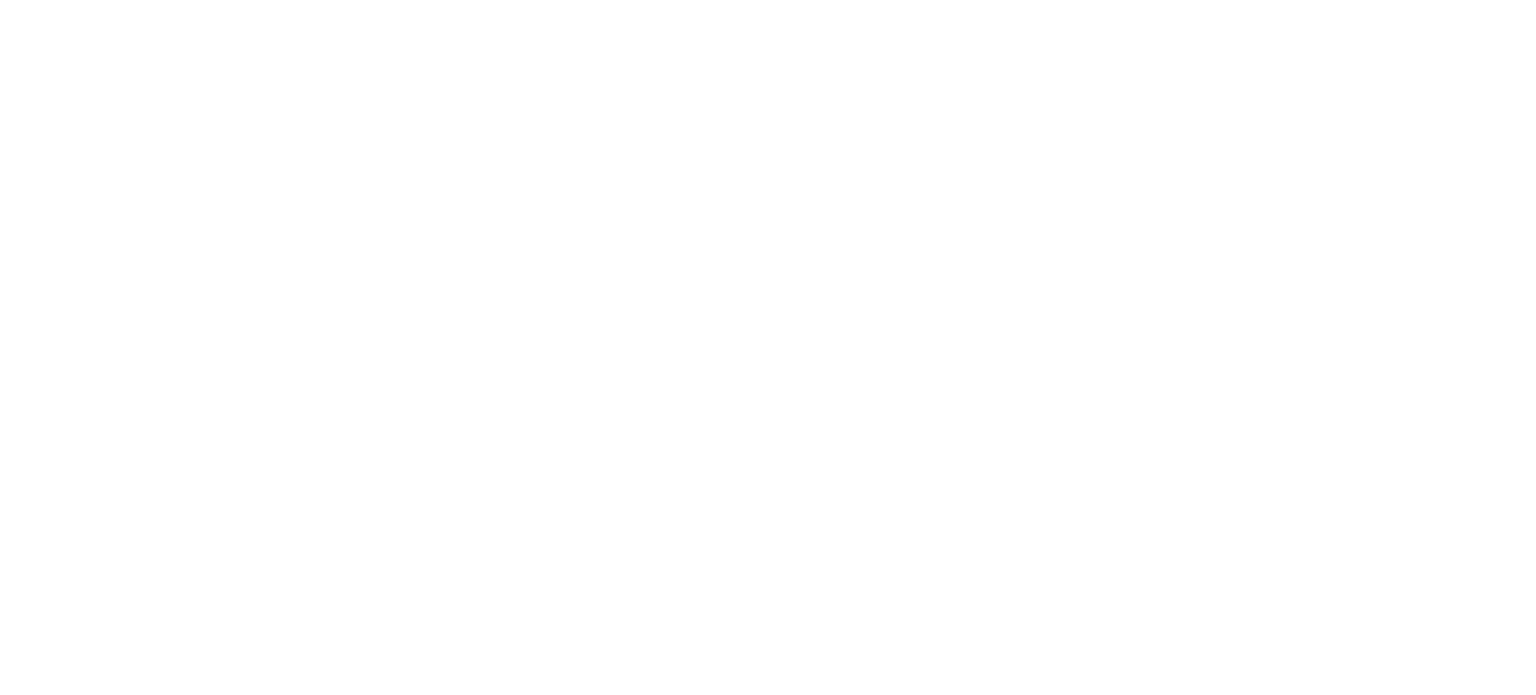 scroll, scrollTop: 0, scrollLeft: 0, axis: both 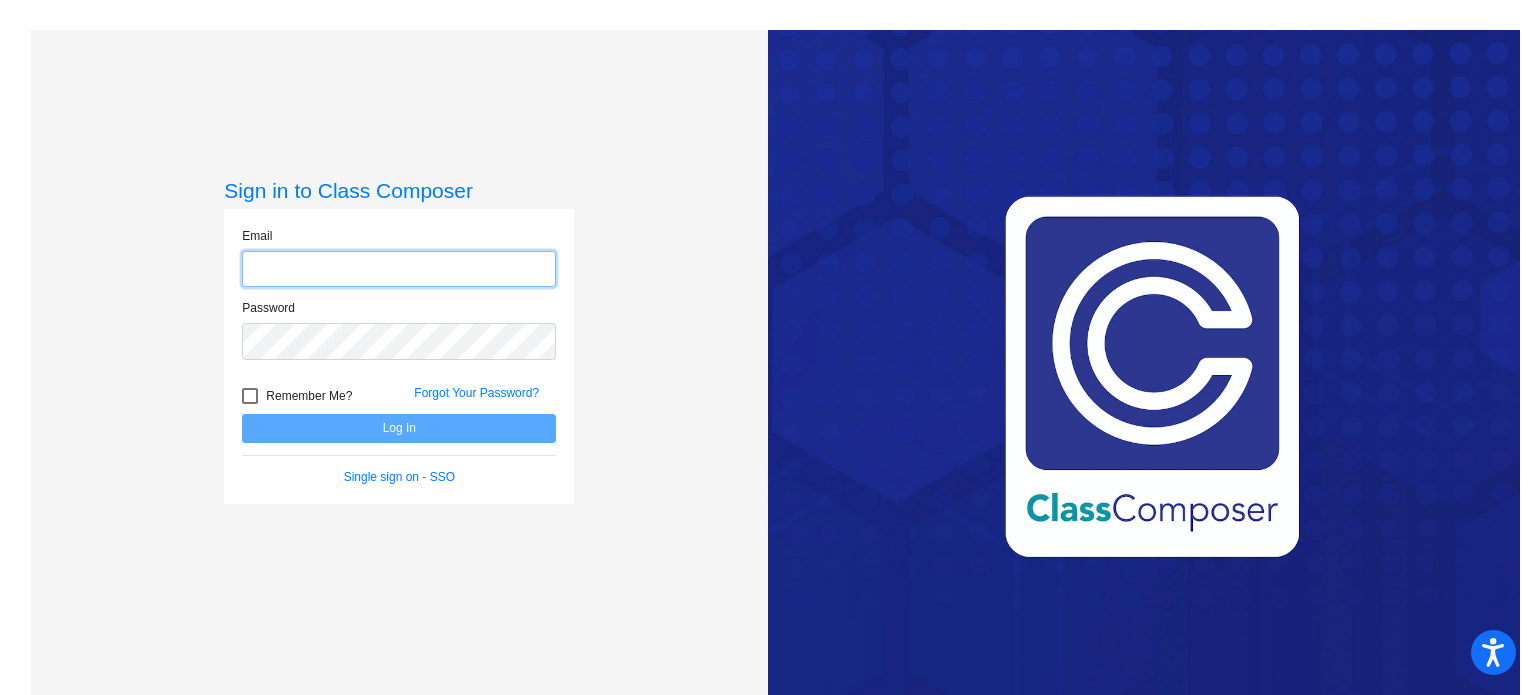 type on "[EMAIL_ADDRESS][DOMAIN_NAME]" 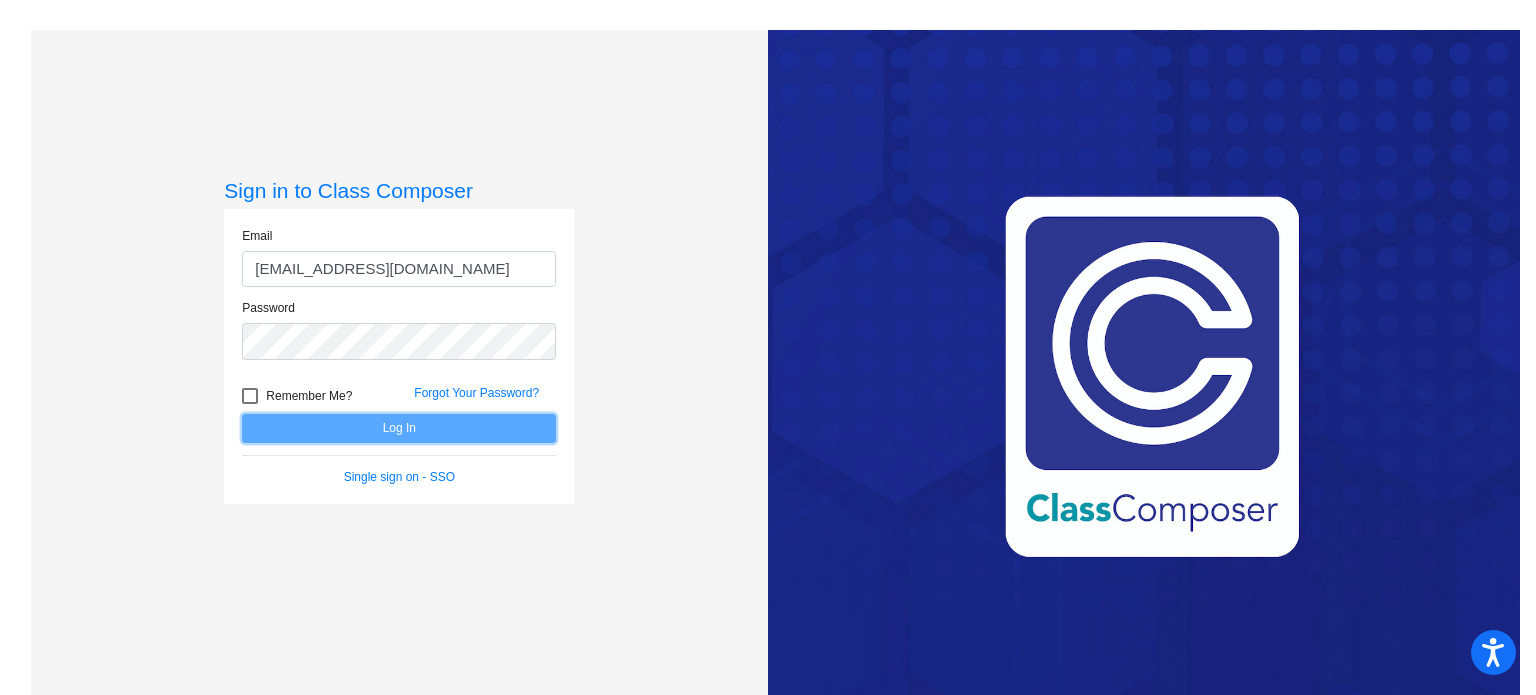 click on "Log In" 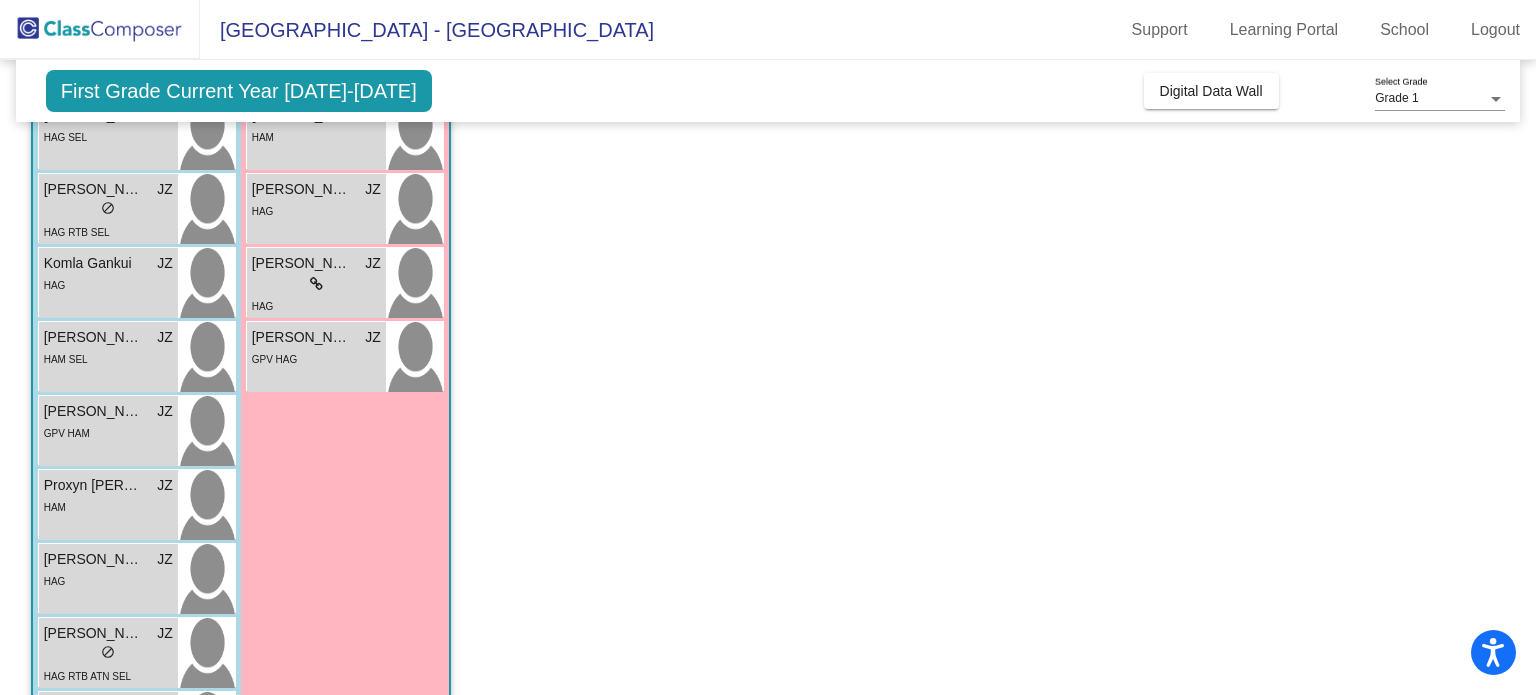 scroll, scrollTop: 607, scrollLeft: 0, axis: vertical 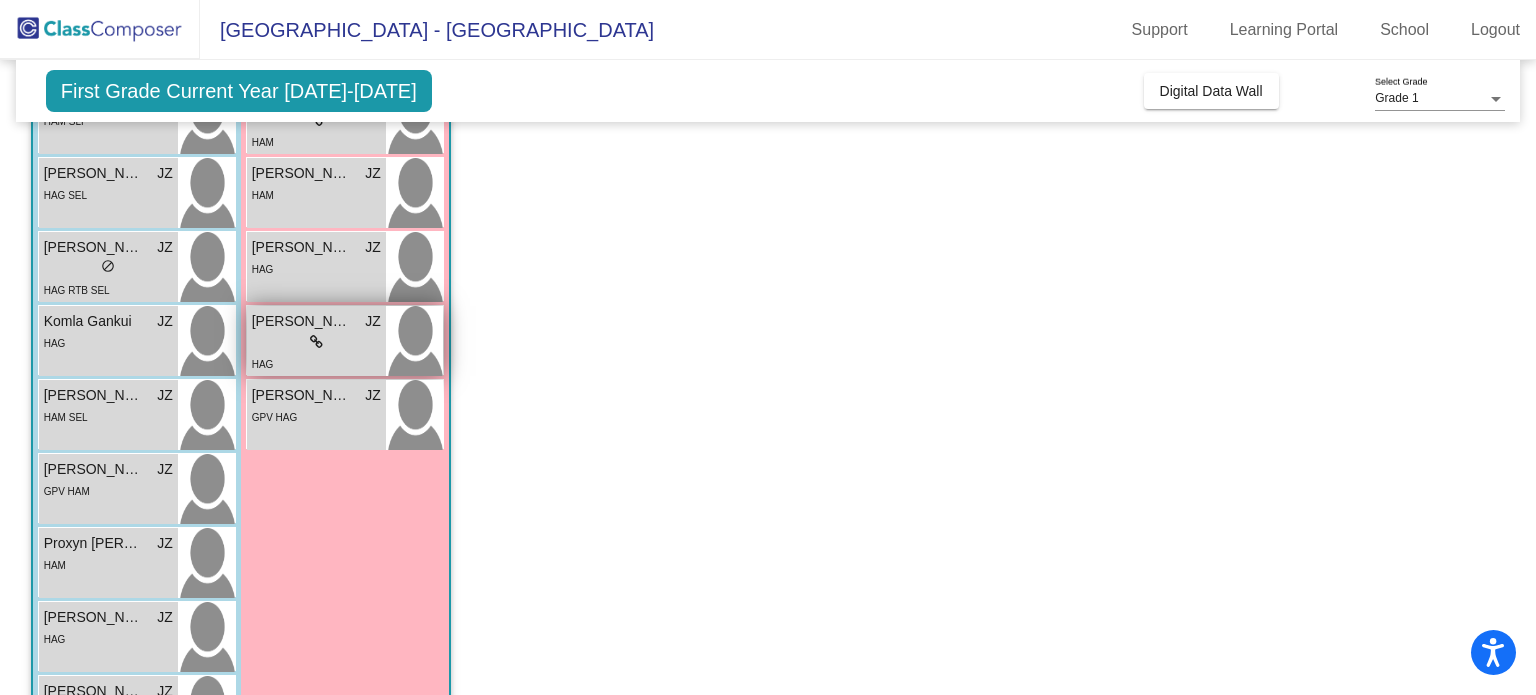 click on "lock do_not_disturb_alt" at bounding box center [316, 342] 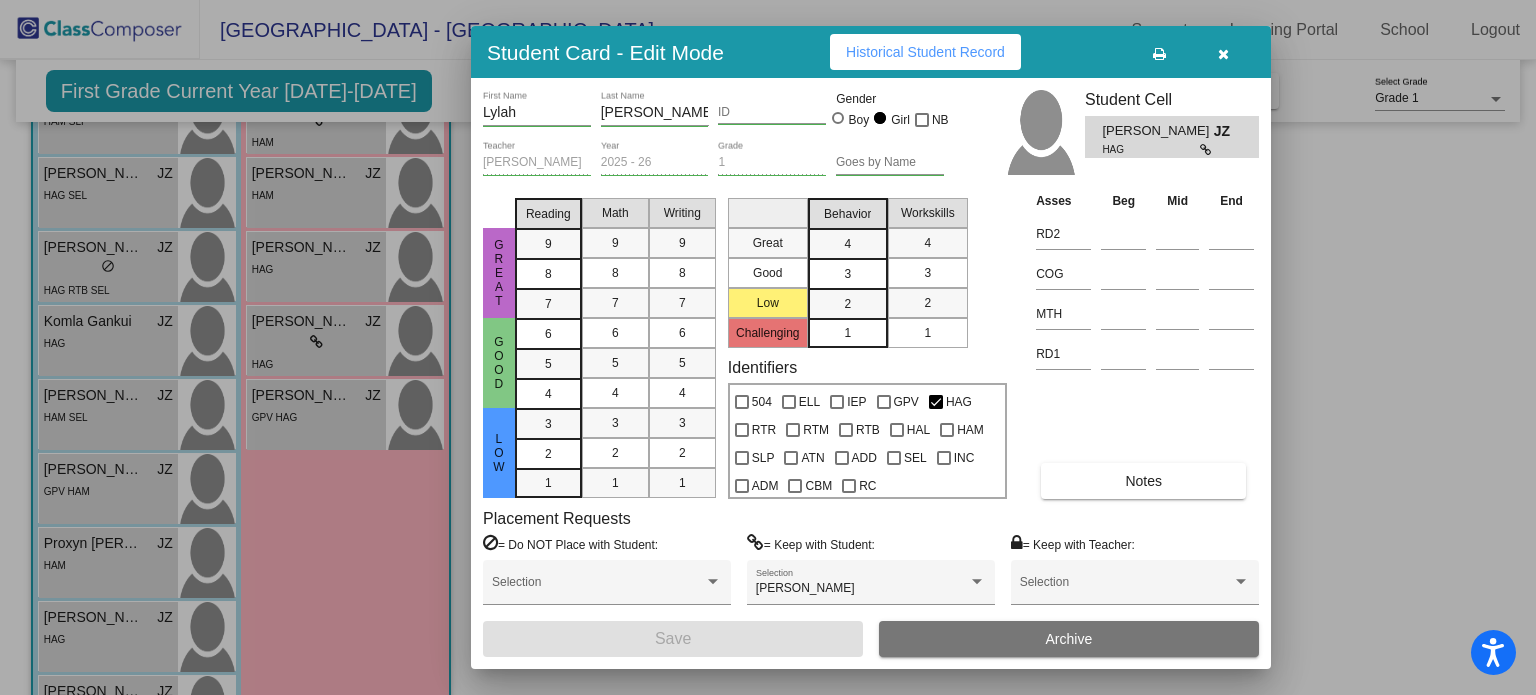 click on "Notes" at bounding box center (1143, 481) 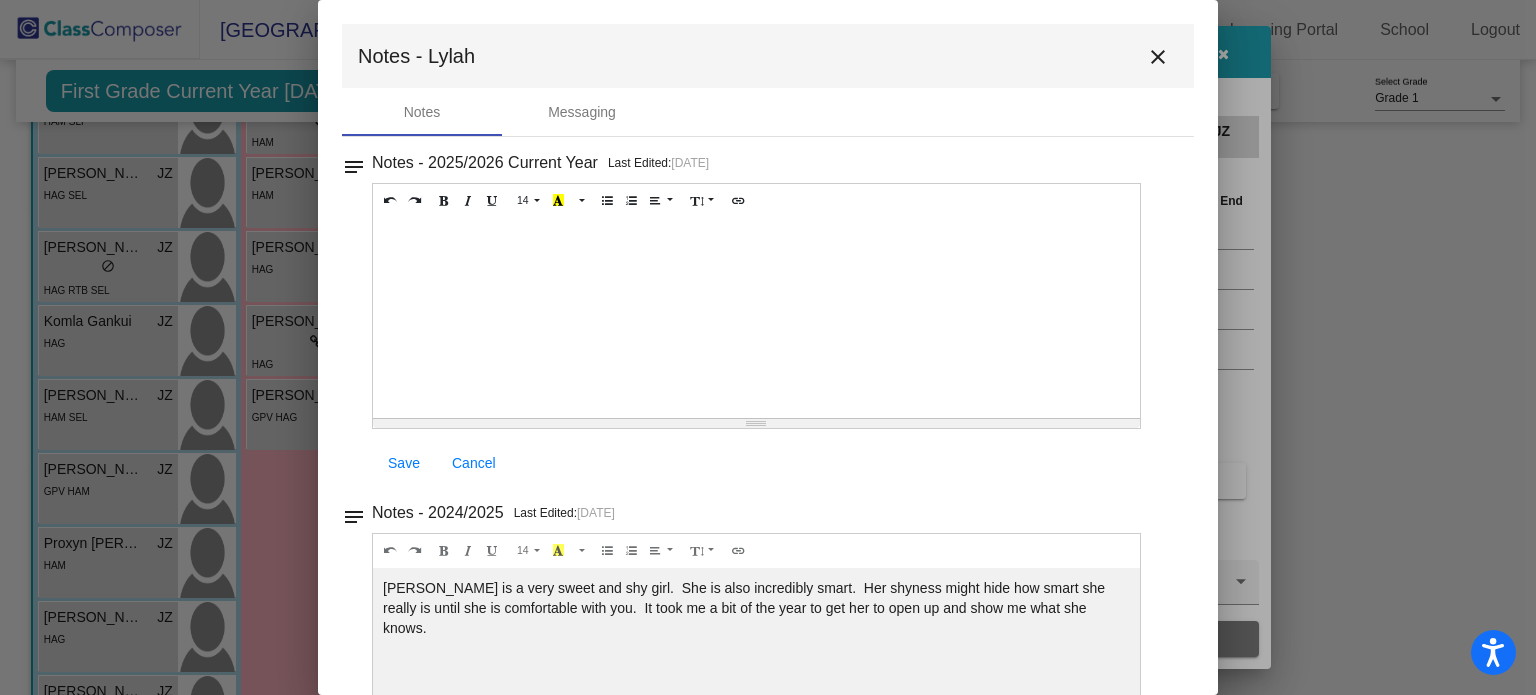 click on "close" at bounding box center [1158, 57] 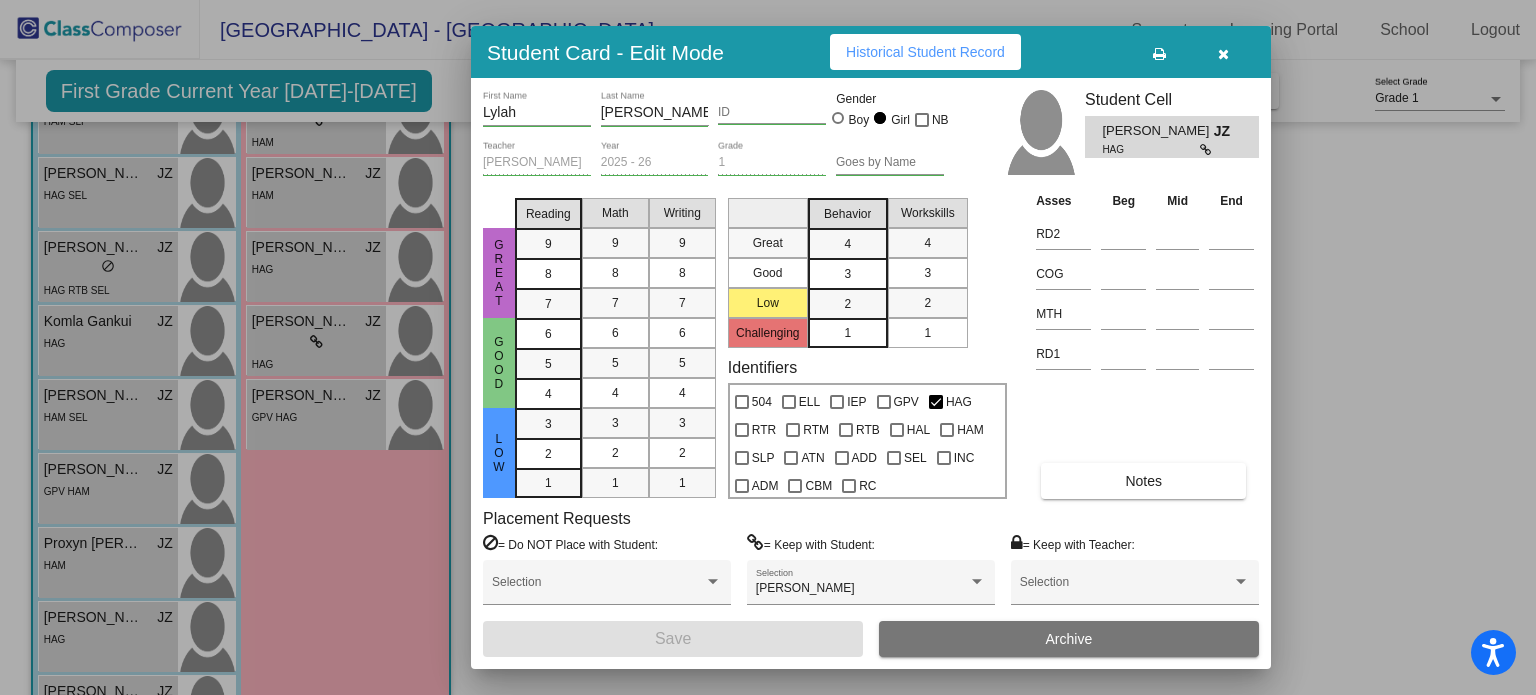 click at bounding box center [1223, 54] 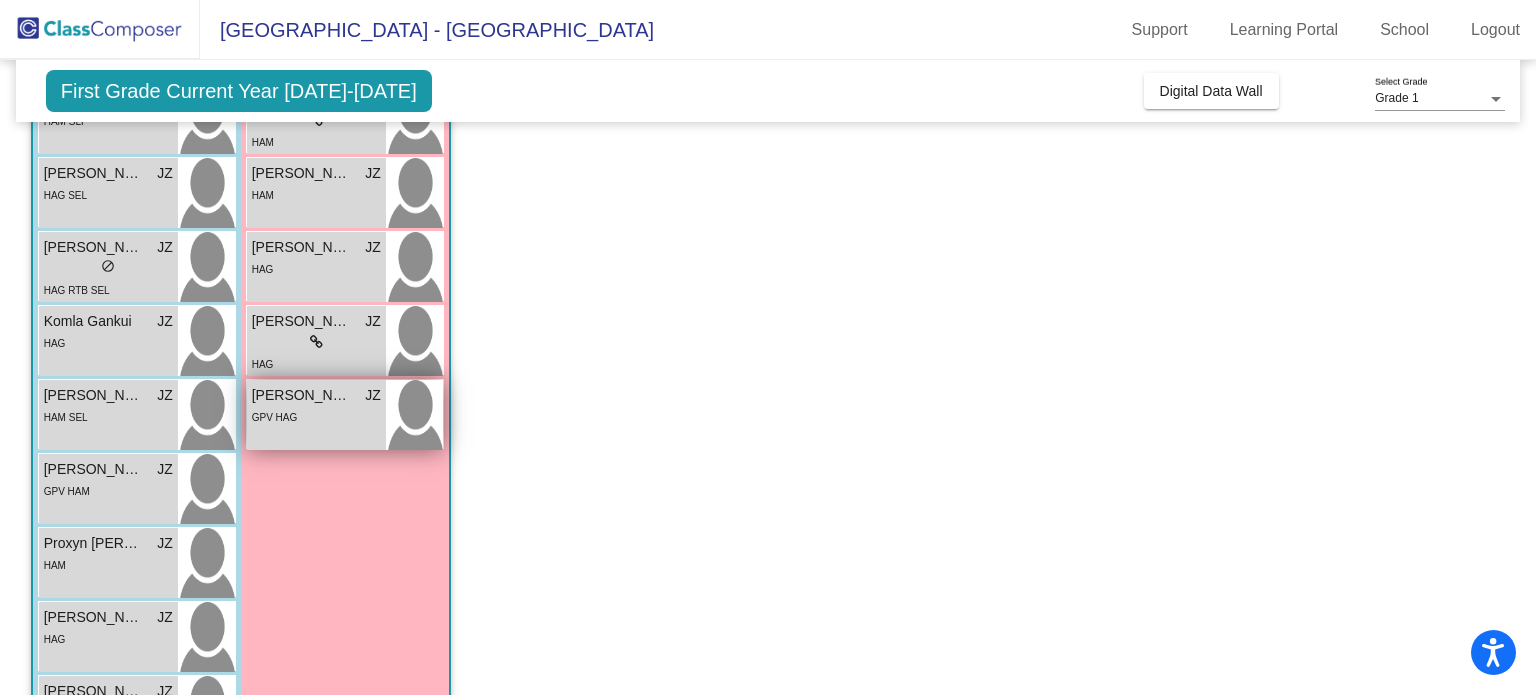 click on "Madison Conley JZ lock do_not_disturb_alt GPV HAG" at bounding box center (316, 415) 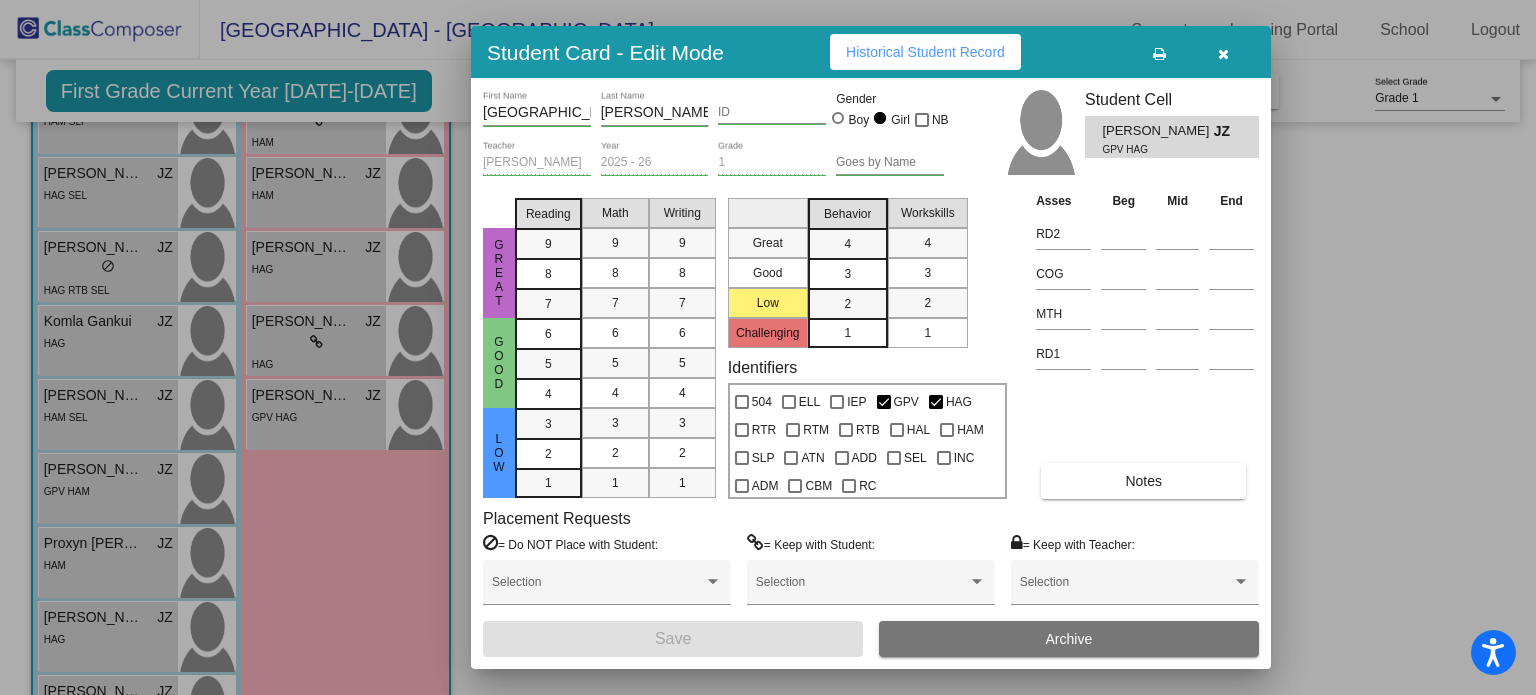 click on "Notes" at bounding box center (1143, 481) 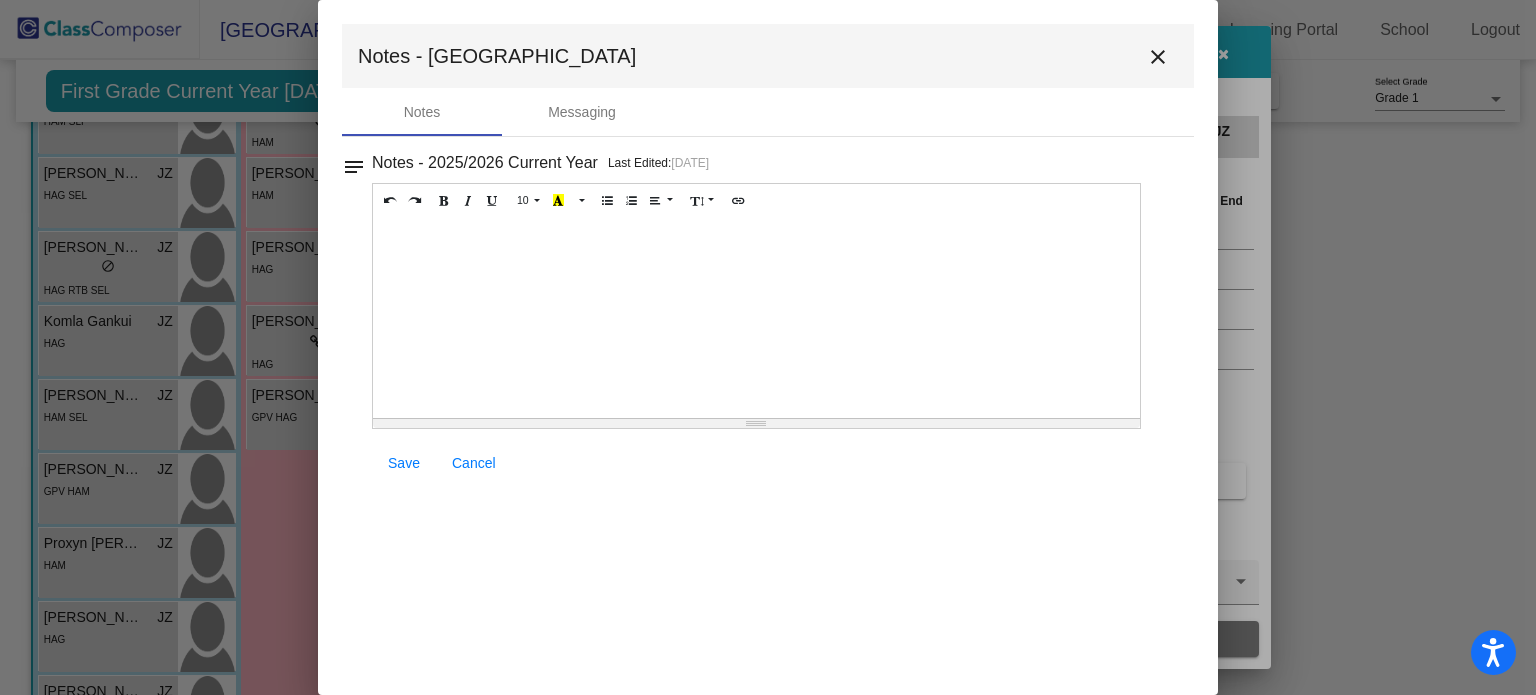 click on "close" at bounding box center [1158, 57] 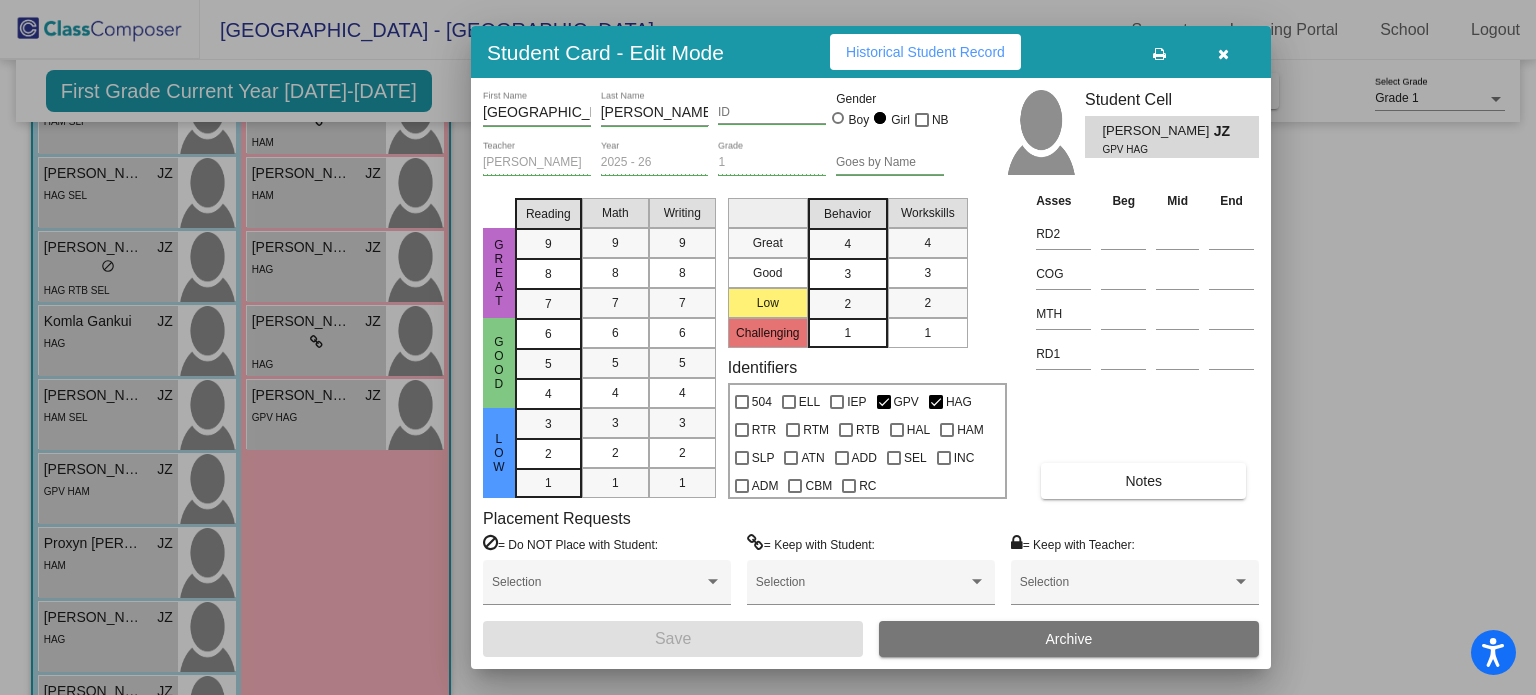 click at bounding box center [1223, 54] 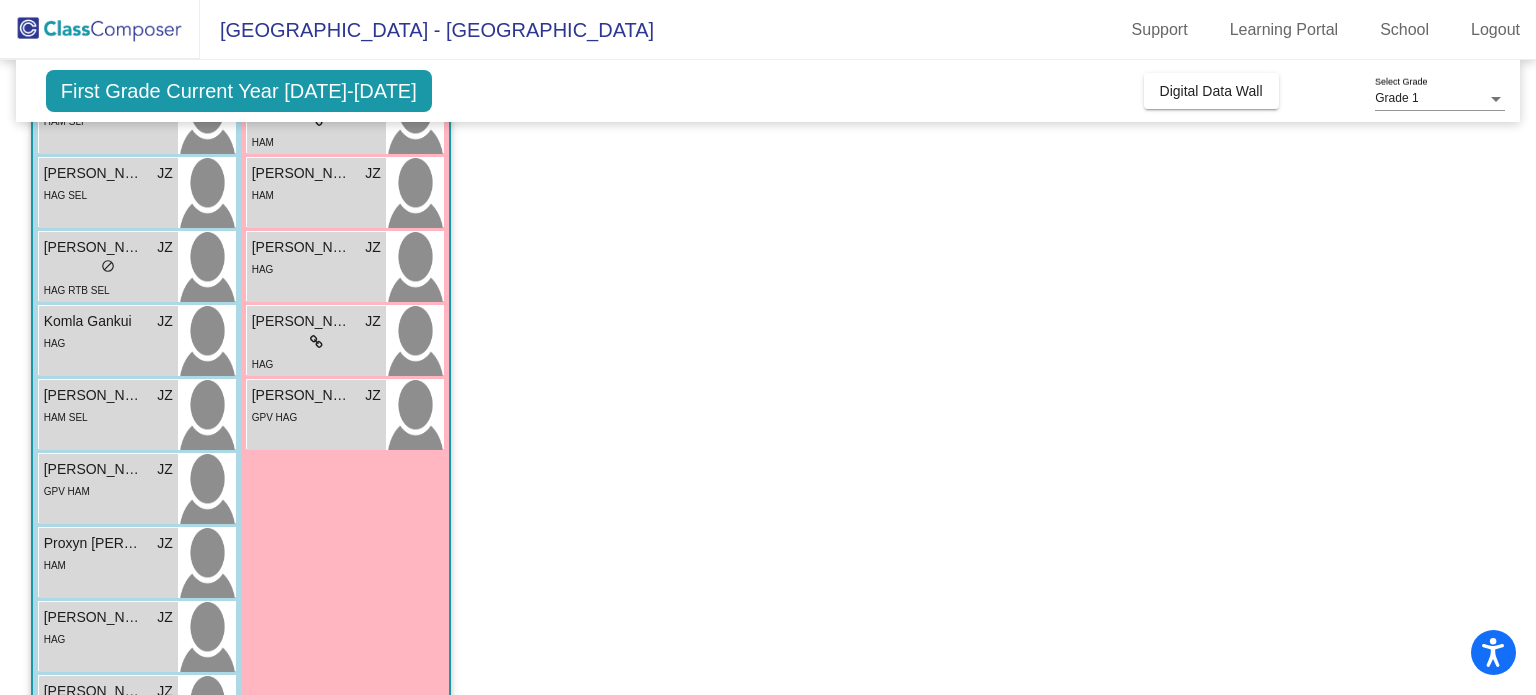 click on "First Grade Current Year 2025-2026" 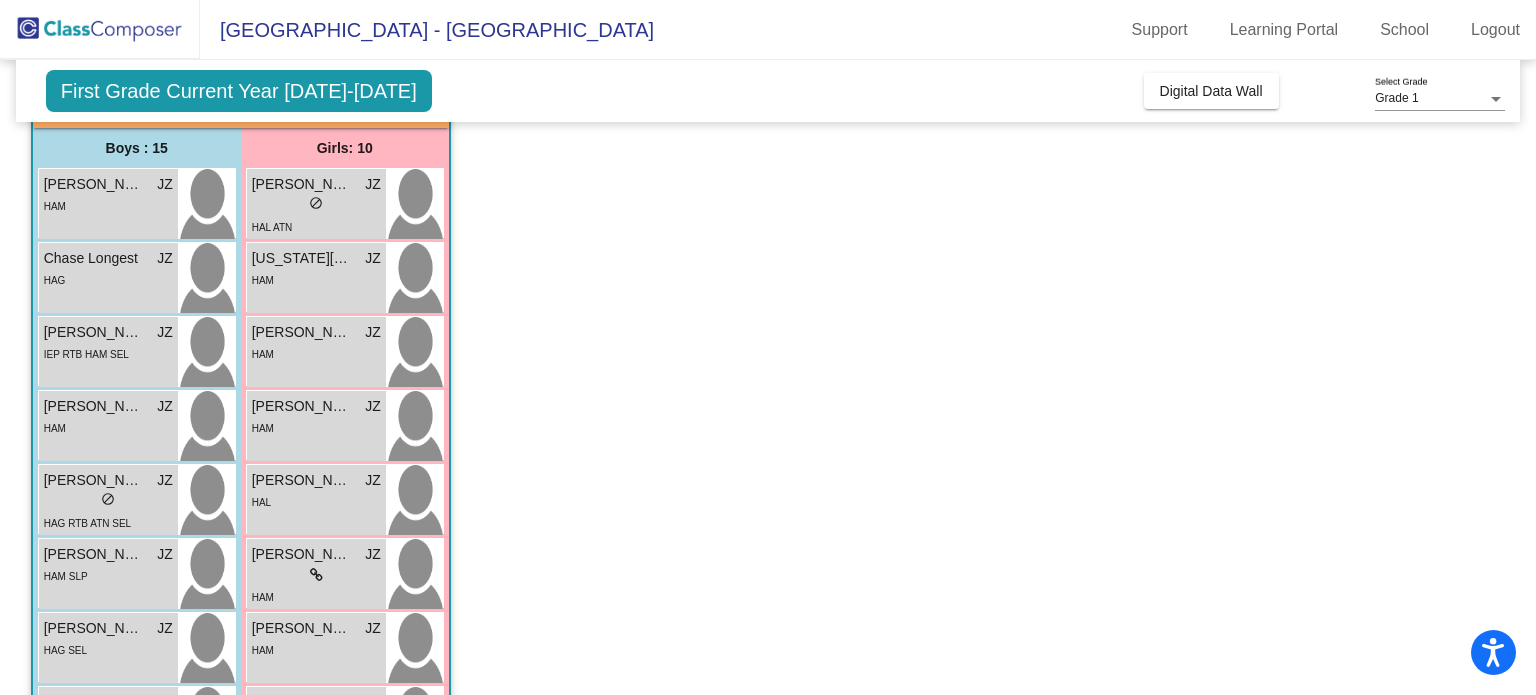 scroll, scrollTop: 0, scrollLeft: 0, axis: both 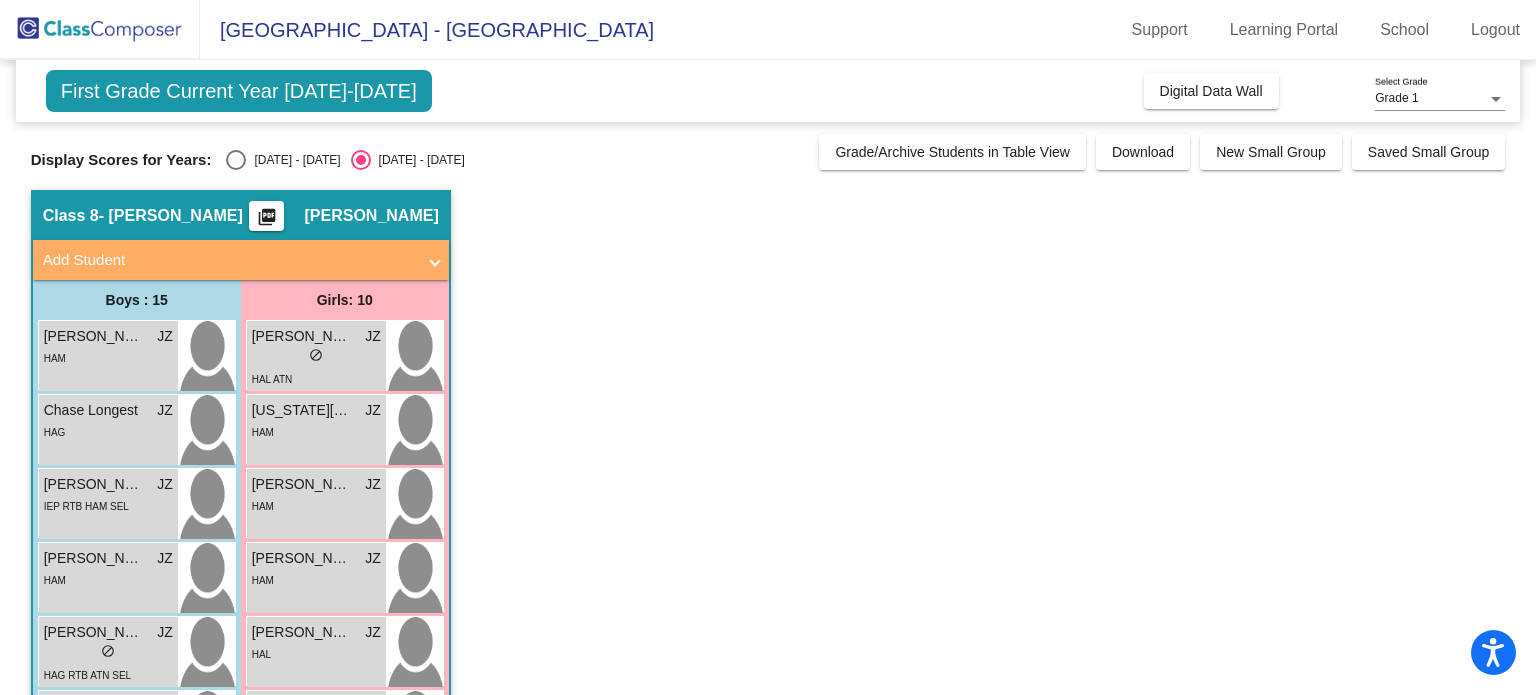 click at bounding box center (236, 160) 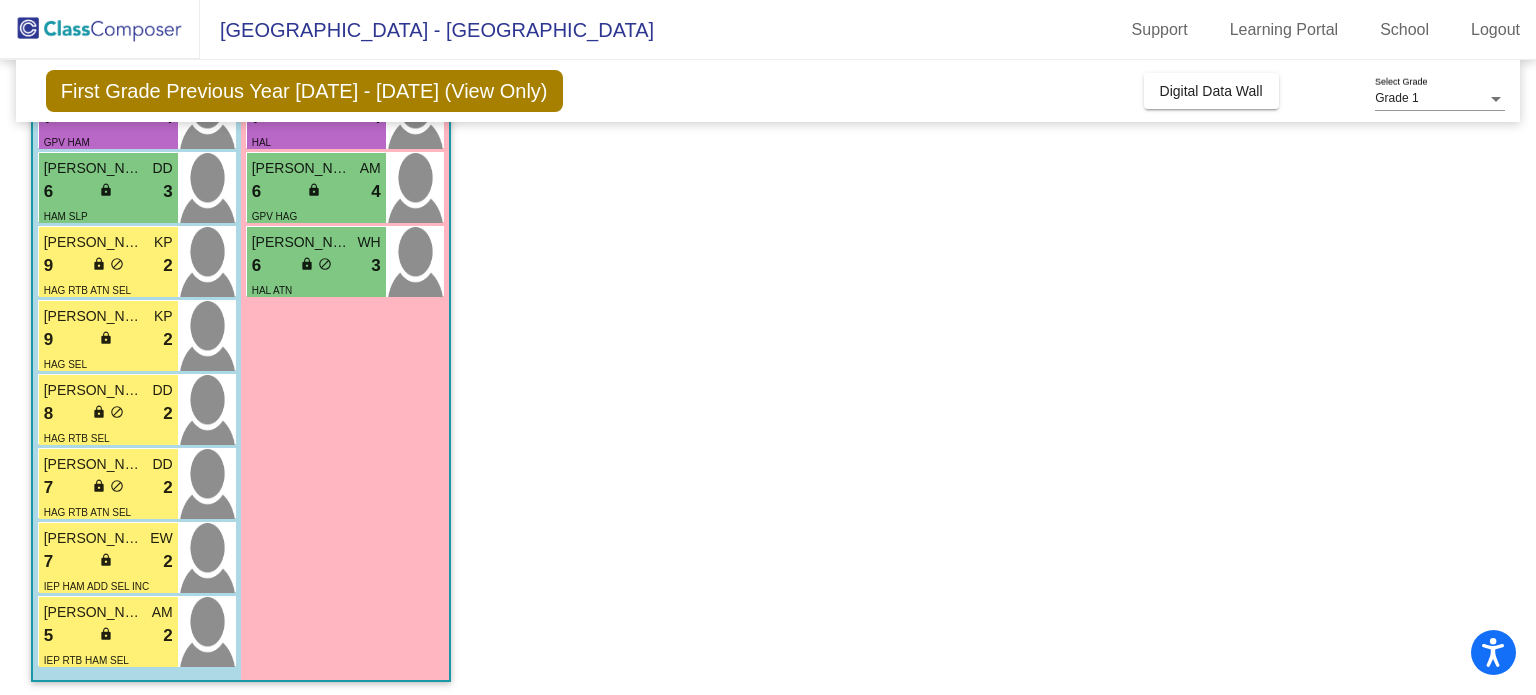 scroll, scrollTop: 765, scrollLeft: 0, axis: vertical 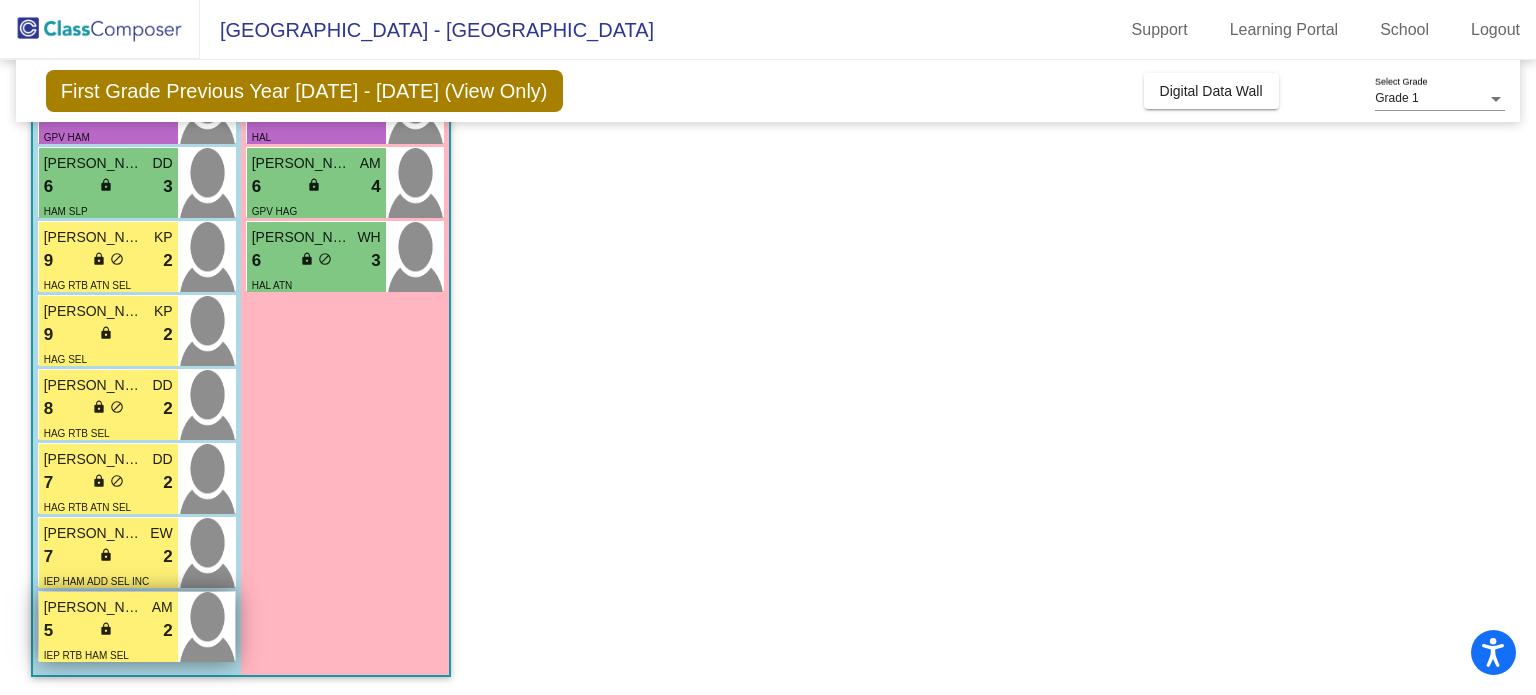 click on "5 lock do_not_disturb_alt 2" at bounding box center [108, 631] 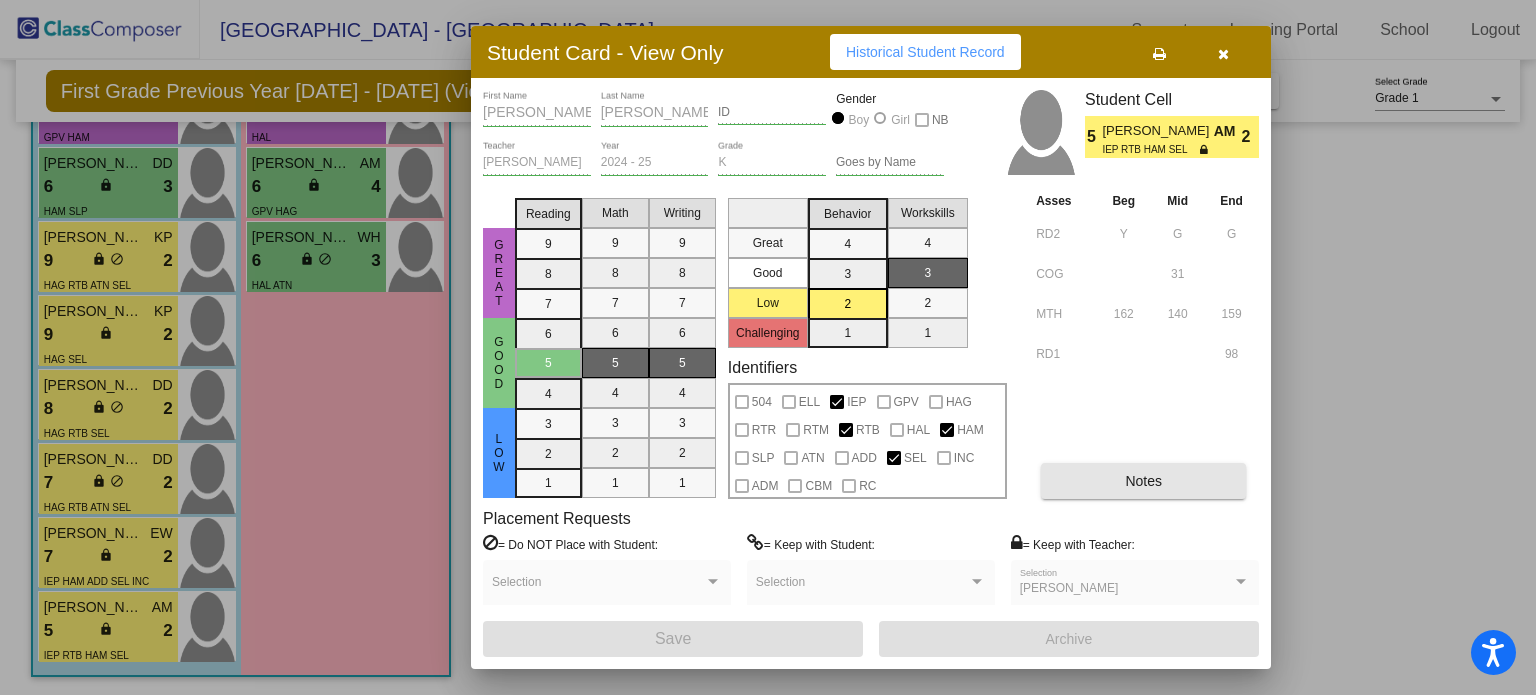 click on "Notes" at bounding box center [1143, 481] 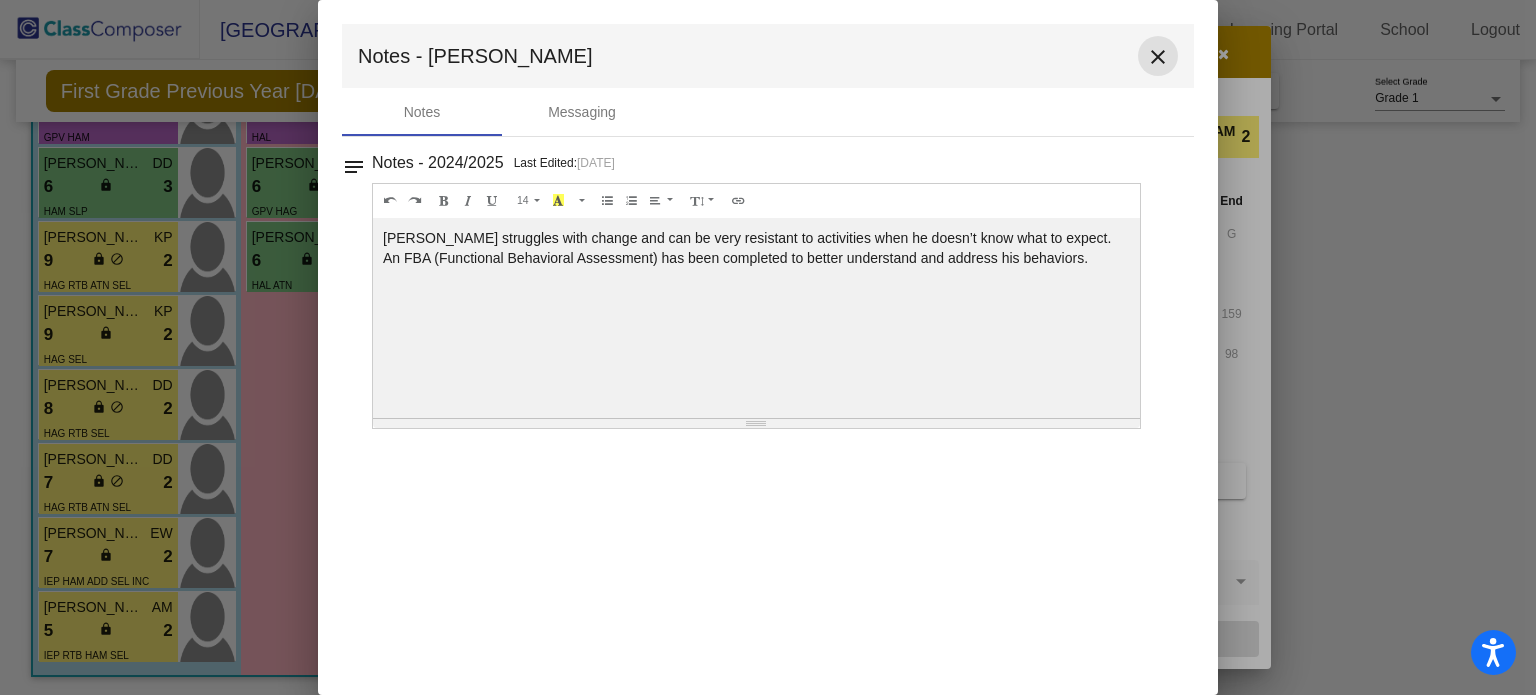 click on "close" at bounding box center [1158, 57] 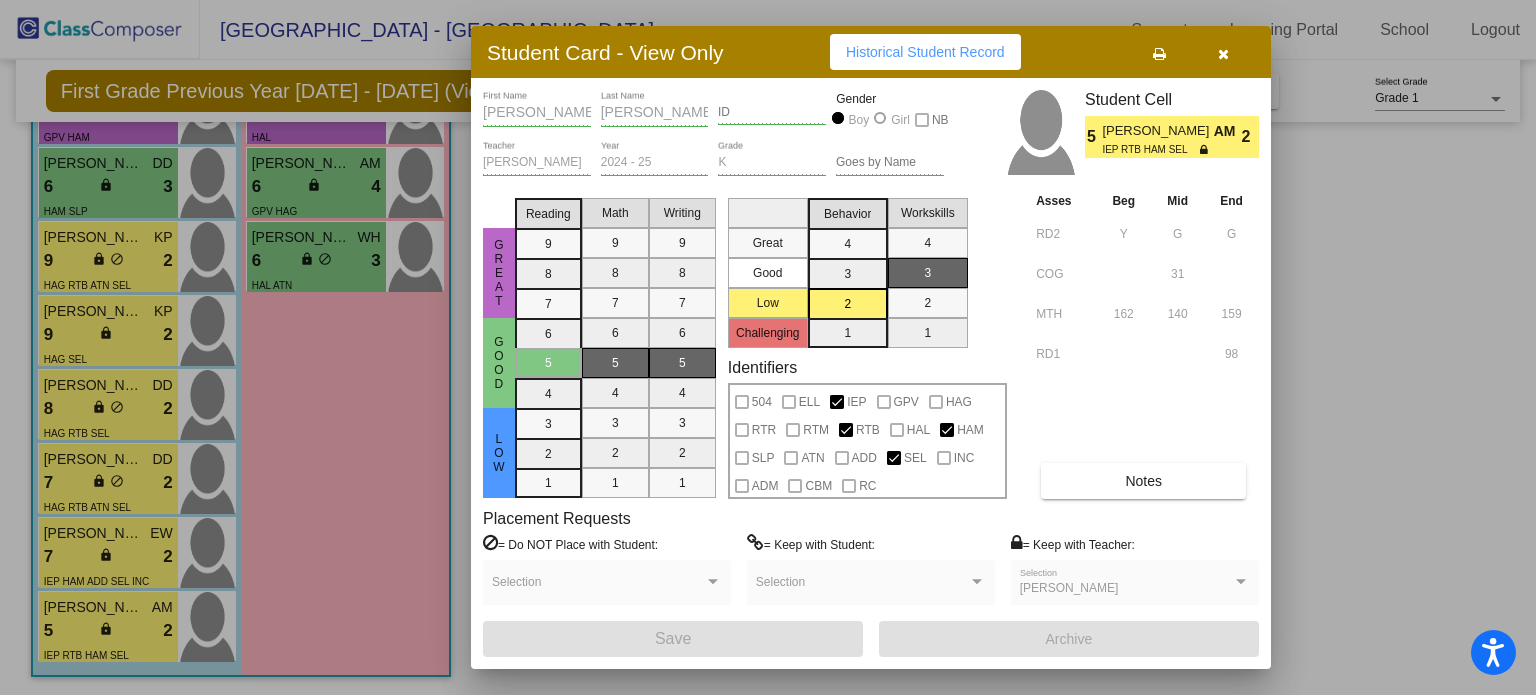 click at bounding box center (768, 347) 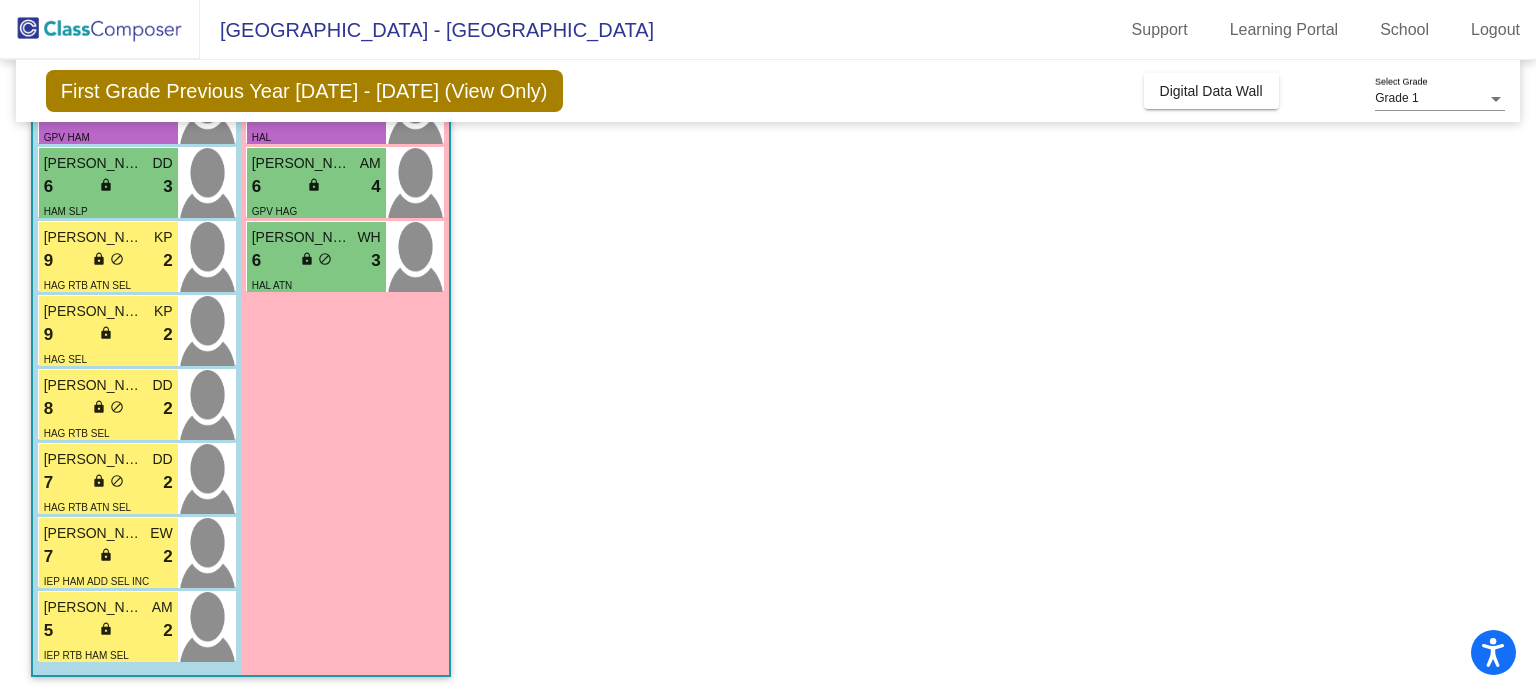 click on "Wyatt Cletzer" at bounding box center [94, 533] 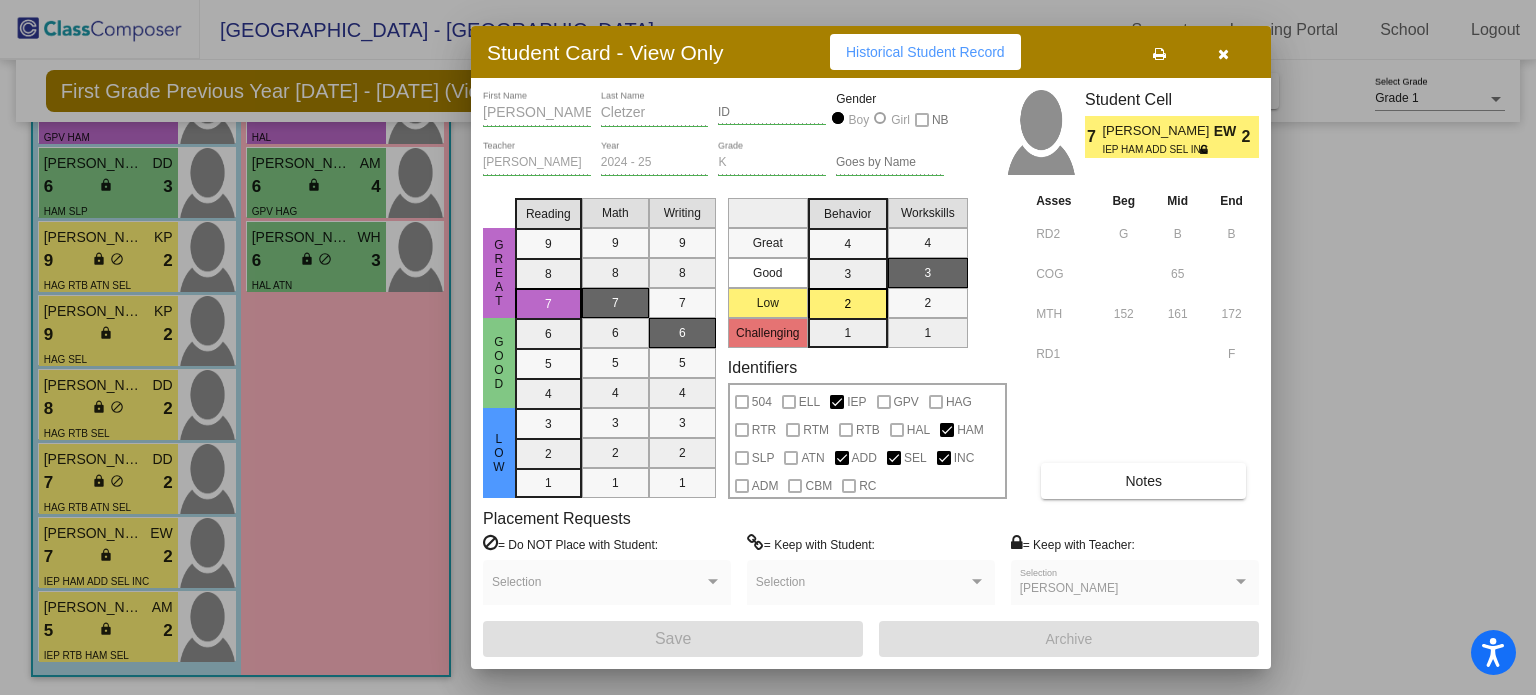 click on "Notes" at bounding box center [1143, 481] 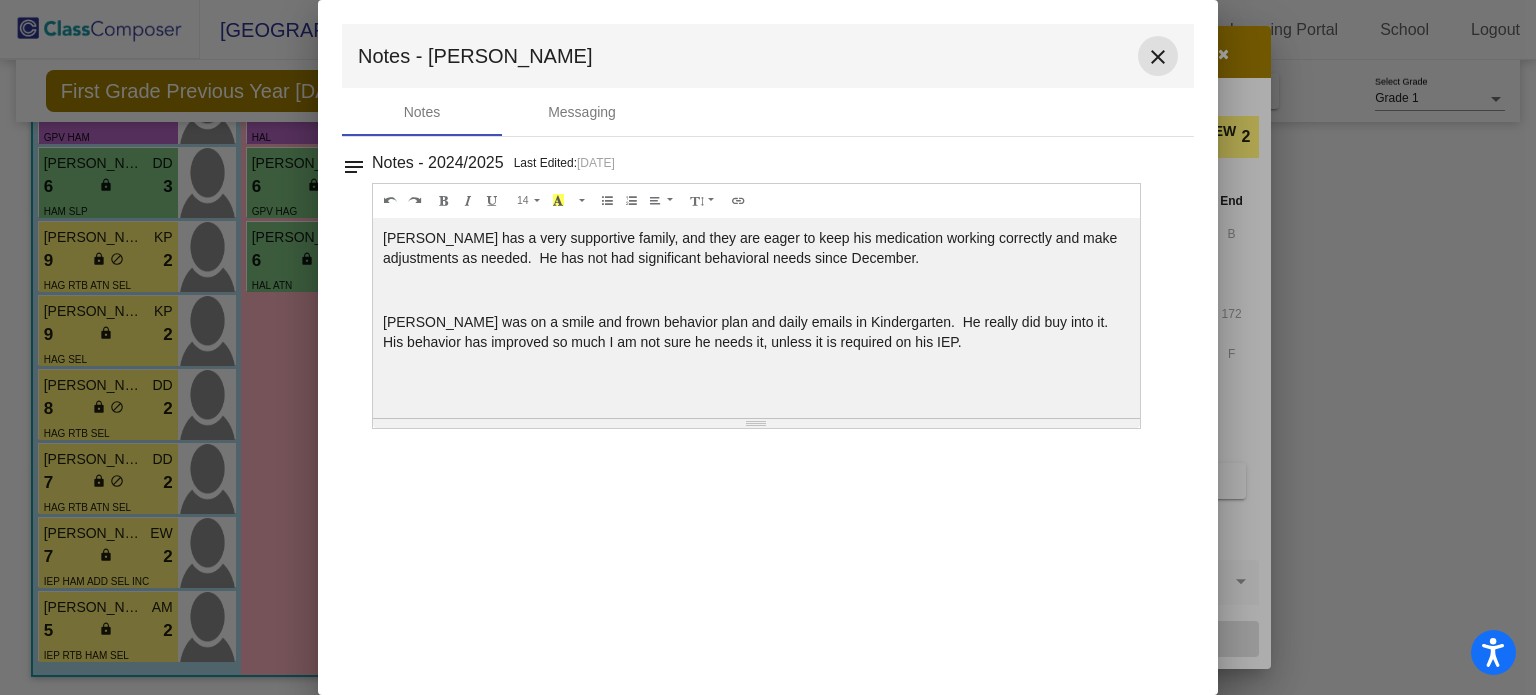click on "close" at bounding box center [1158, 57] 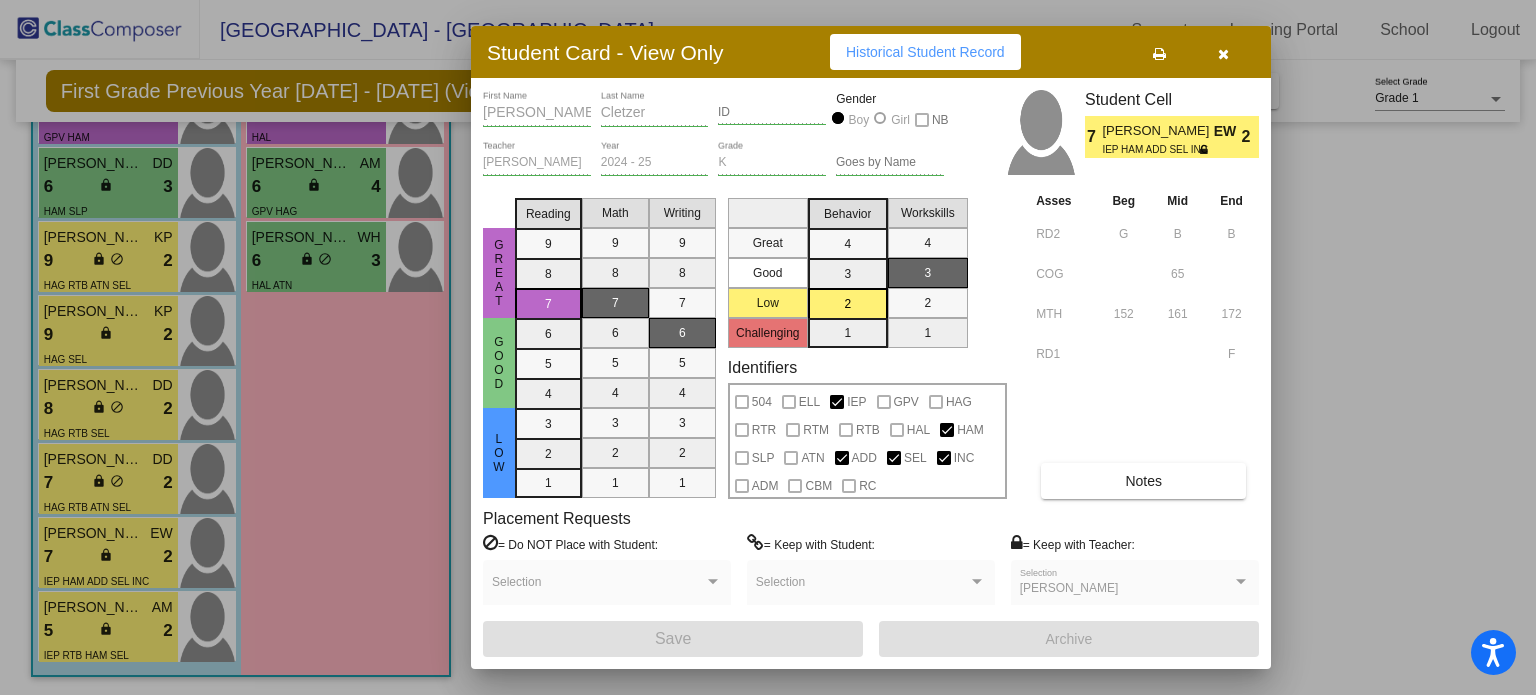 click at bounding box center [1223, 54] 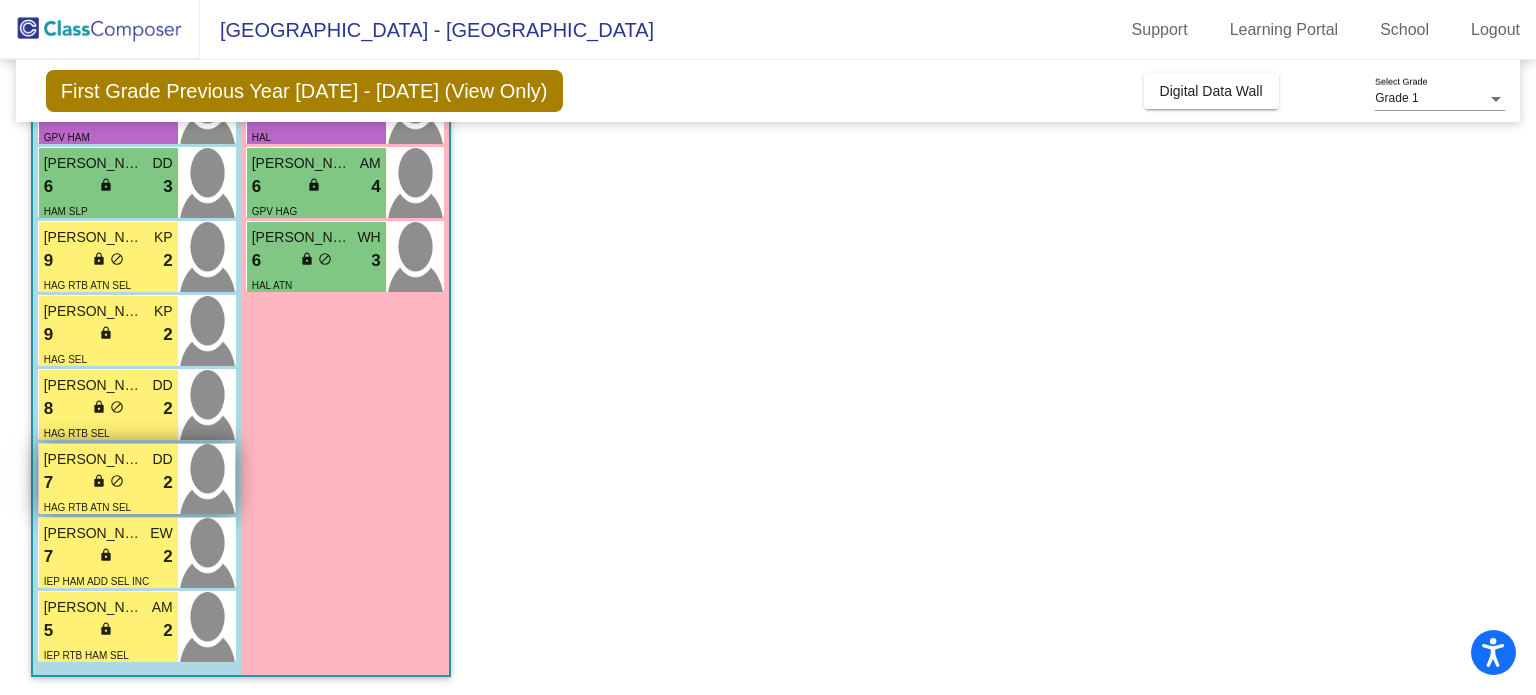 click on "Tristan Hyten" at bounding box center (94, 459) 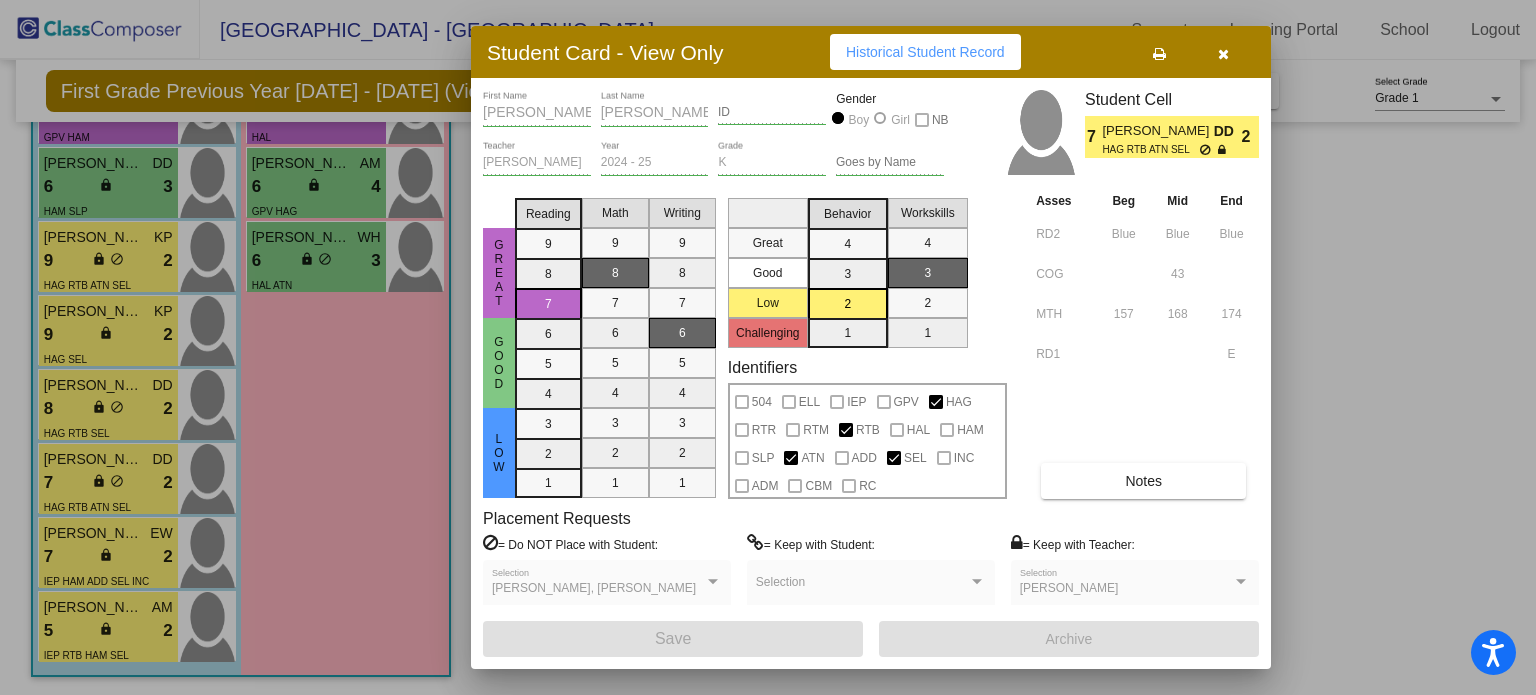 click on "Notes" at bounding box center (1143, 481) 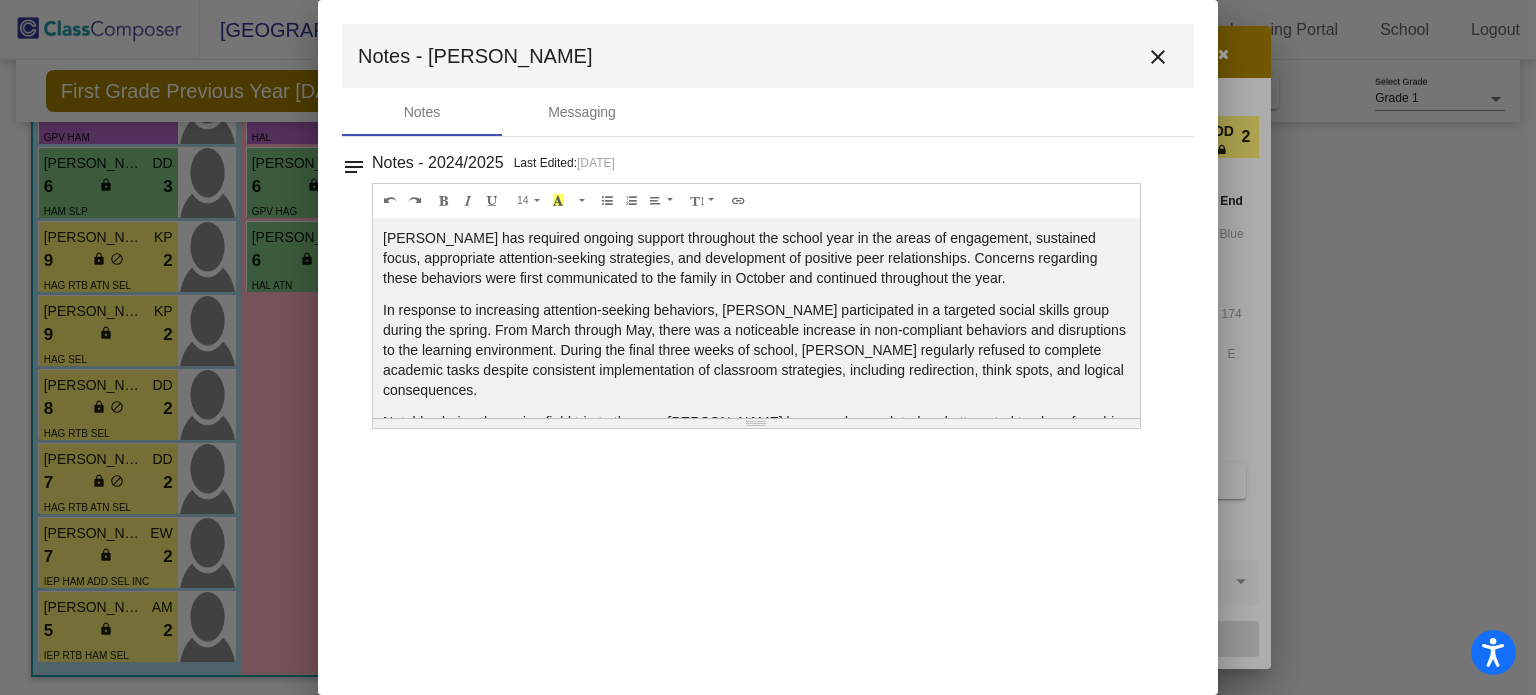 click at bounding box center (768, 347) 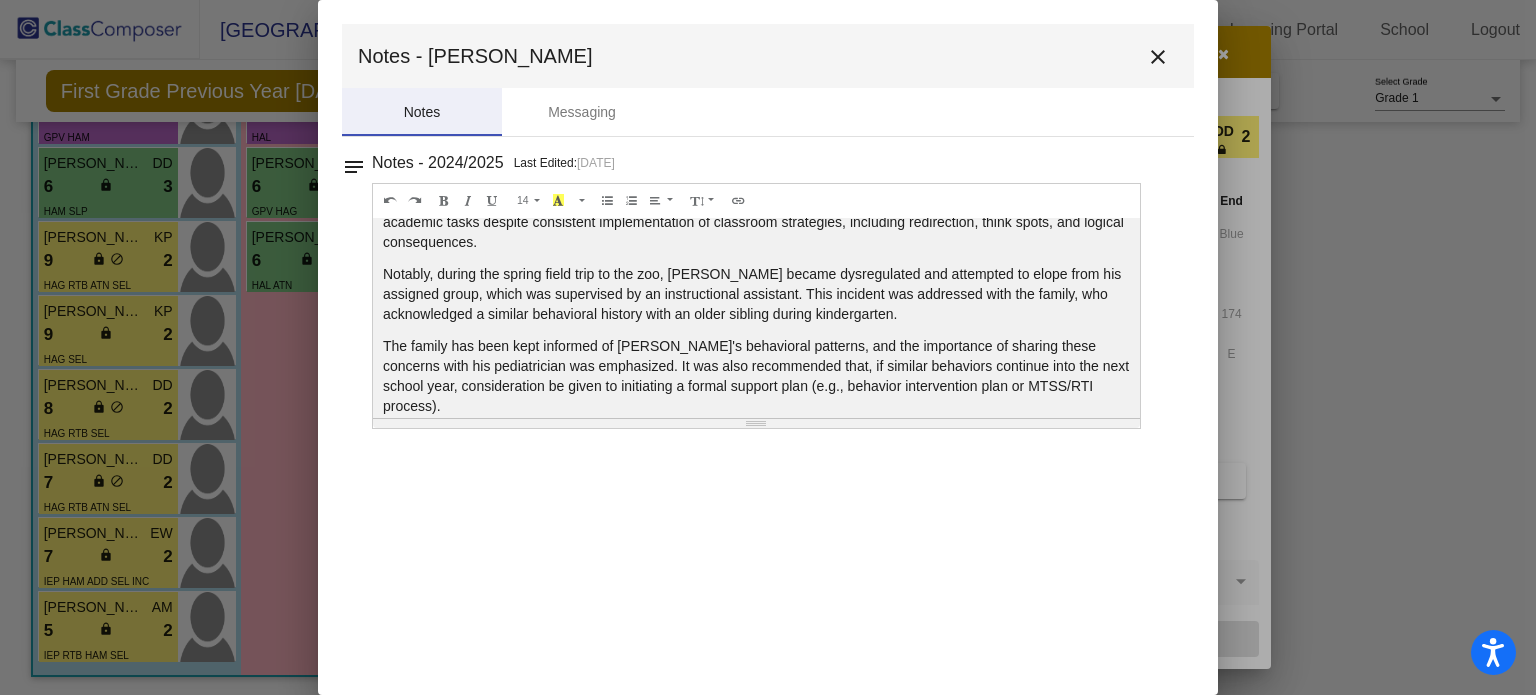 scroll, scrollTop: 148, scrollLeft: 0, axis: vertical 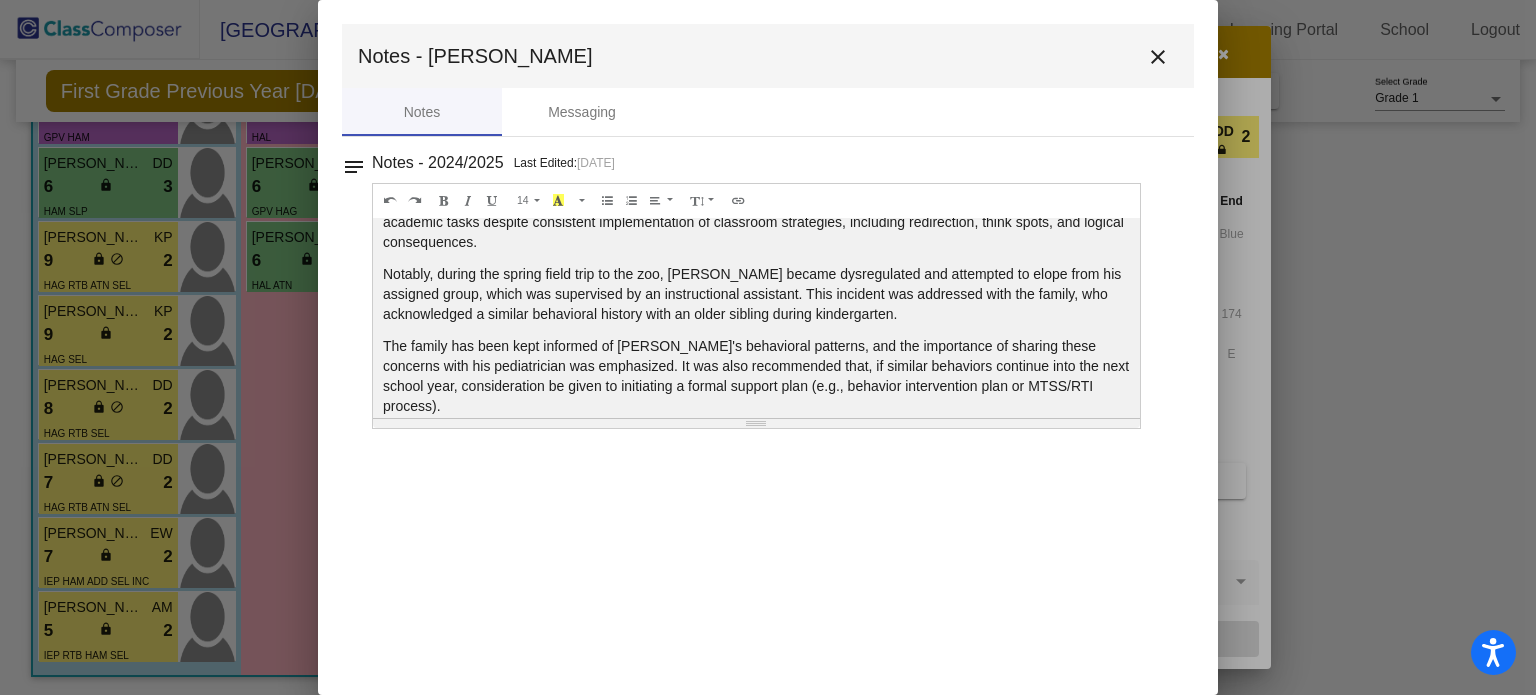 click on "close" at bounding box center [1158, 57] 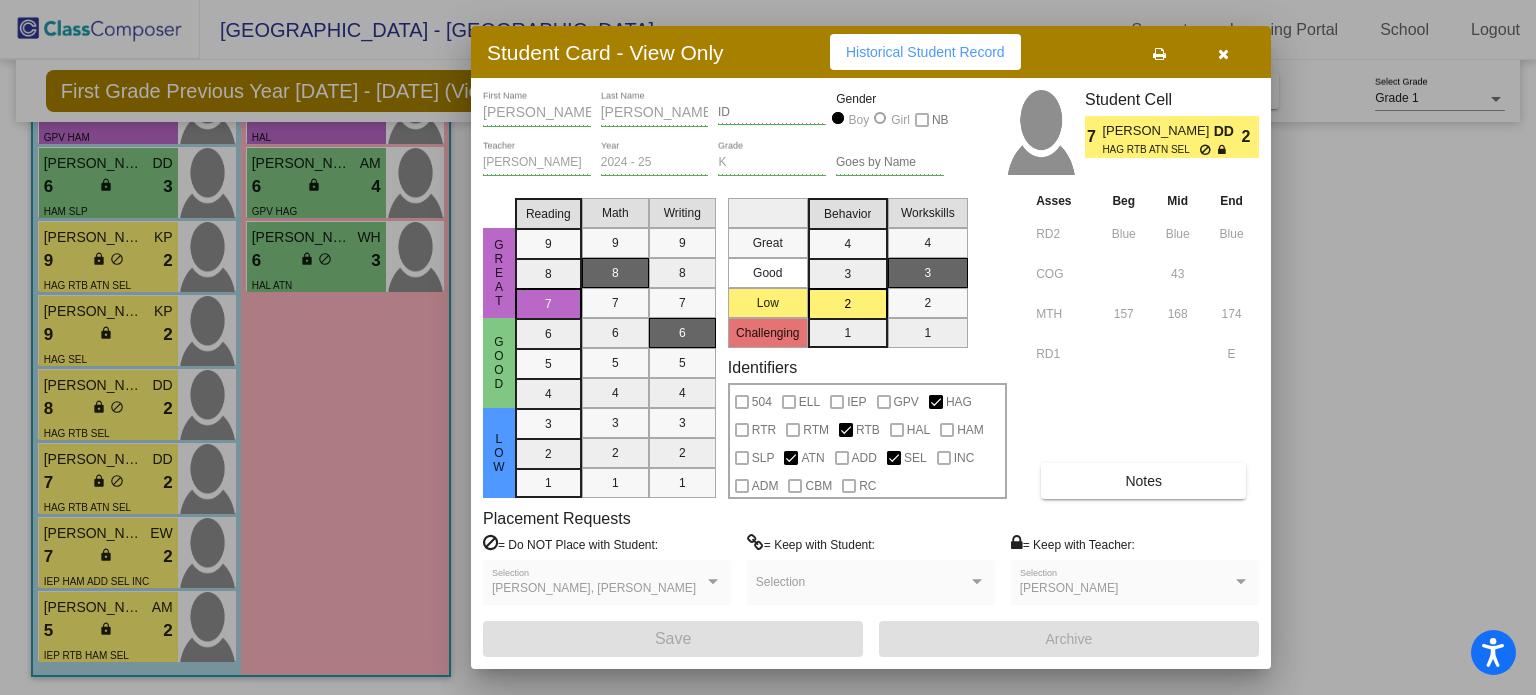 click at bounding box center (1223, 54) 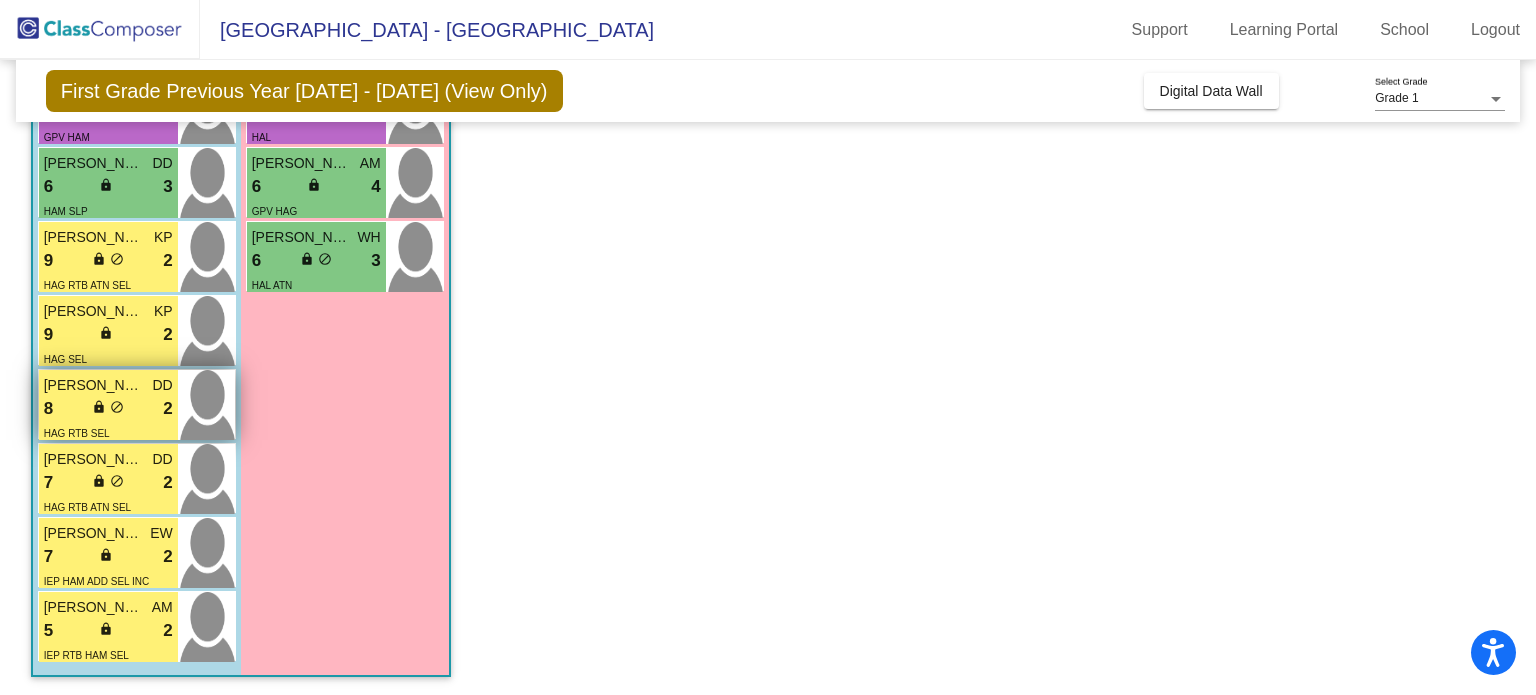 click on "8 lock do_not_disturb_alt 2" at bounding box center [108, 409] 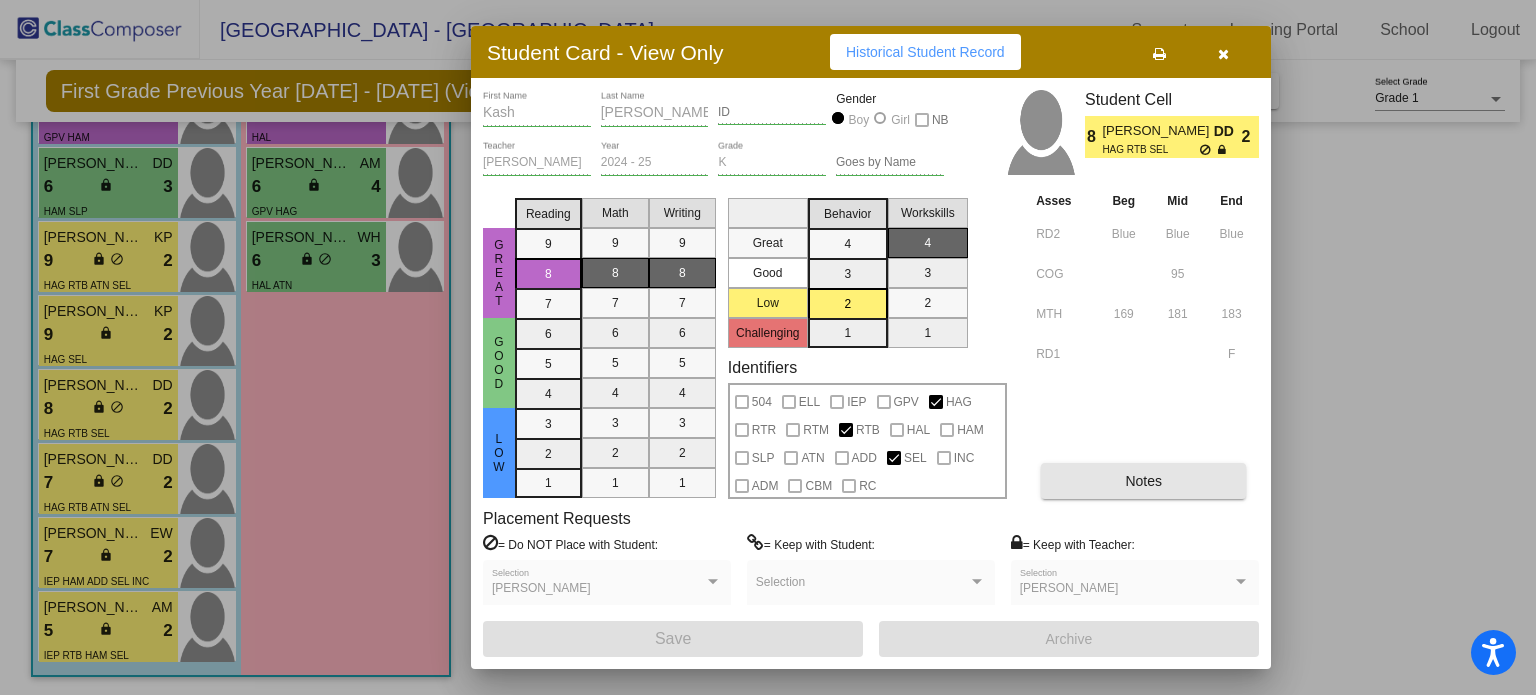 click on "Notes" at bounding box center (1143, 481) 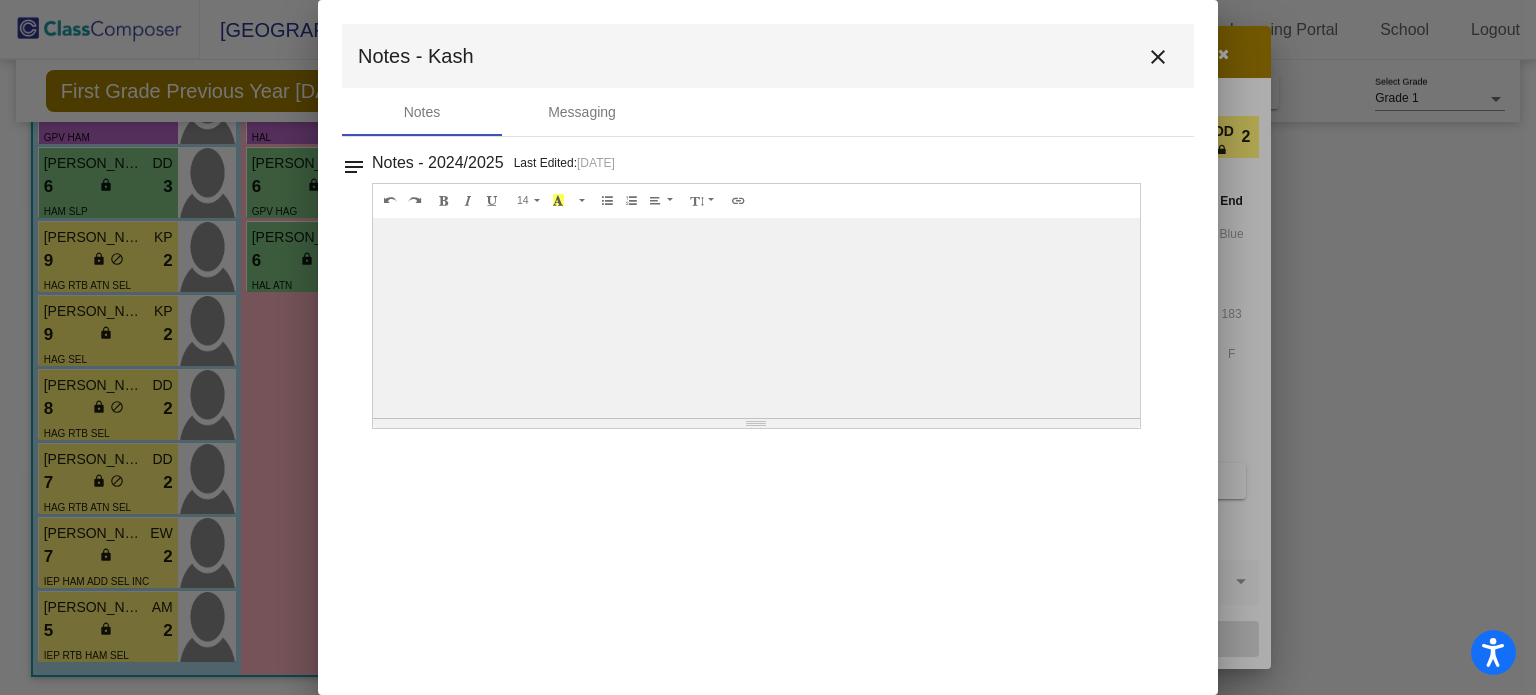 click on "close" at bounding box center (1158, 57) 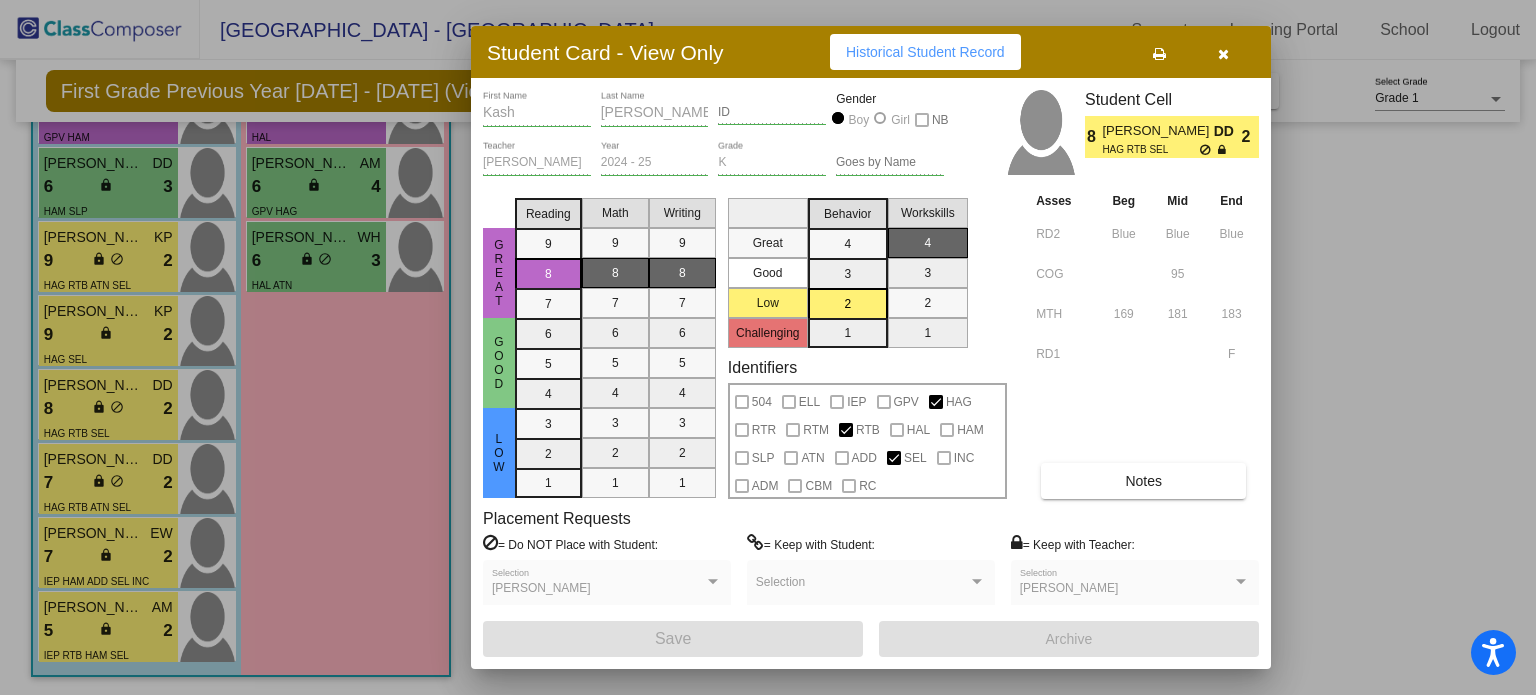 click at bounding box center (768, 347) 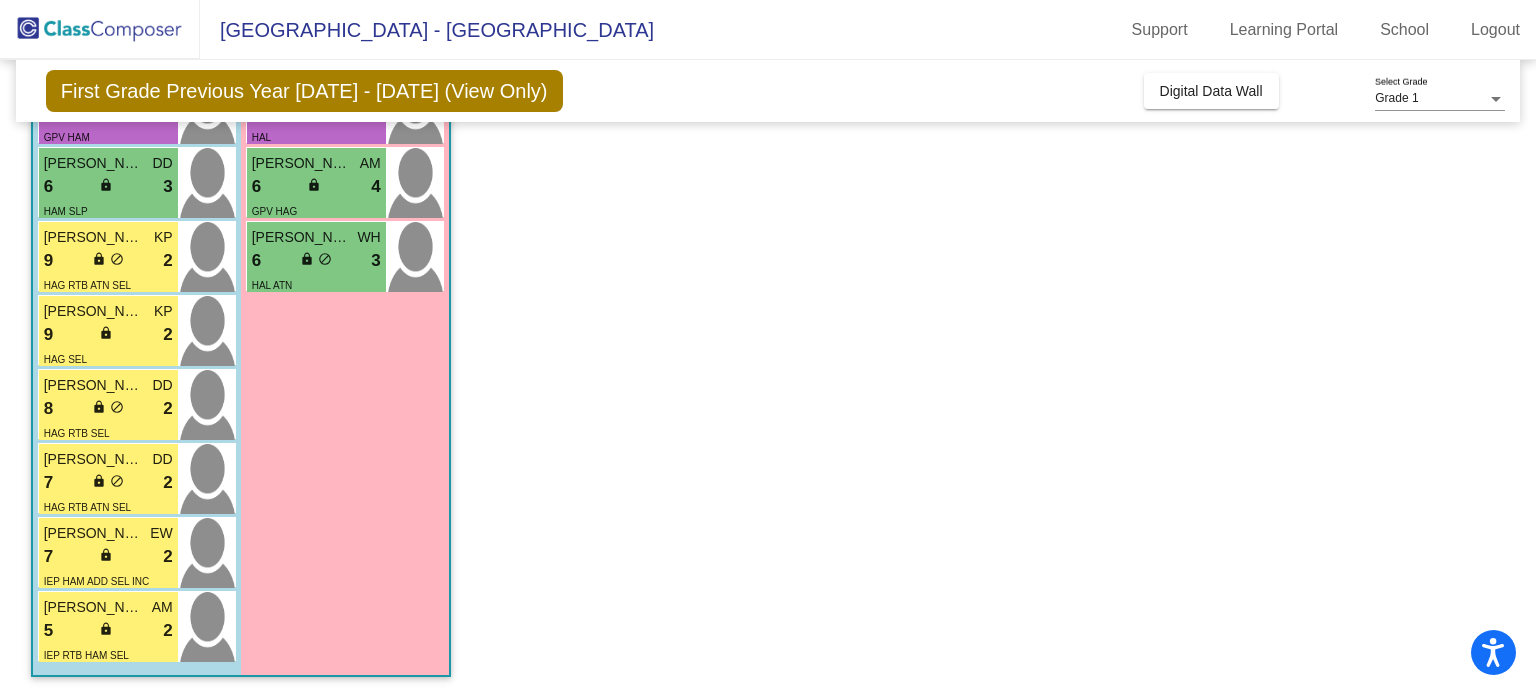 click on "9 lock do_not_disturb_alt 2" at bounding box center (108, 335) 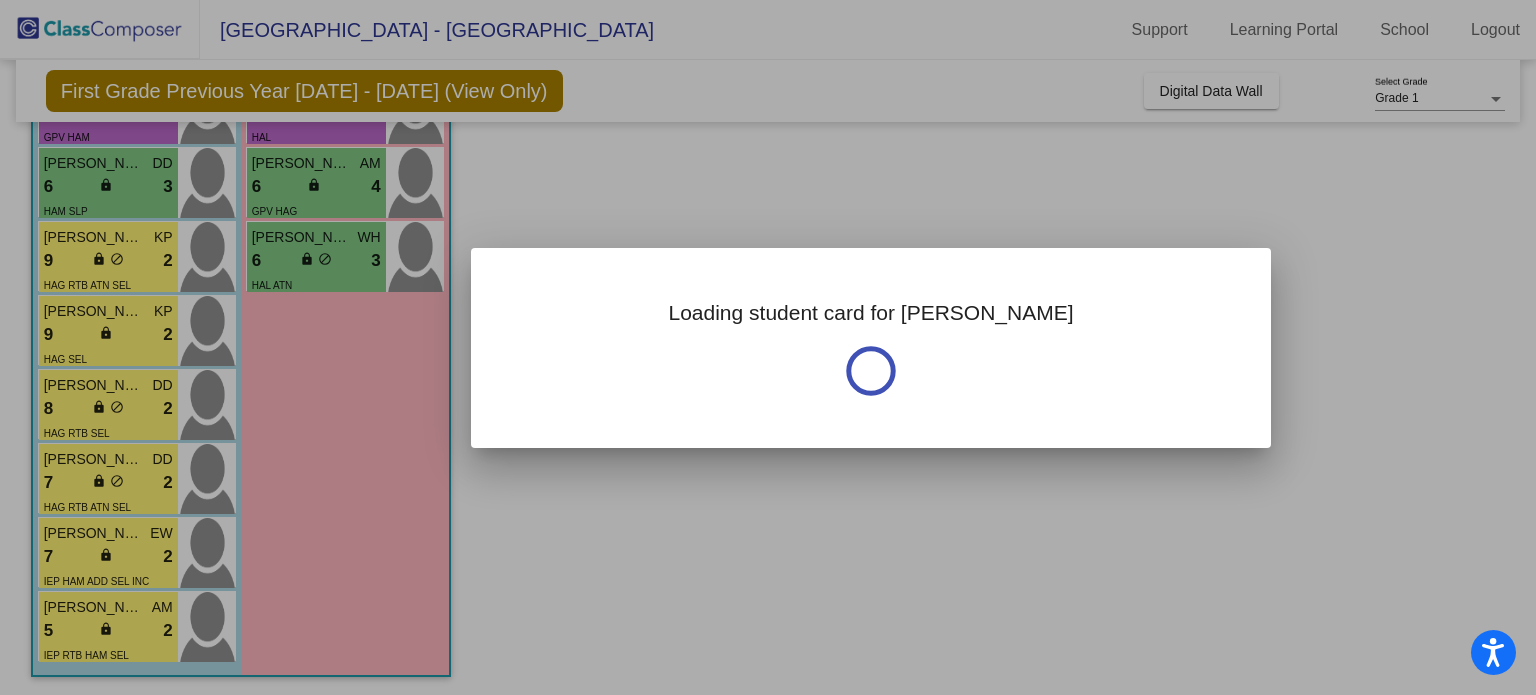 click at bounding box center [768, 347] 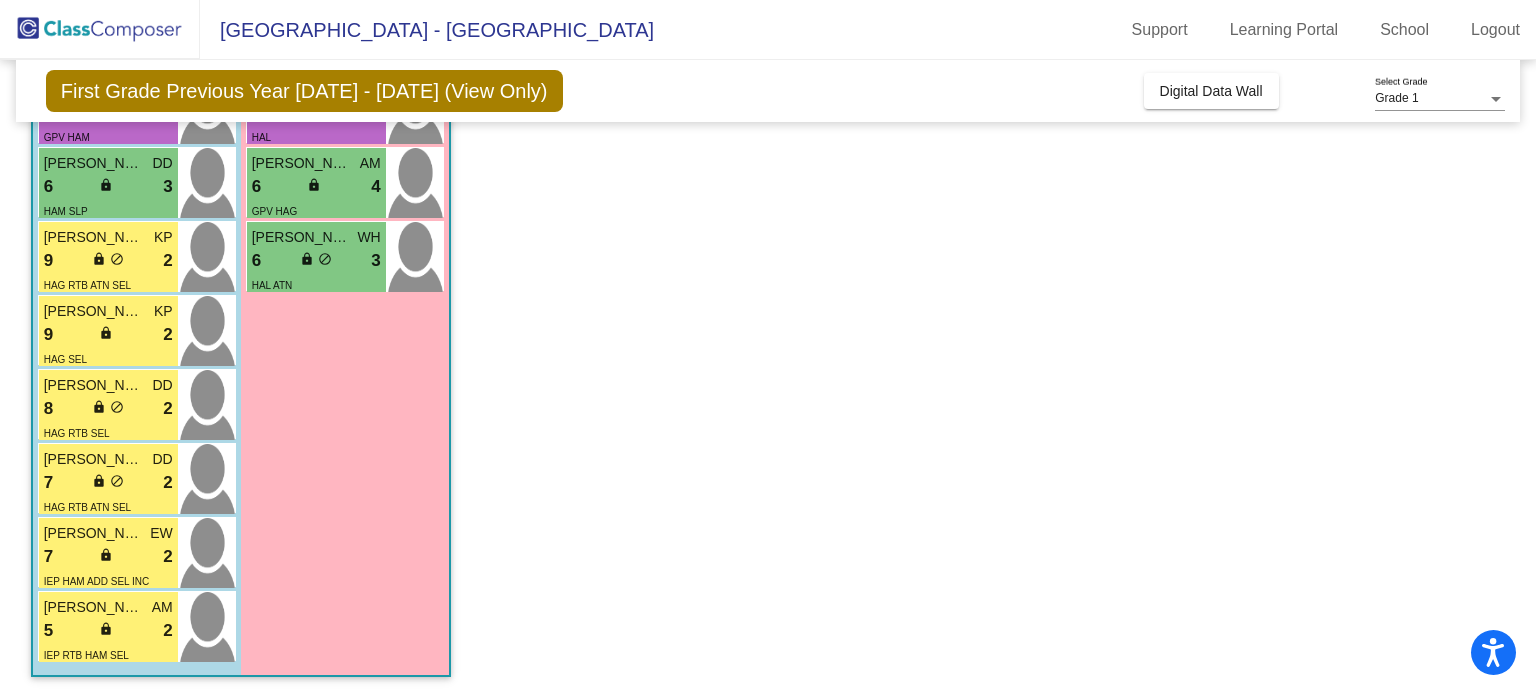 click on "9 lock do_not_disturb_alt 2" at bounding box center [108, 335] 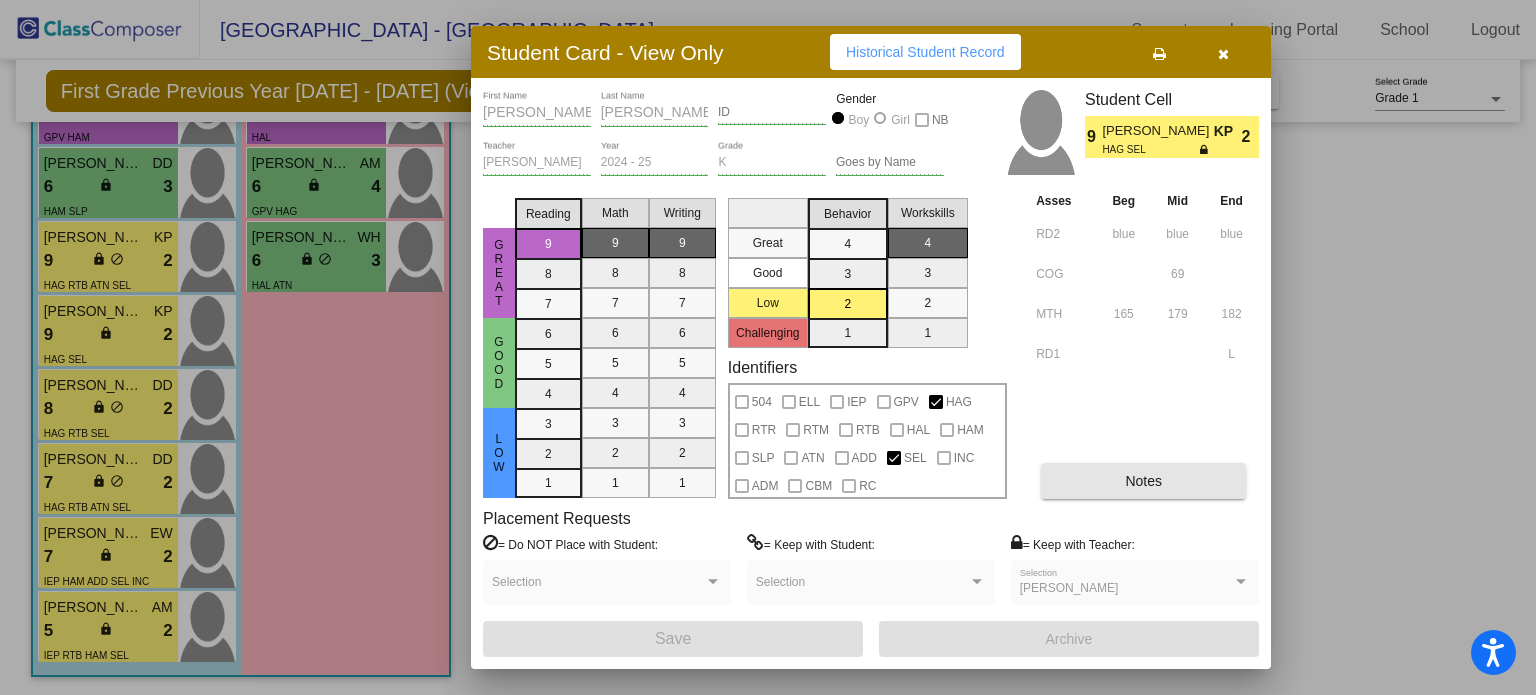 click on "Notes" at bounding box center [1143, 481] 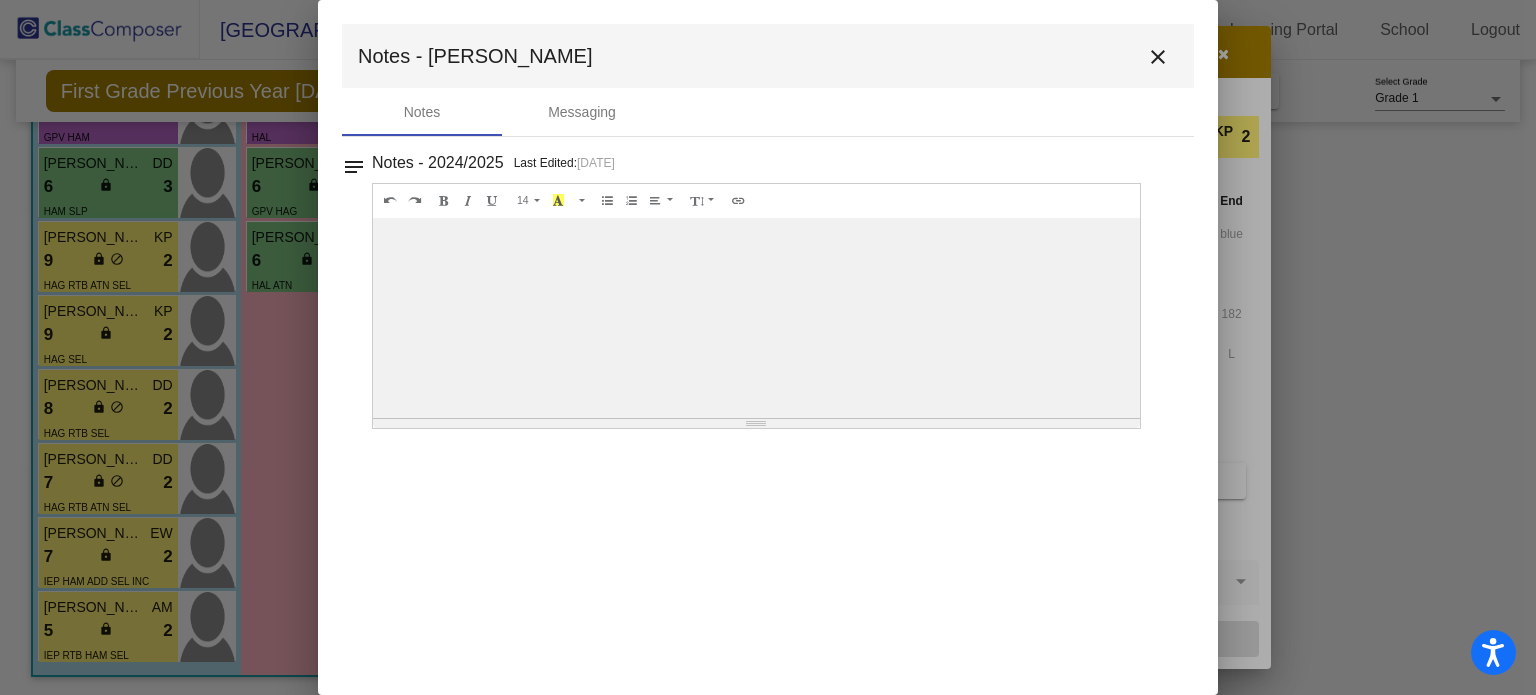 click on "close" at bounding box center (1158, 57) 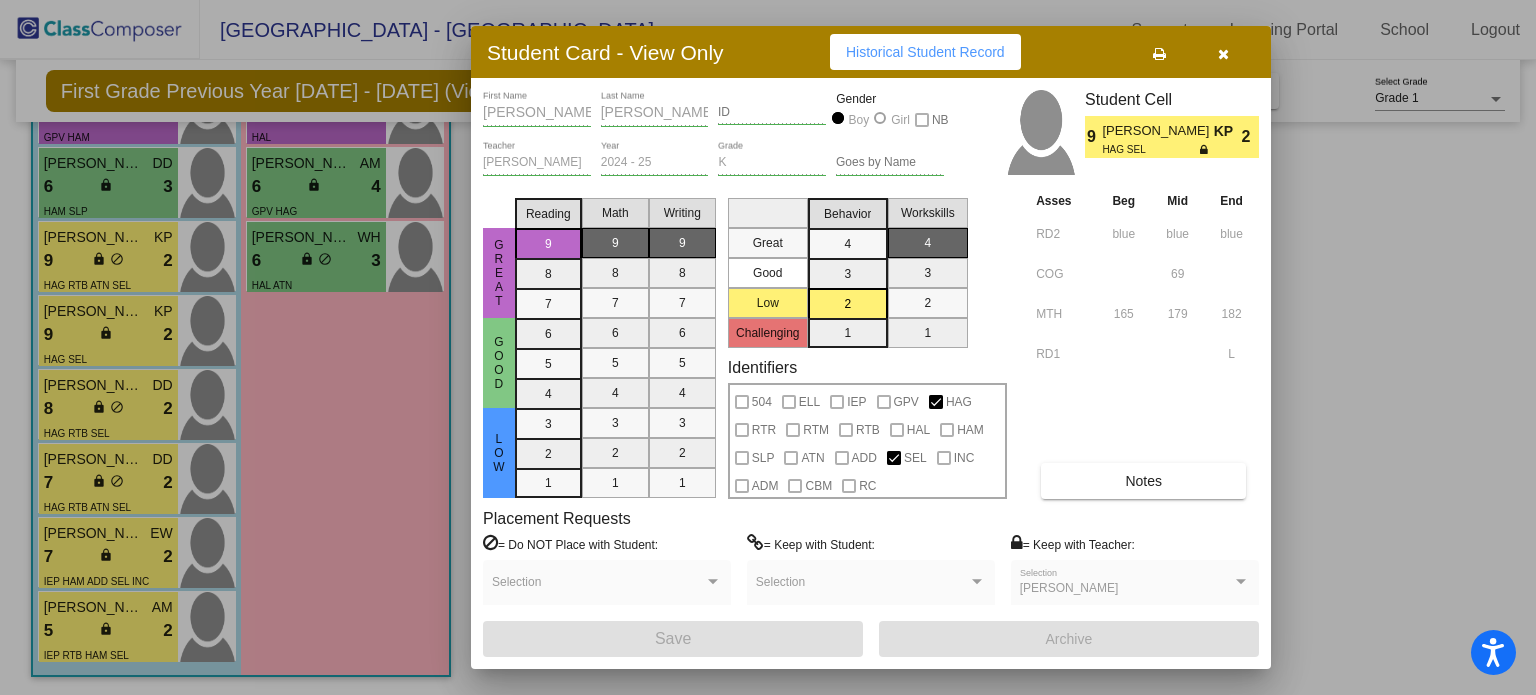click at bounding box center [768, 347] 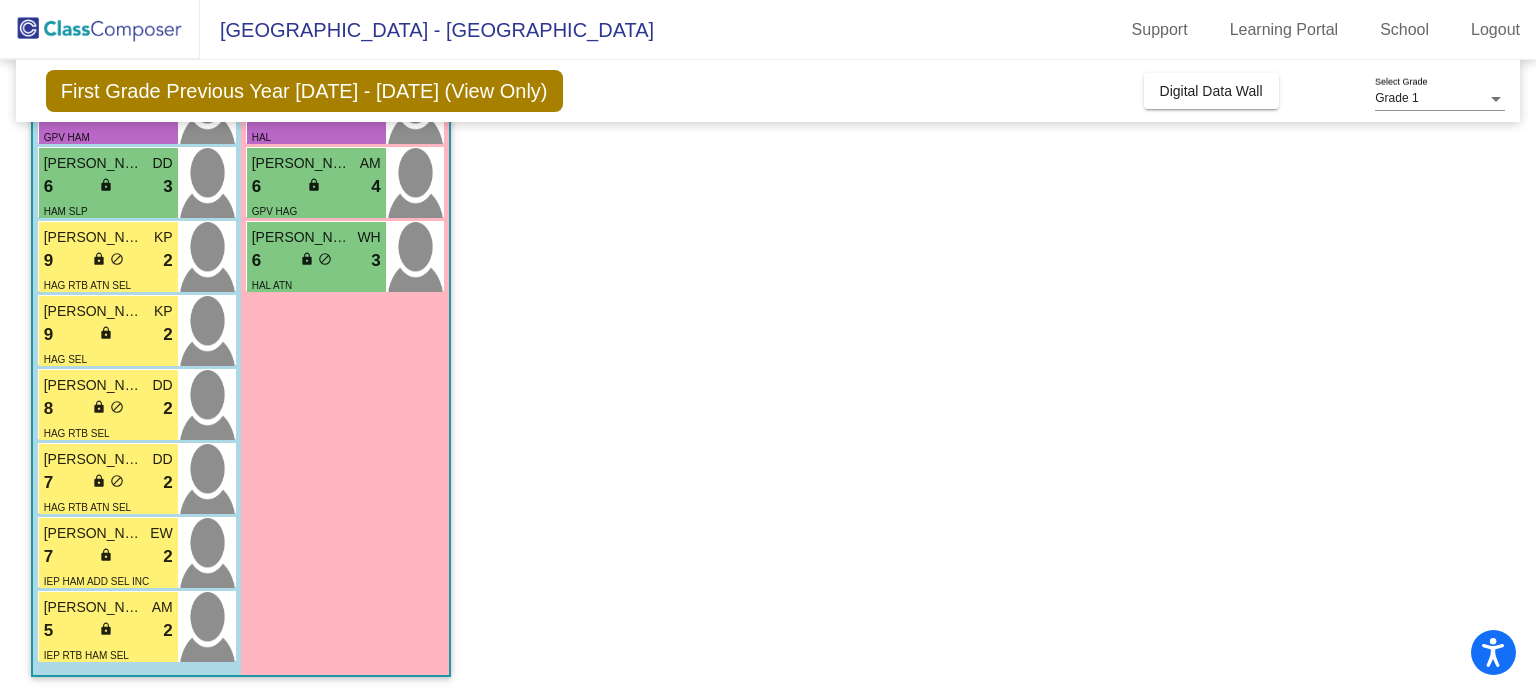 click on "9 lock do_not_disturb_alt 2" at bounding box center (108, 261) 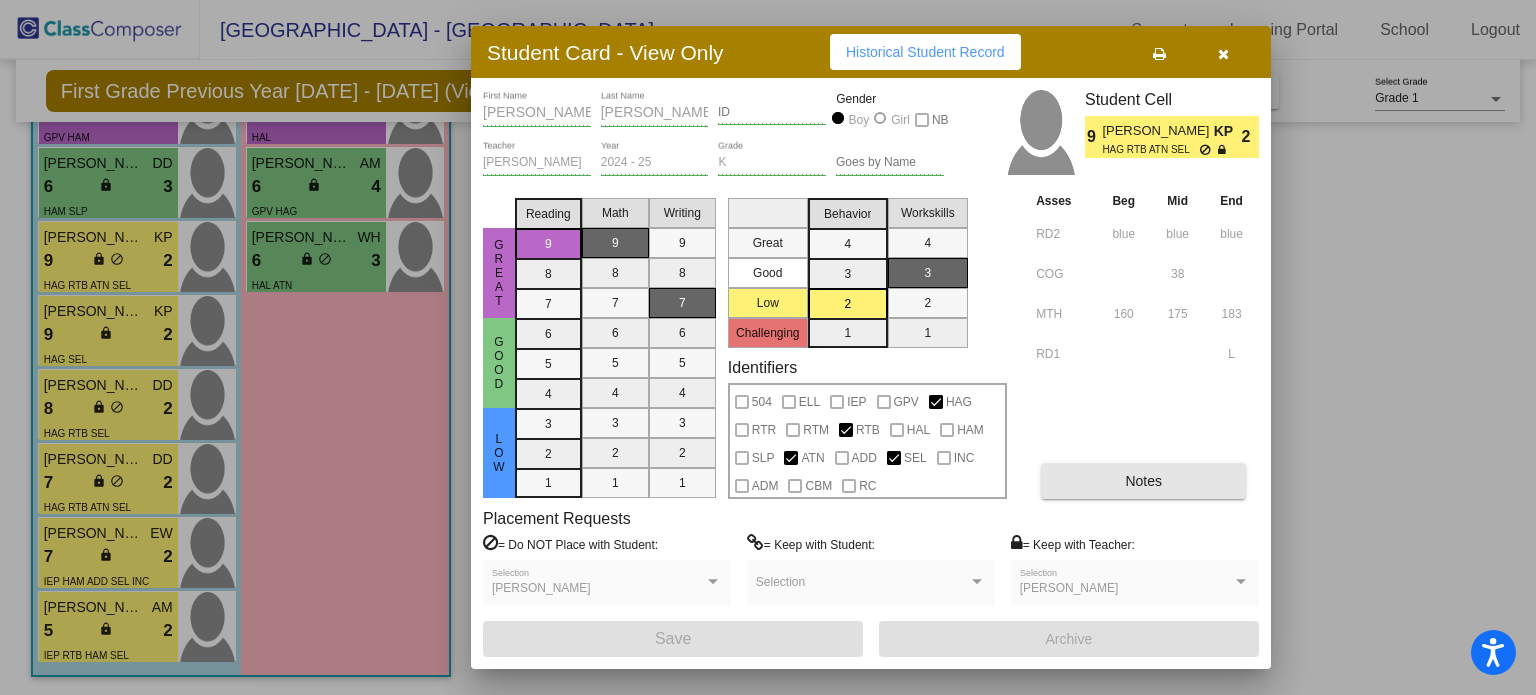 click on "Notes" at bounding box center (1143, 481) 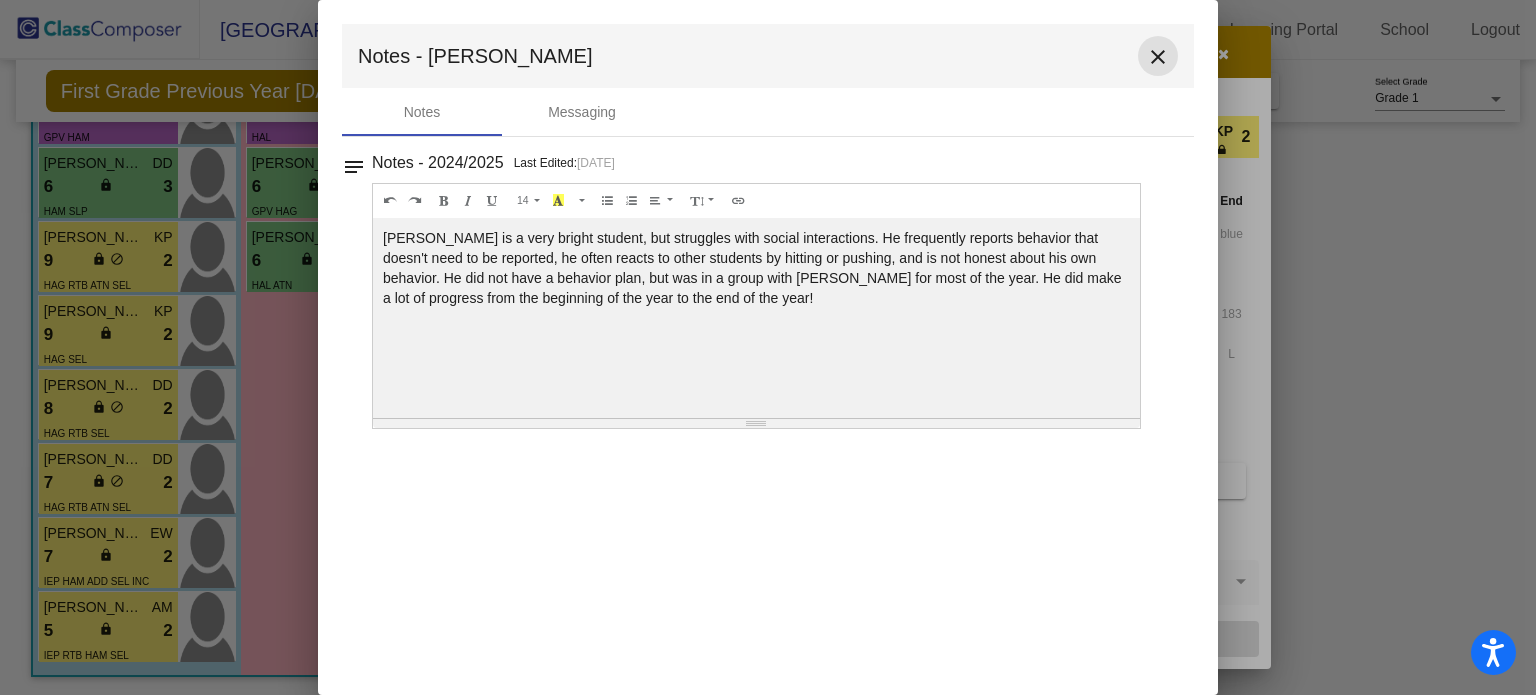 click on "close" at bounding box center [1158, 57] 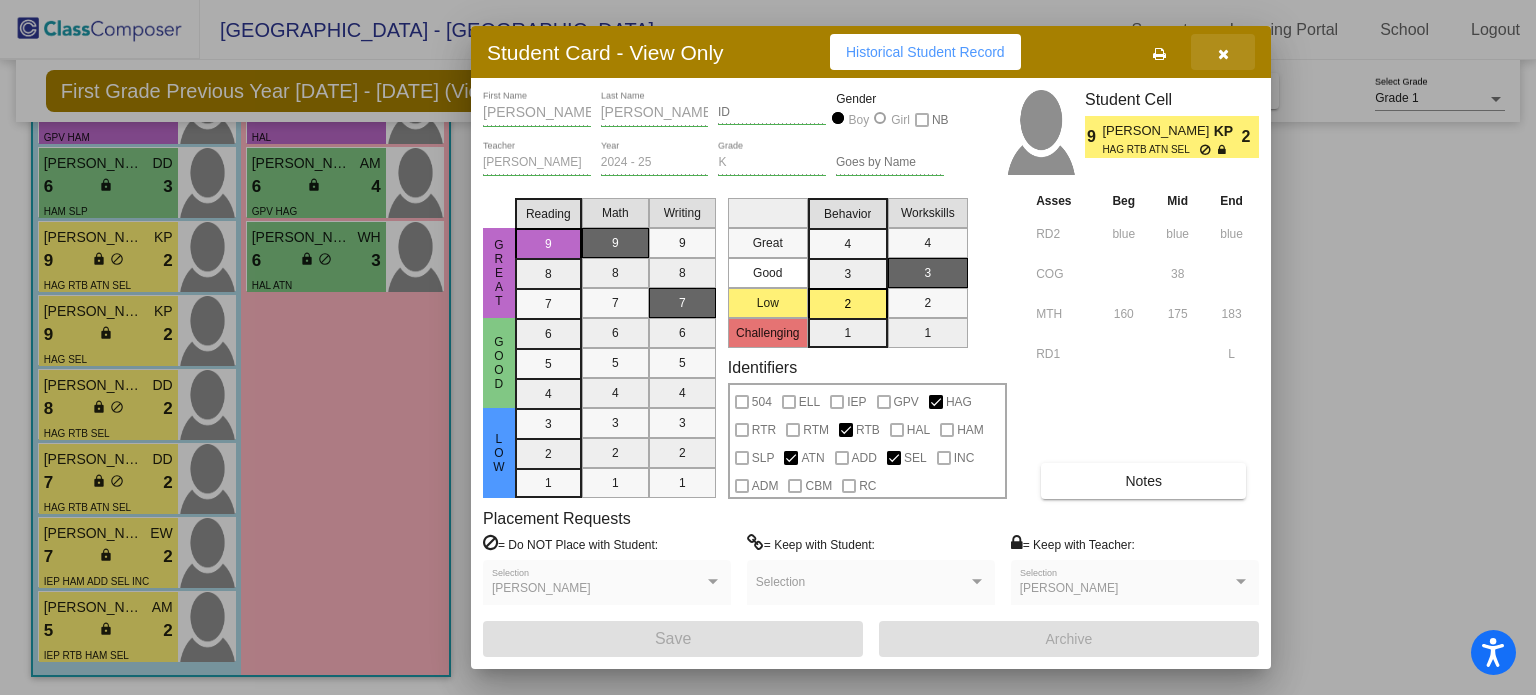 click at bounding box center (1223, 54) 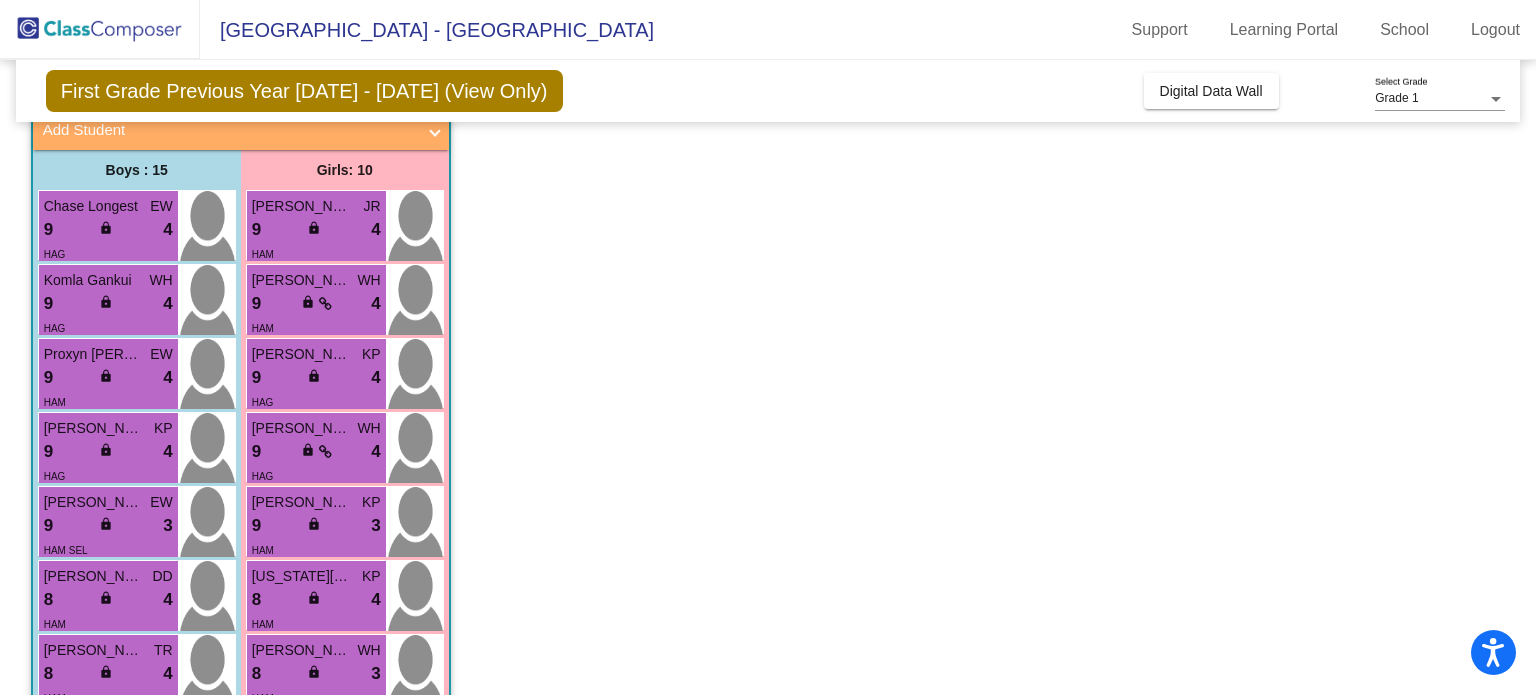 scroll, scrollTop: 144, scrollLeft: 0, axis: vertical 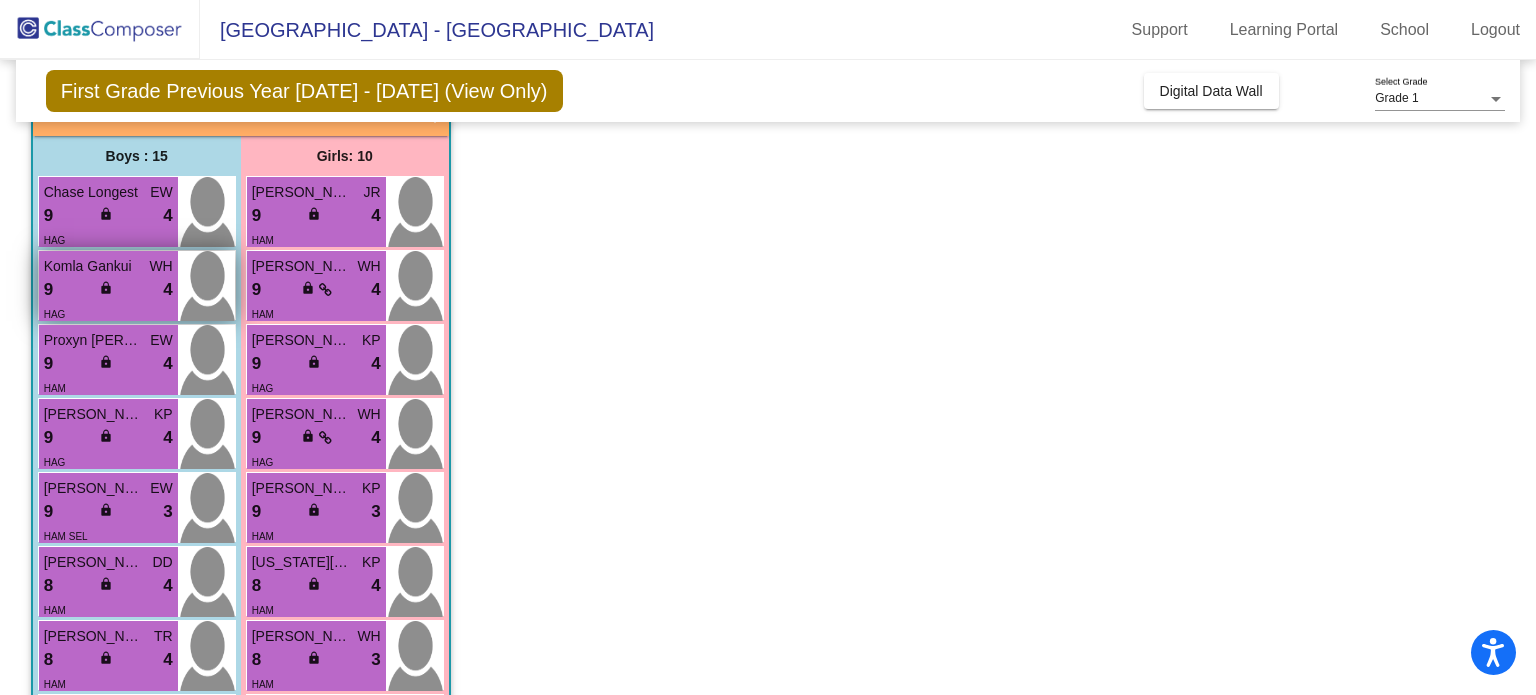 click on "9 lock do_not_disturb_alt 4" at bounding box center [108, 290] 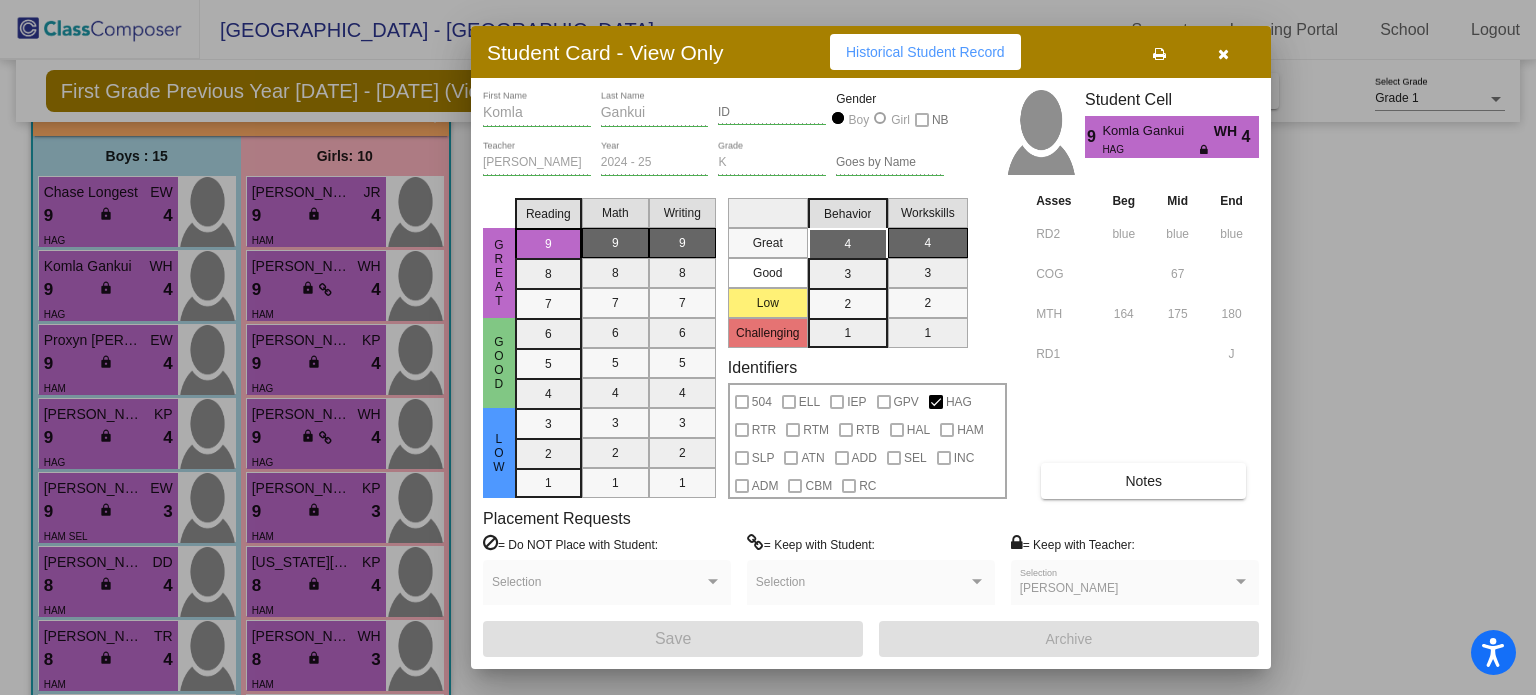 click on "Notes" at bounding box center (1143, 481) 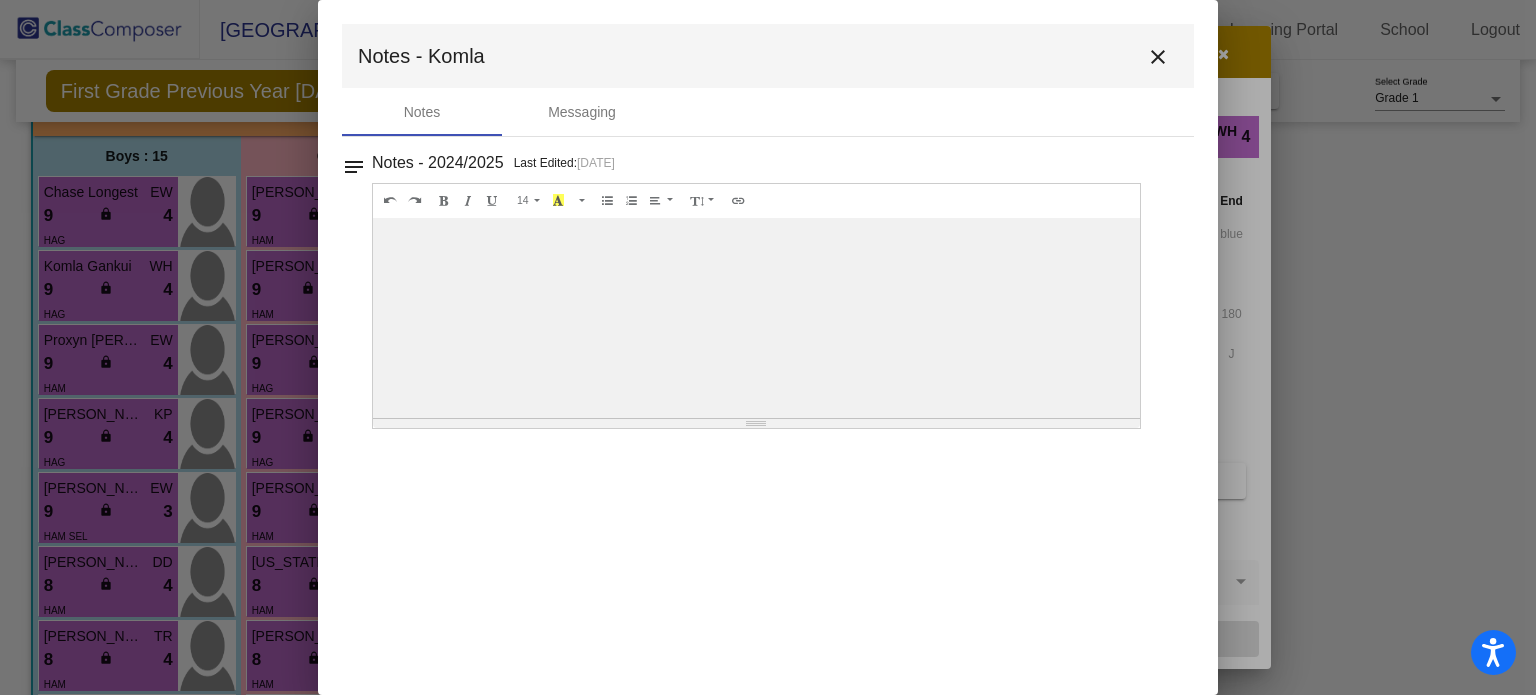 click on "close" at bounding box center [1158, 57] 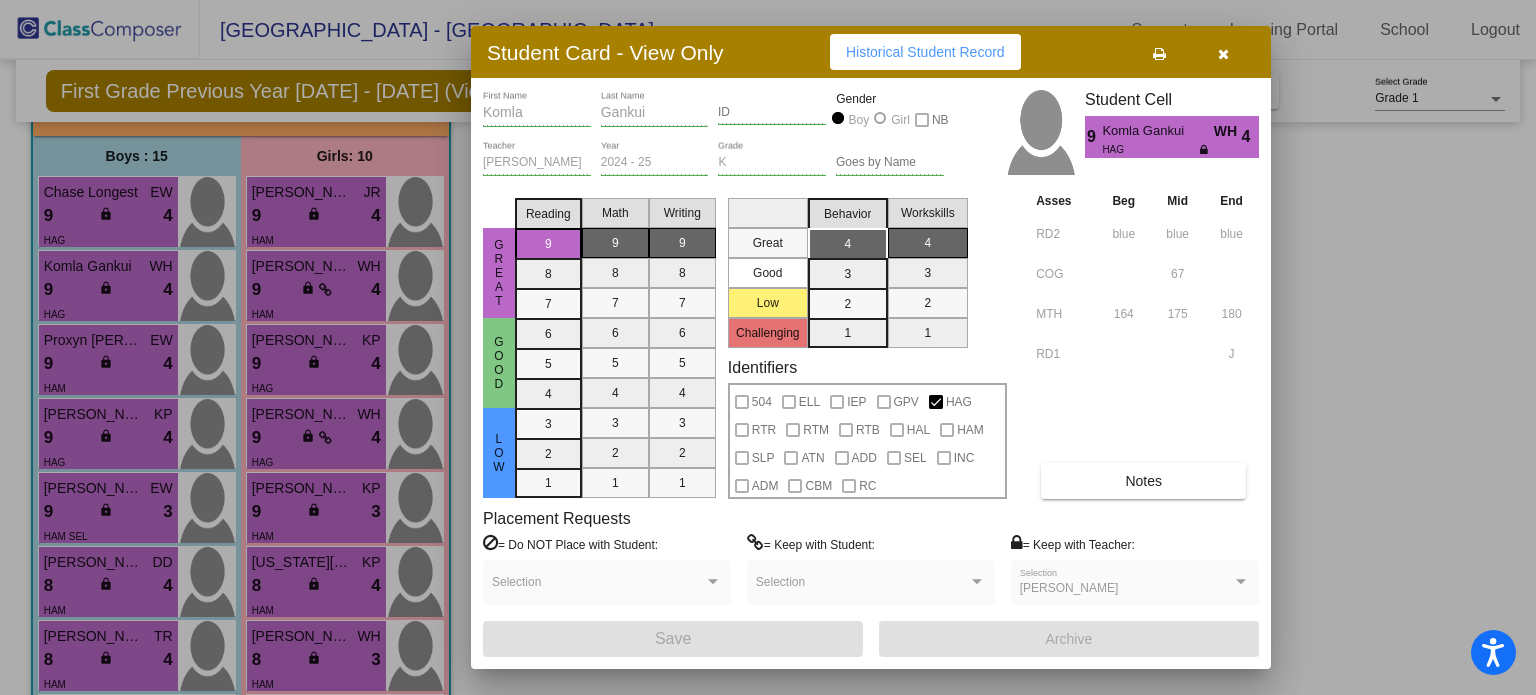 click at bounding box center (1223, 54) 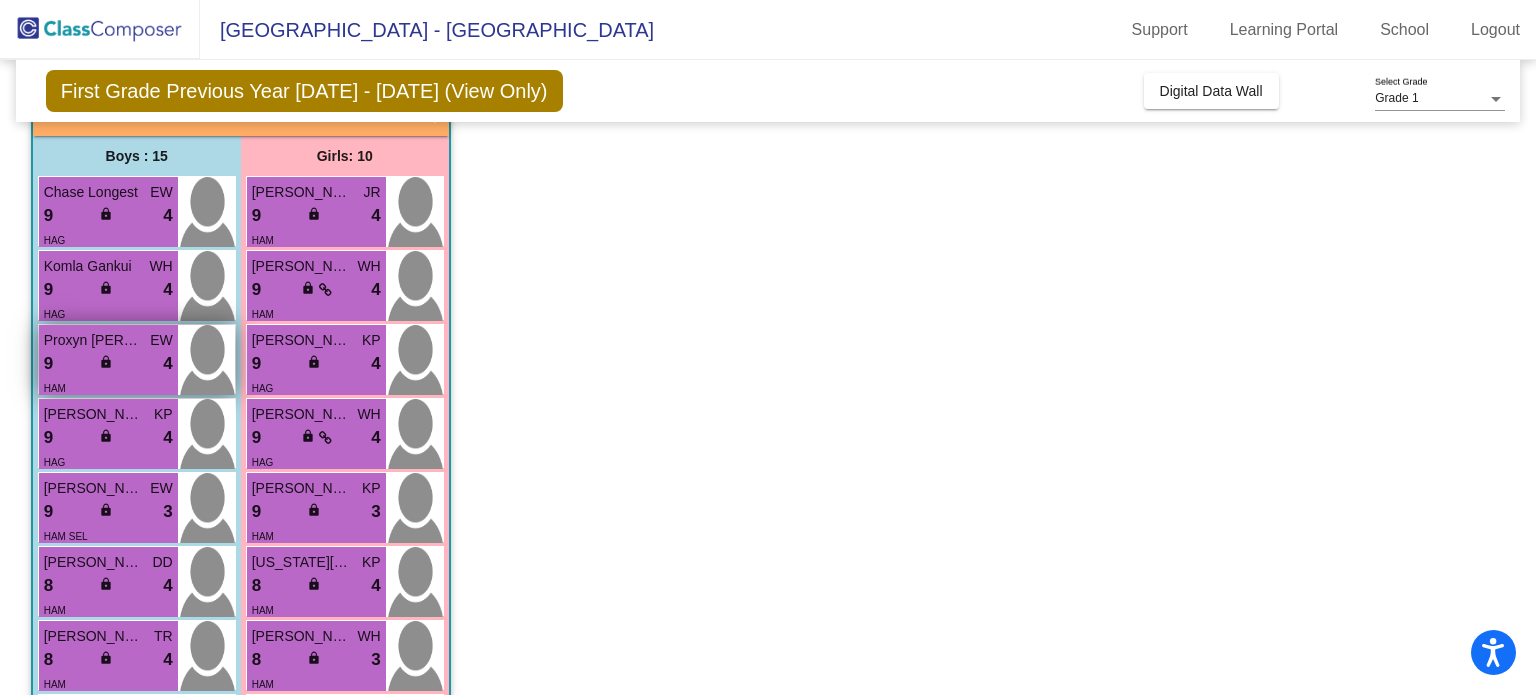 click on "9 lock do_not_disturb_alt 4" at bounding box center (108, 364) 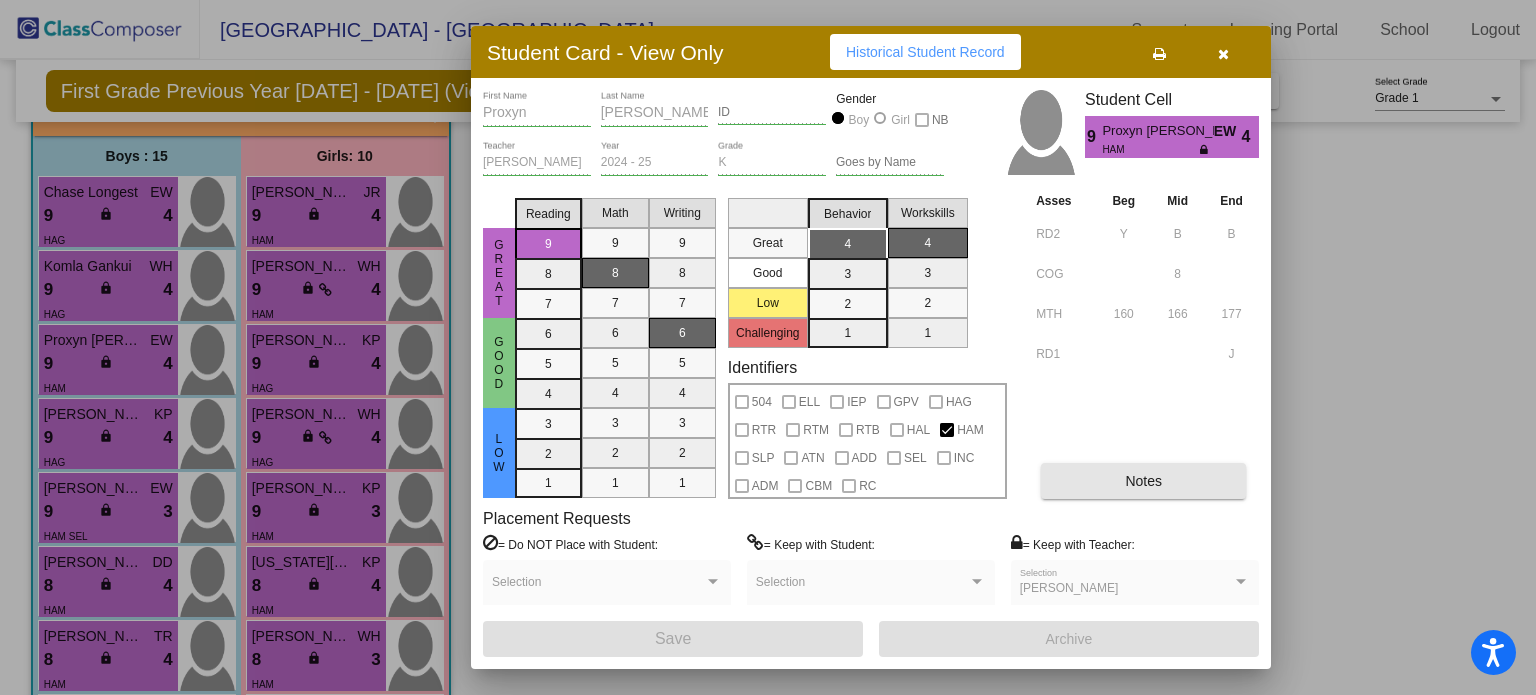 click on "Notes" at bounding box center [1143, 481] 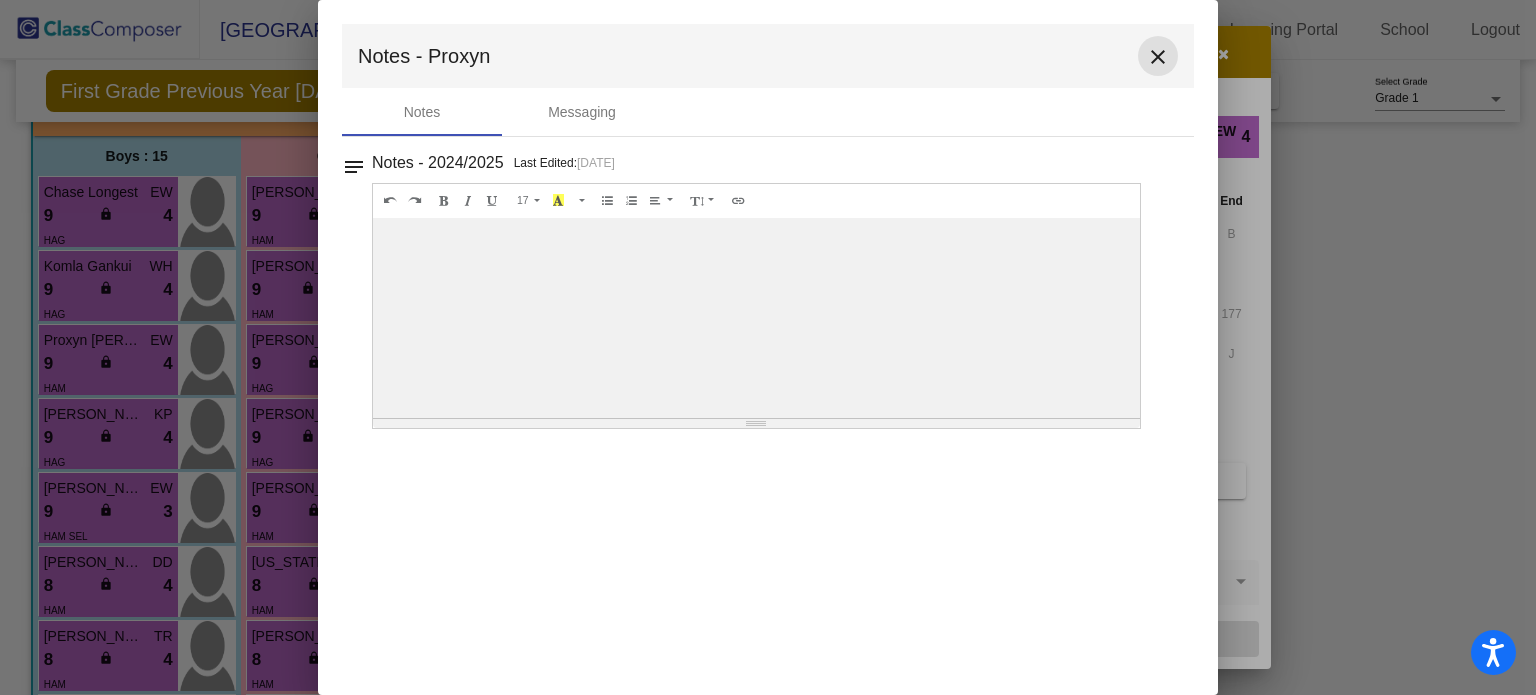 click on "close" at bounding box center (1158, 57) 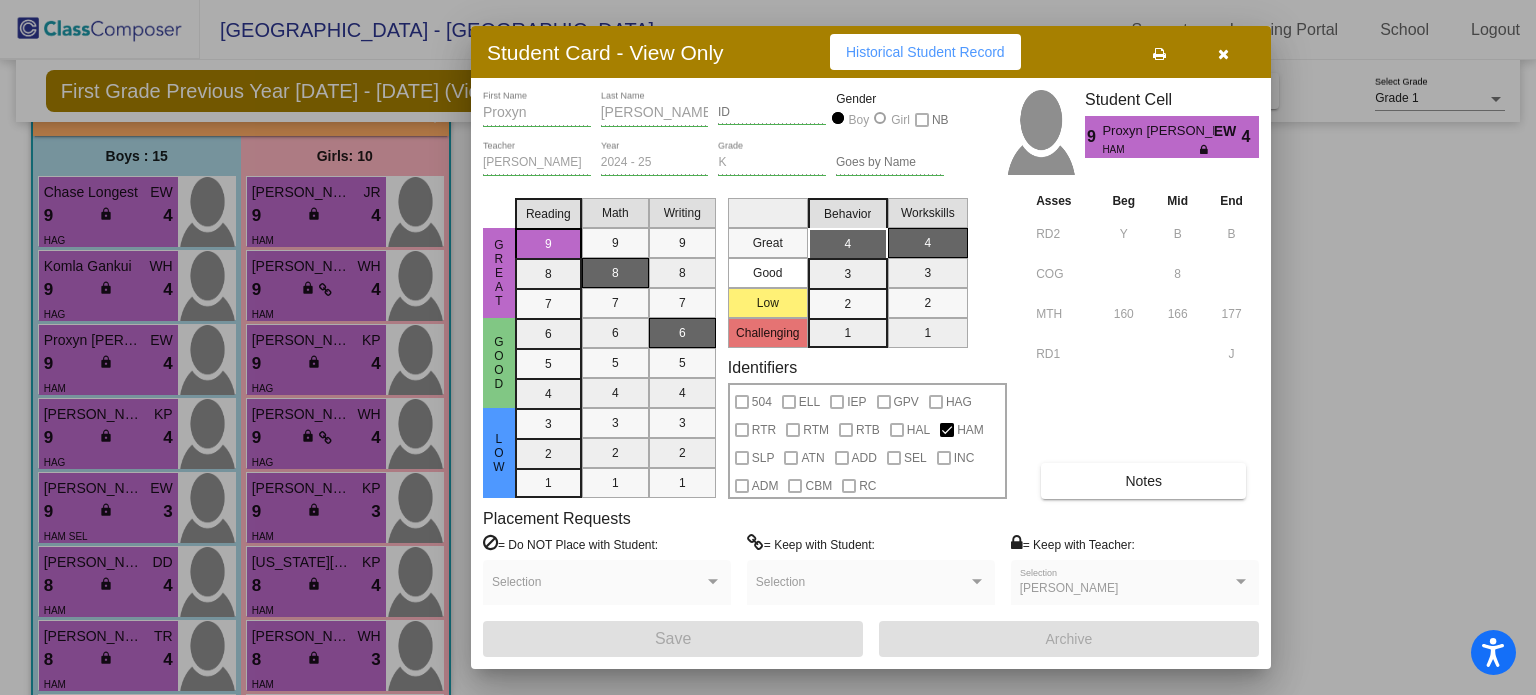 click at bounding box center (768, 347) 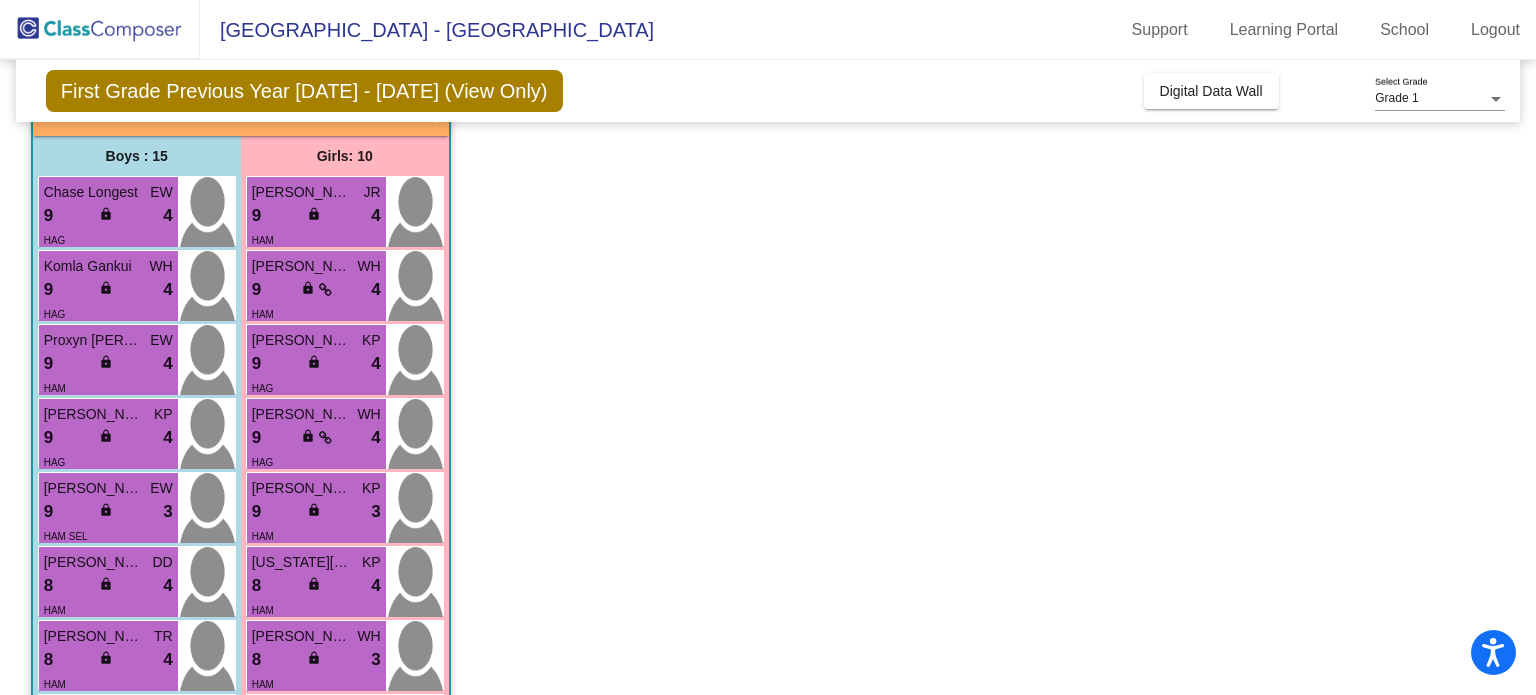 click on "JR" at bounding box center (372, 192) 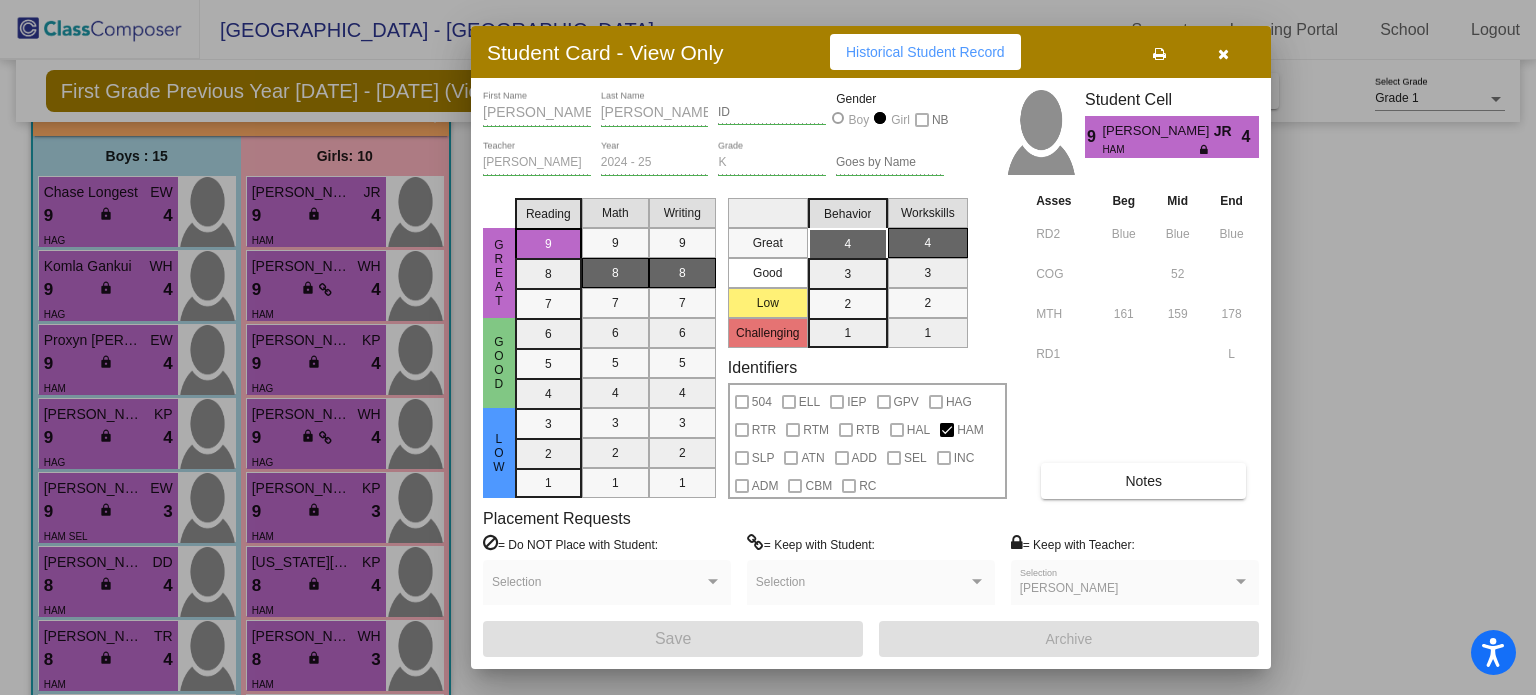 click at bounding box center (768, 347) 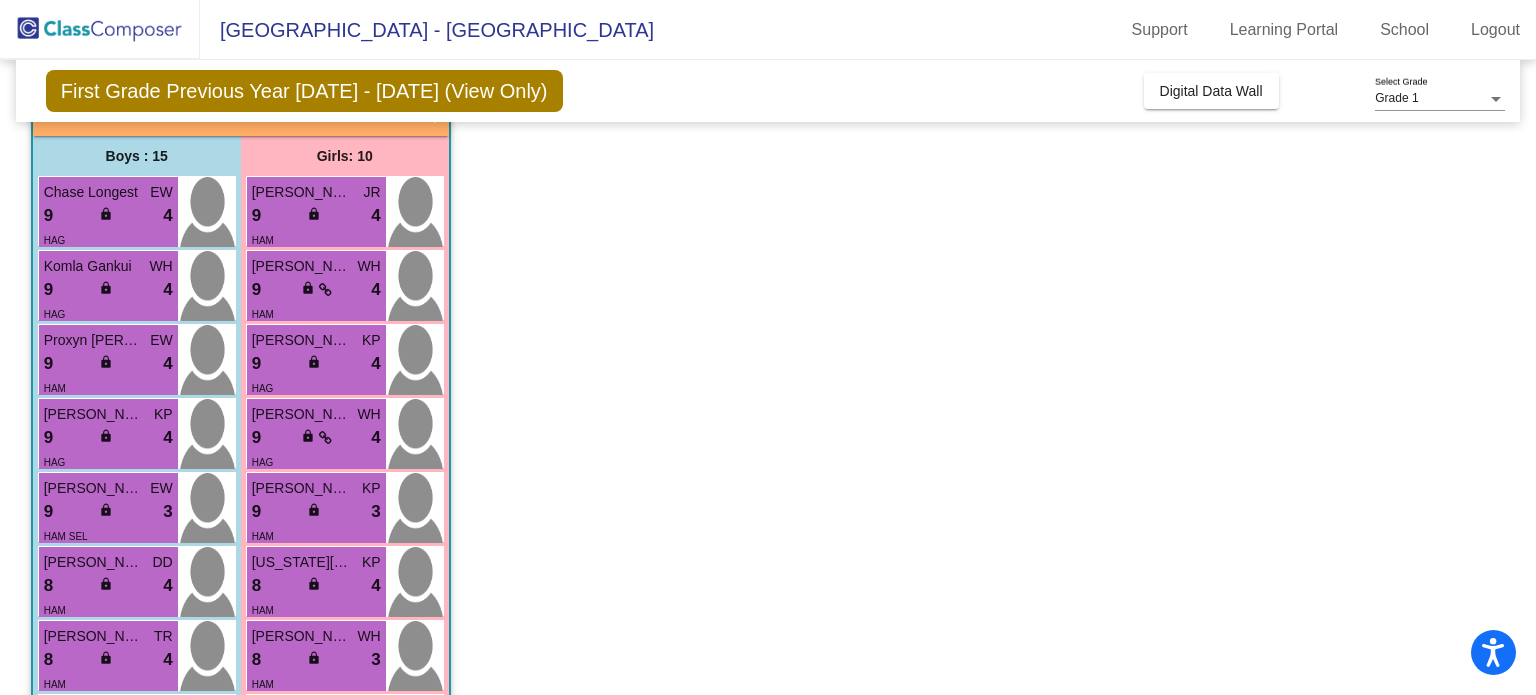 click on "Josephine Carnes WH" at bounding box center [316, 266] 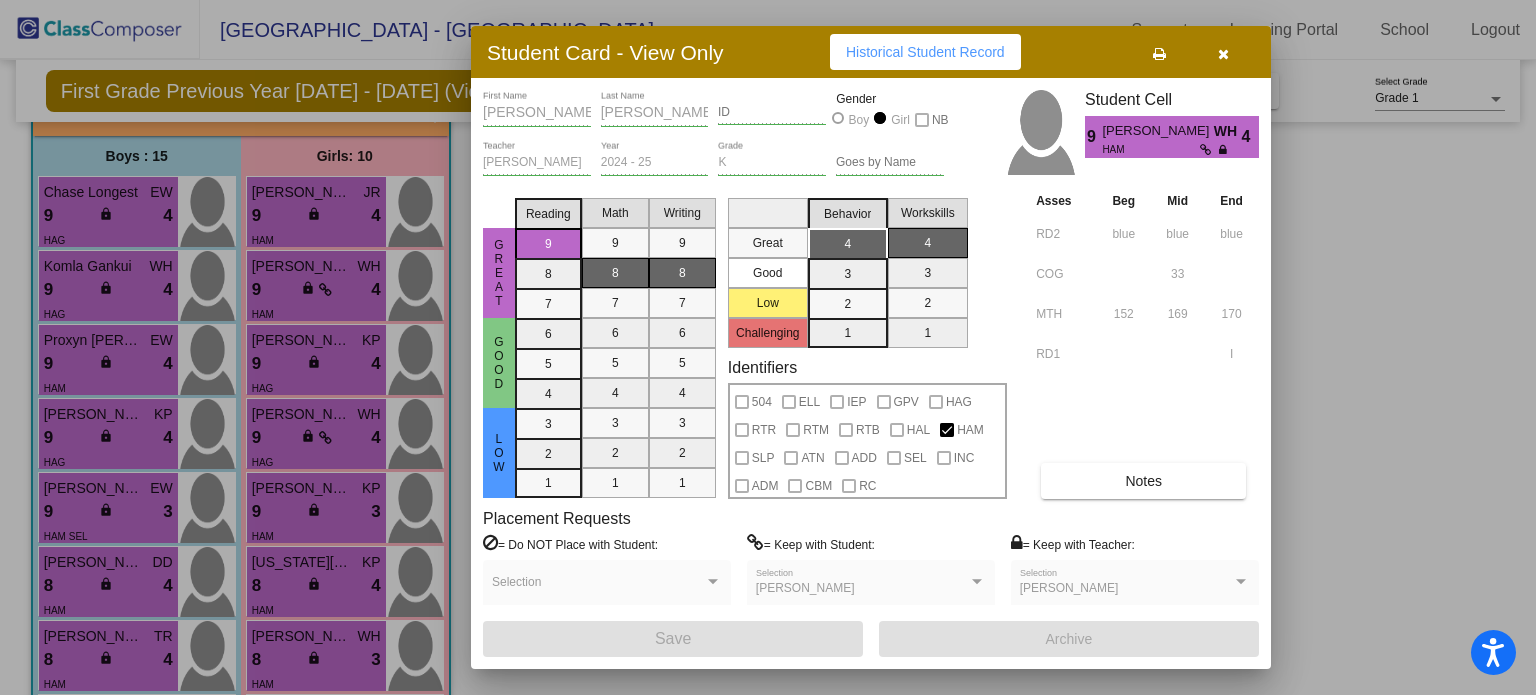 click at bounding box center [768, 347] 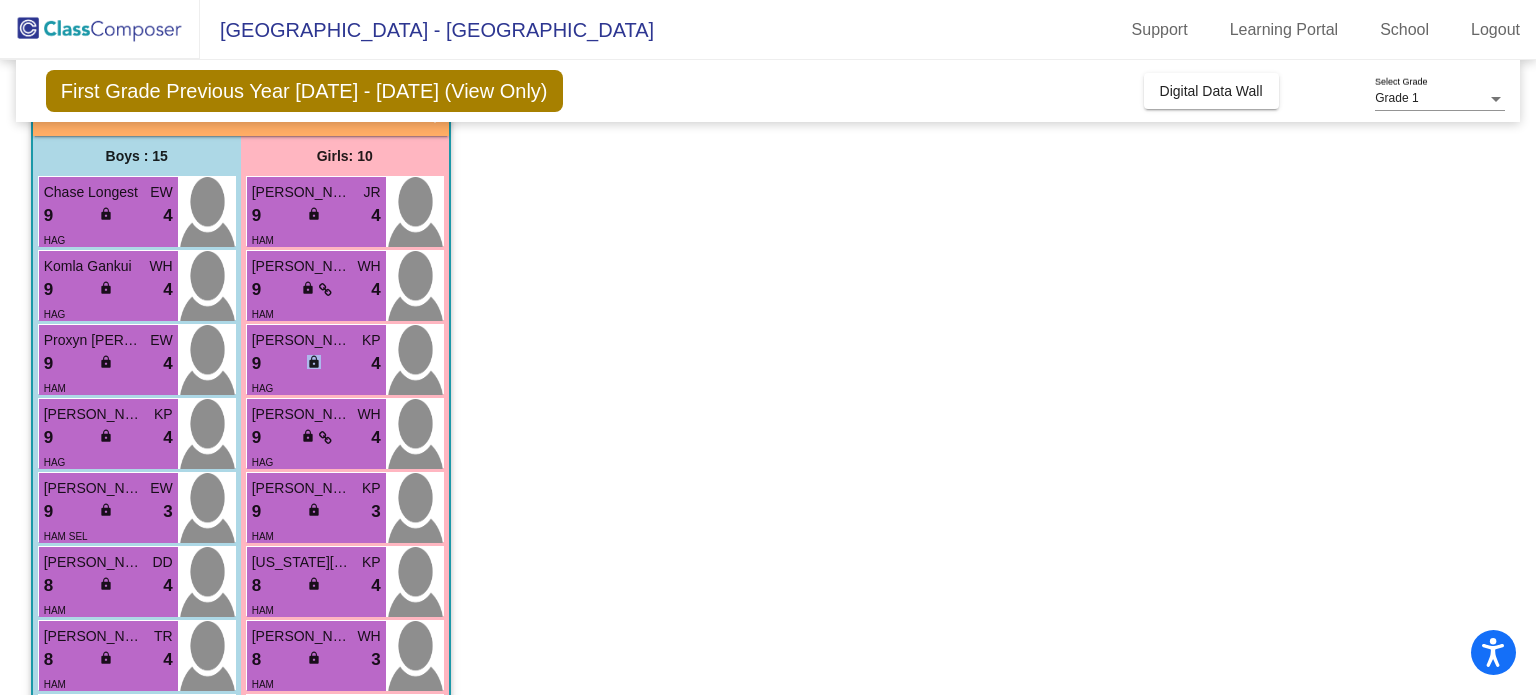 click on "lock" at bounding box center [314, 362] 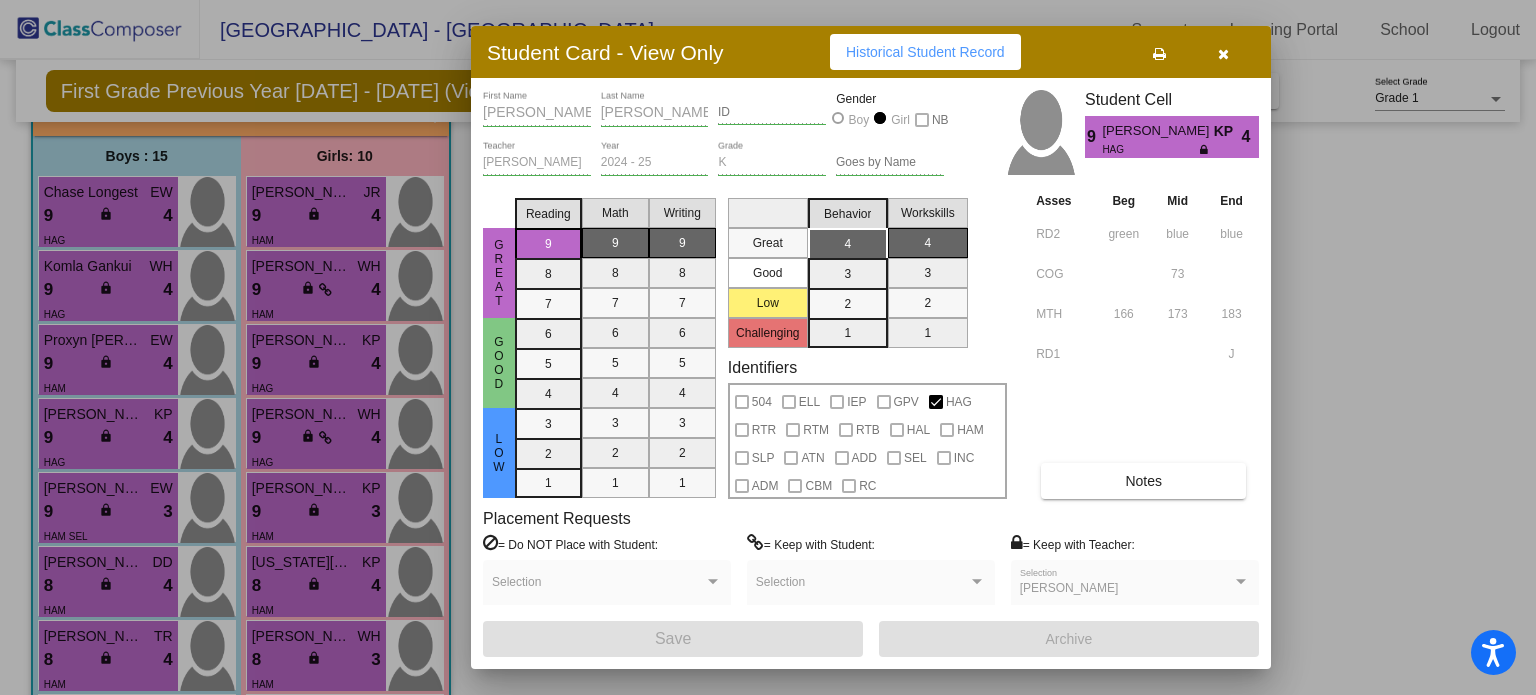 click at bounding box center (768, 347) 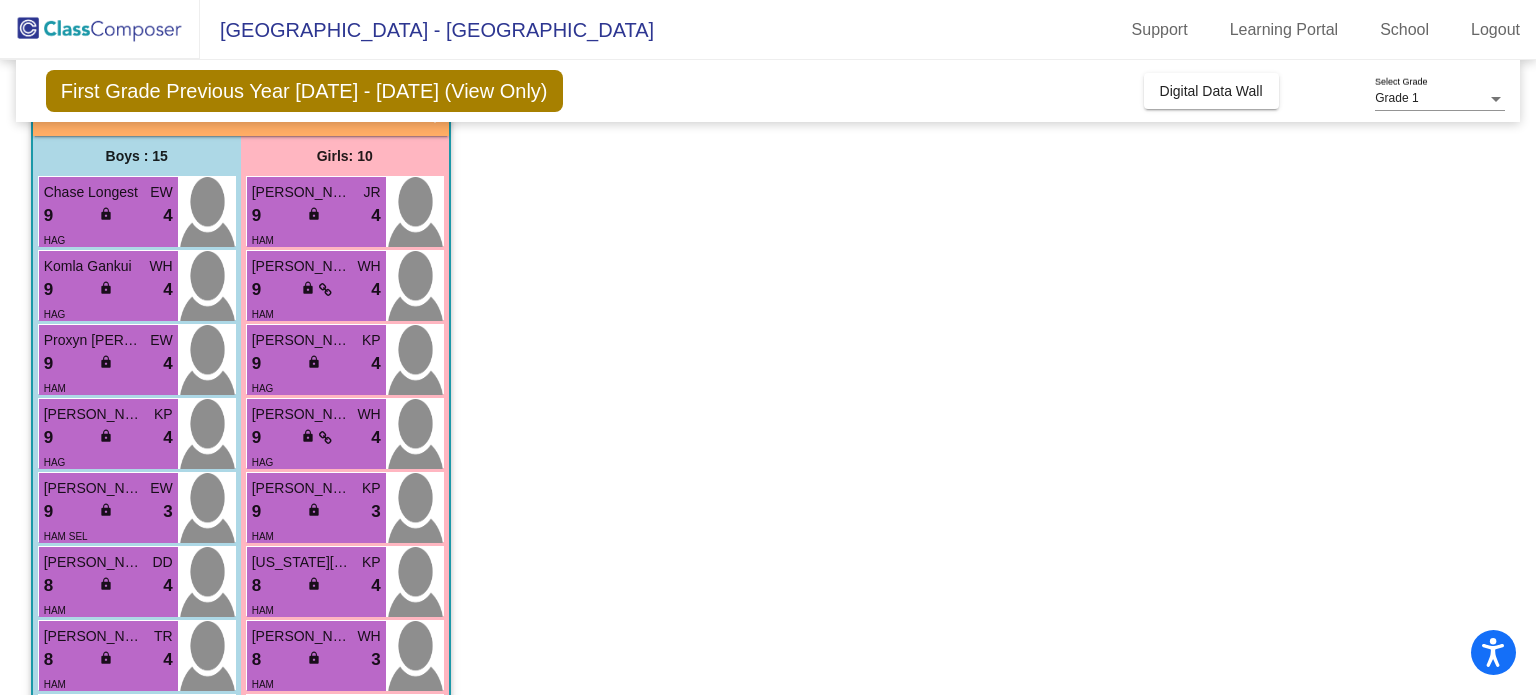 click on "Lylah Thoennes" at bounding box center (302, 414) 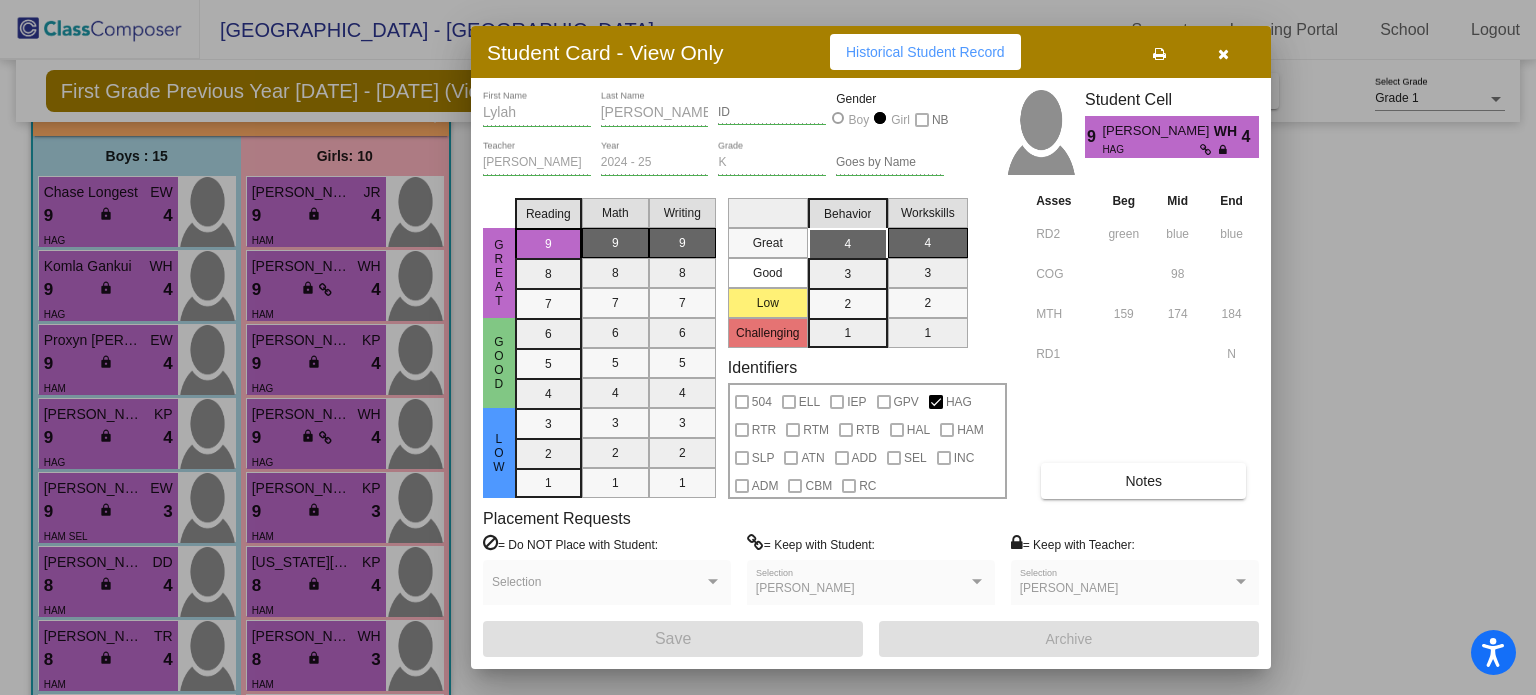 click at bounding box center [768, 347] 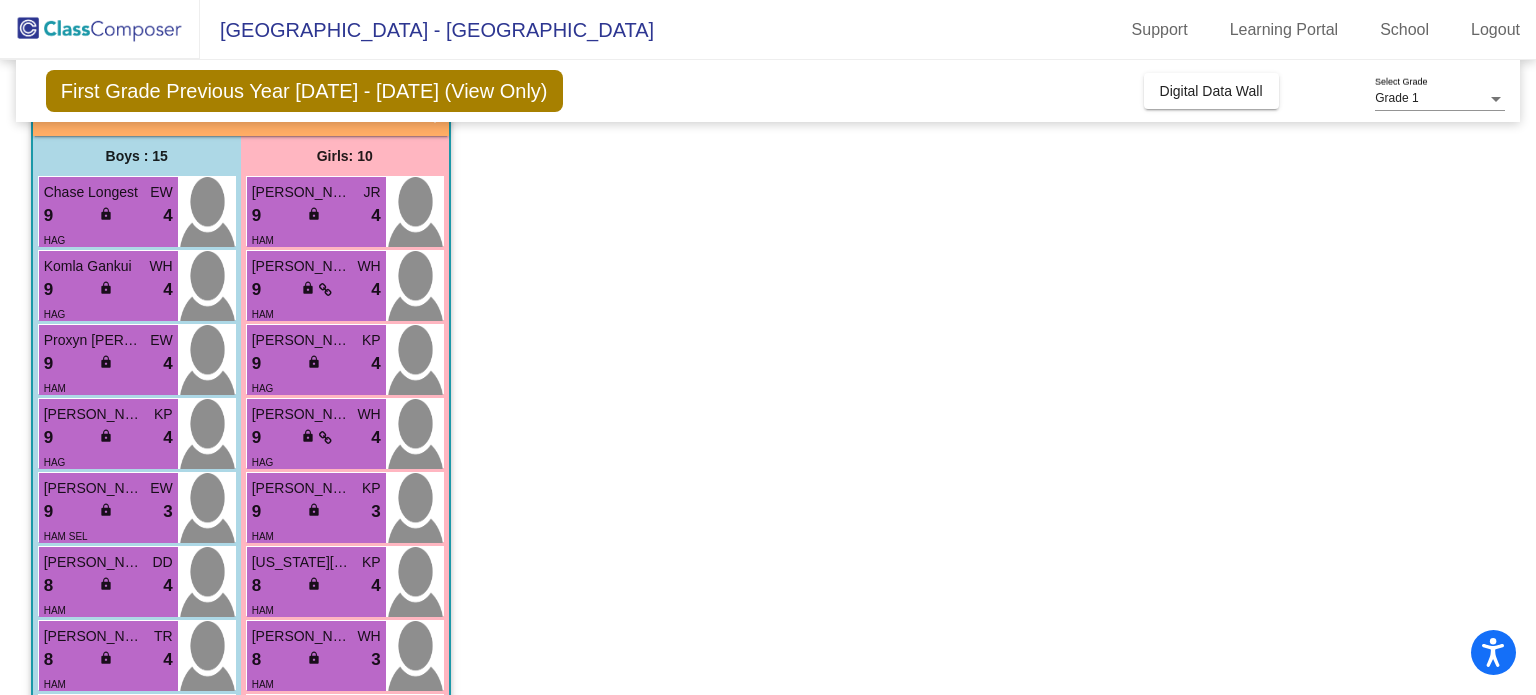click on "Kelby Flora" at bounding box center [302, 488] 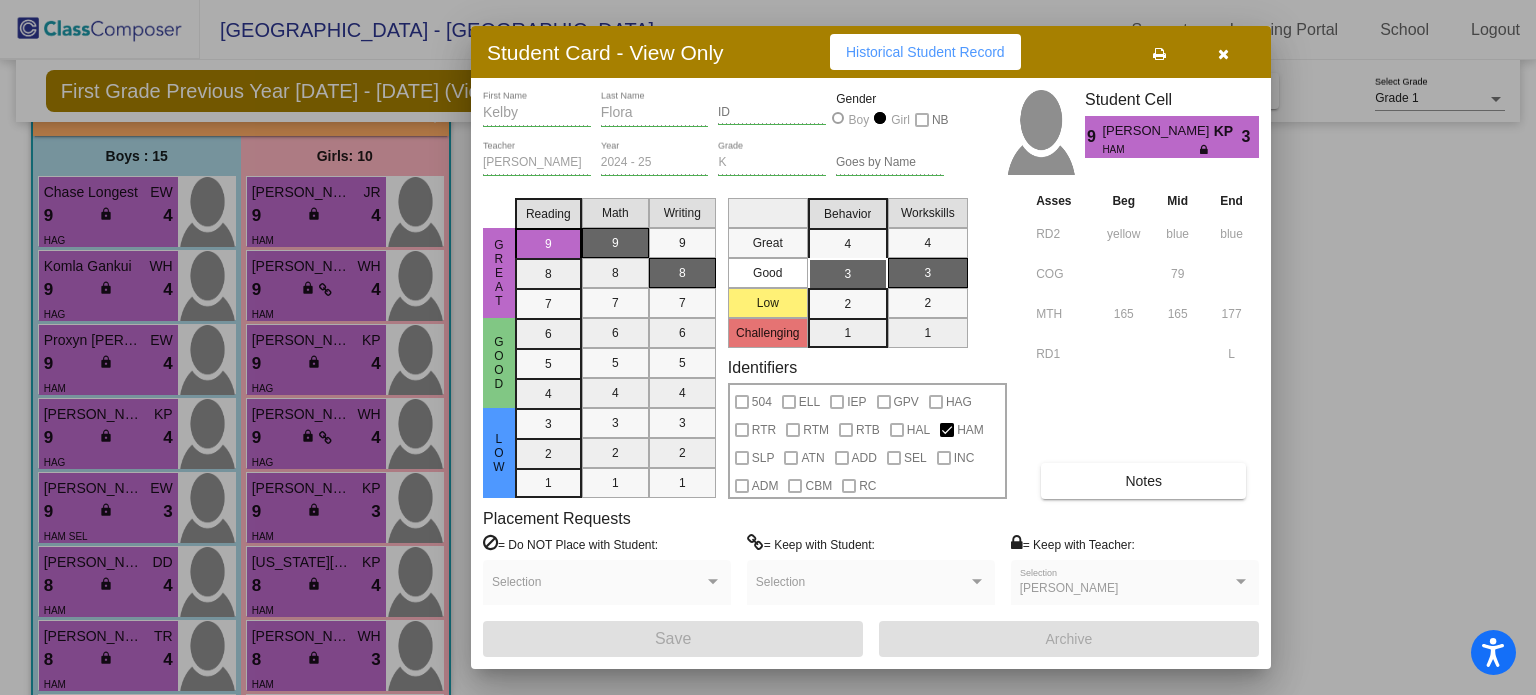 click at bounding box center (768, 347) 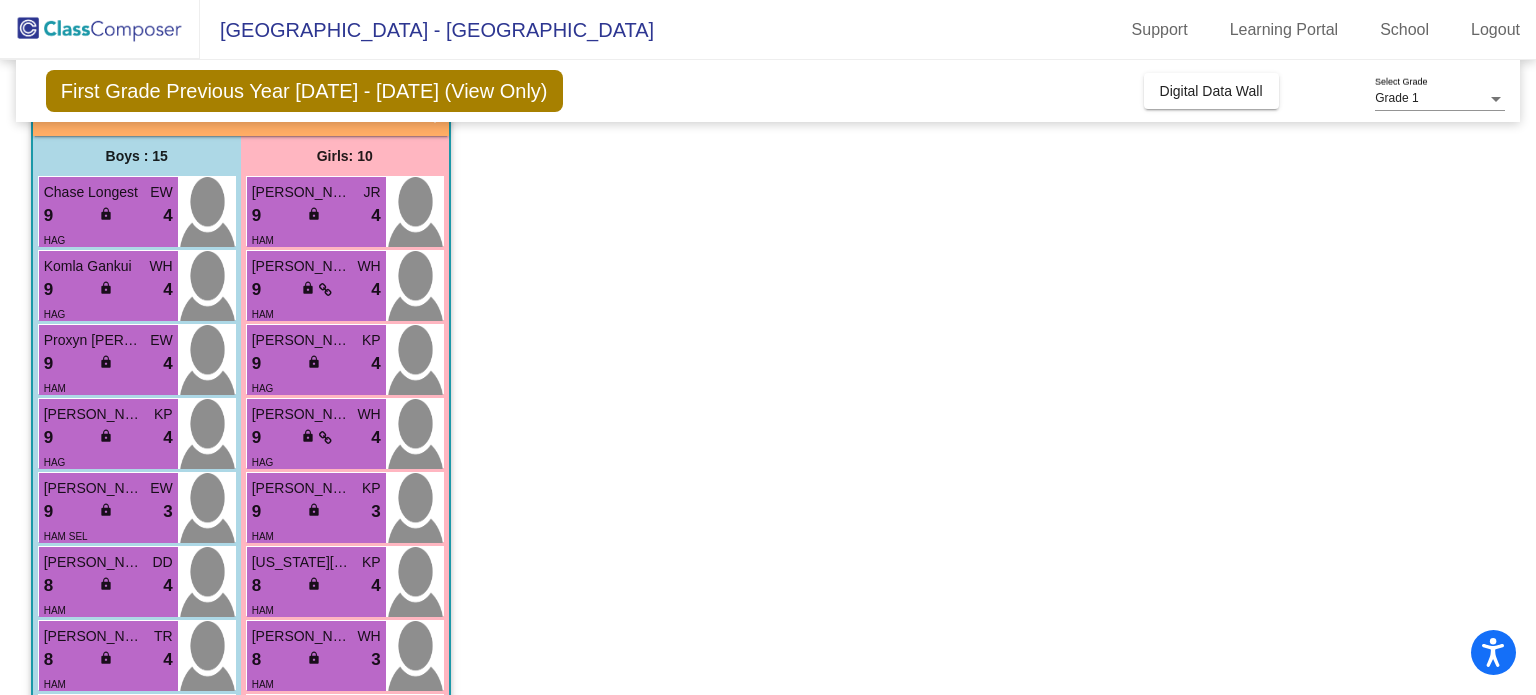 click on "lock do_not_disturb_alt" at bounding box center (316, 586) 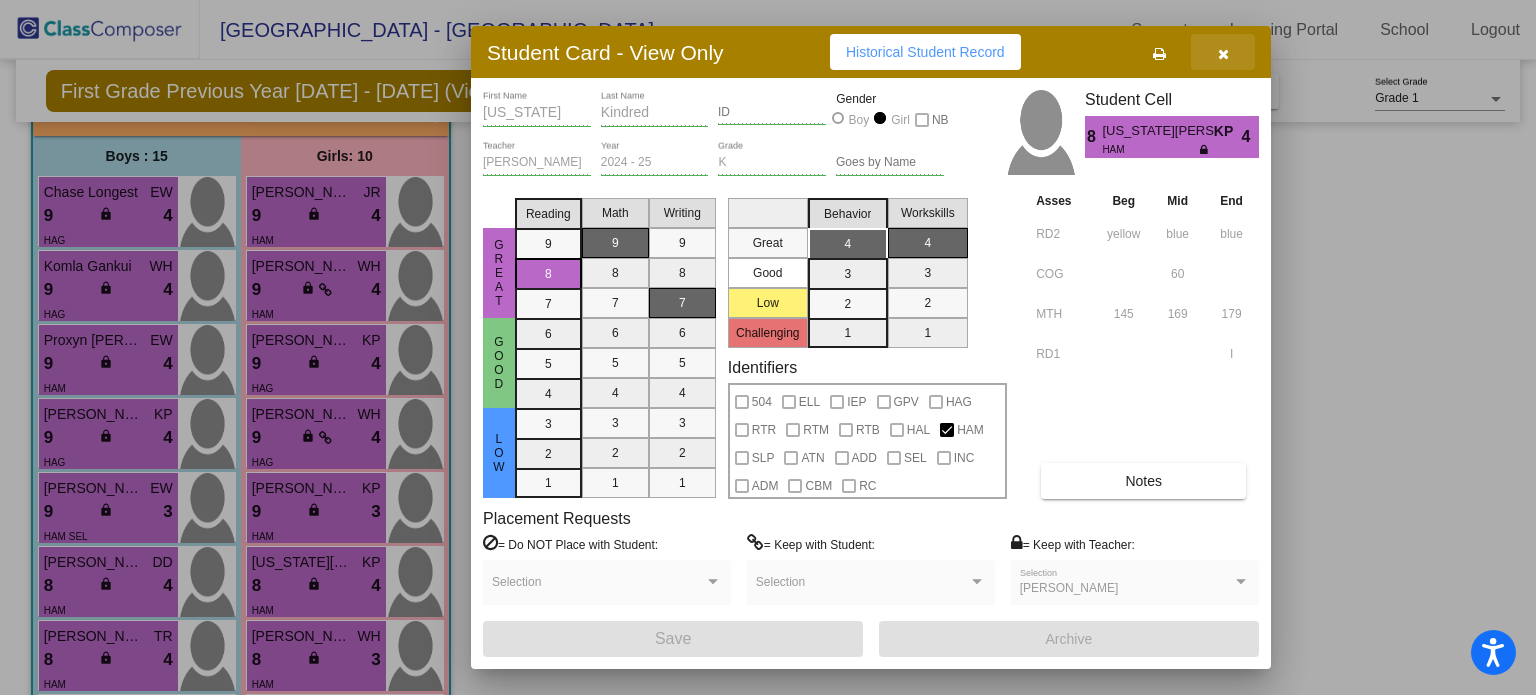click at bounding box center (1223, 52) 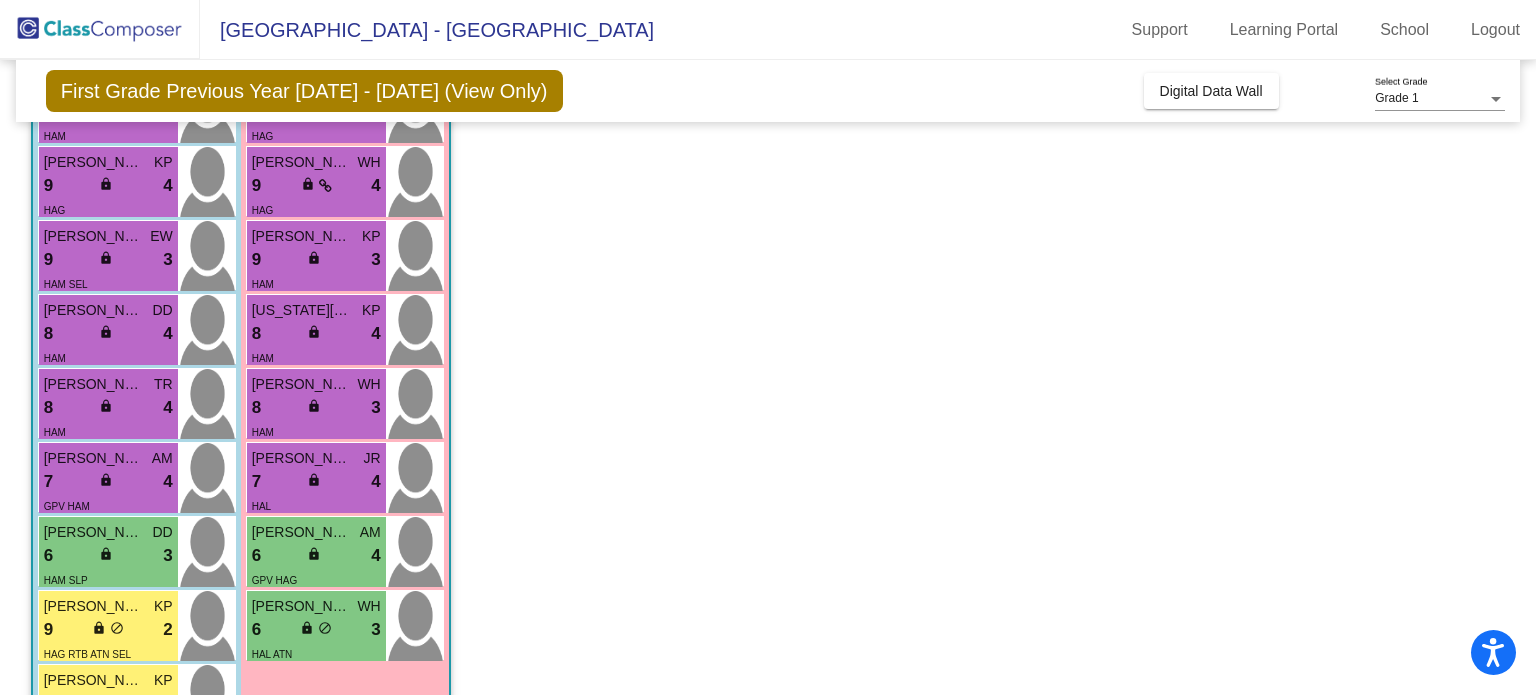 scroll, scrollTop: 396, scrollLeft: 0, axis: vertical 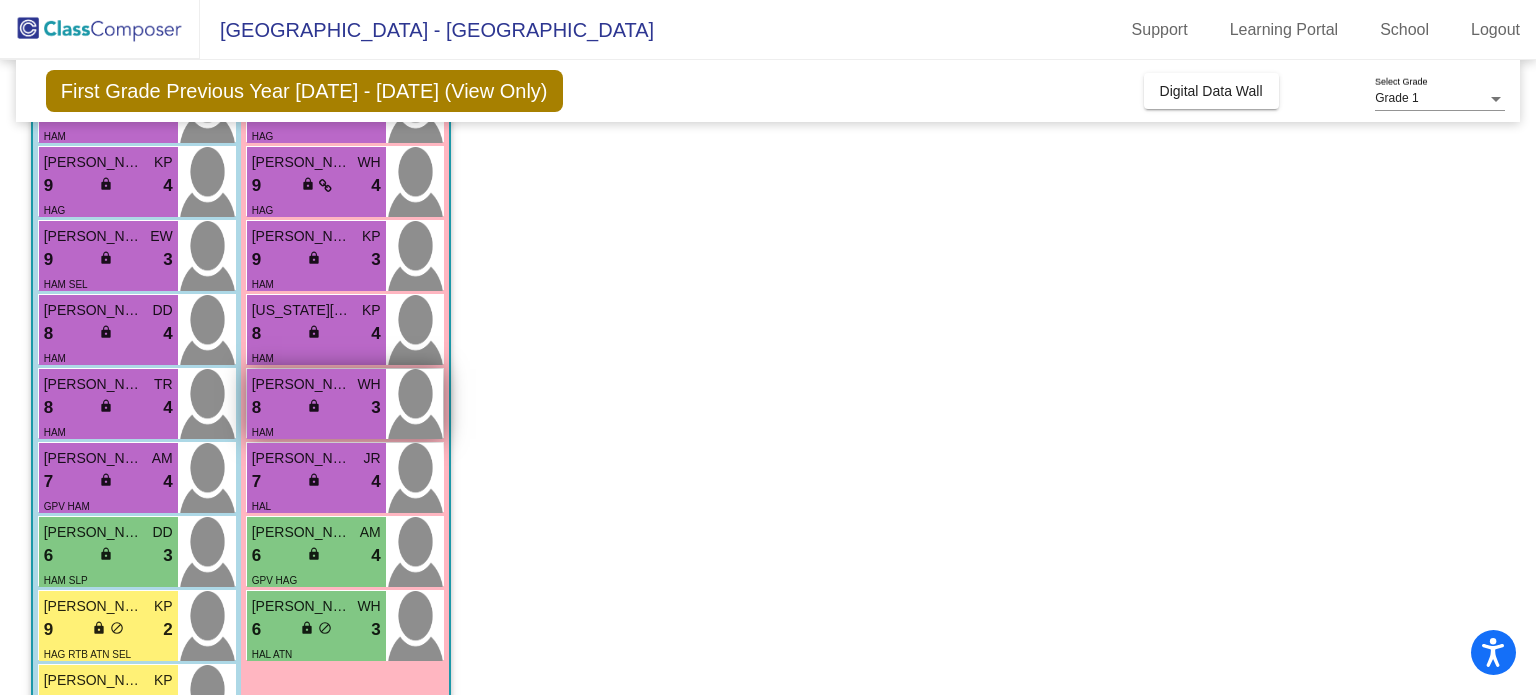 click on "Hadley Ross" at bounding box center (302, 384) 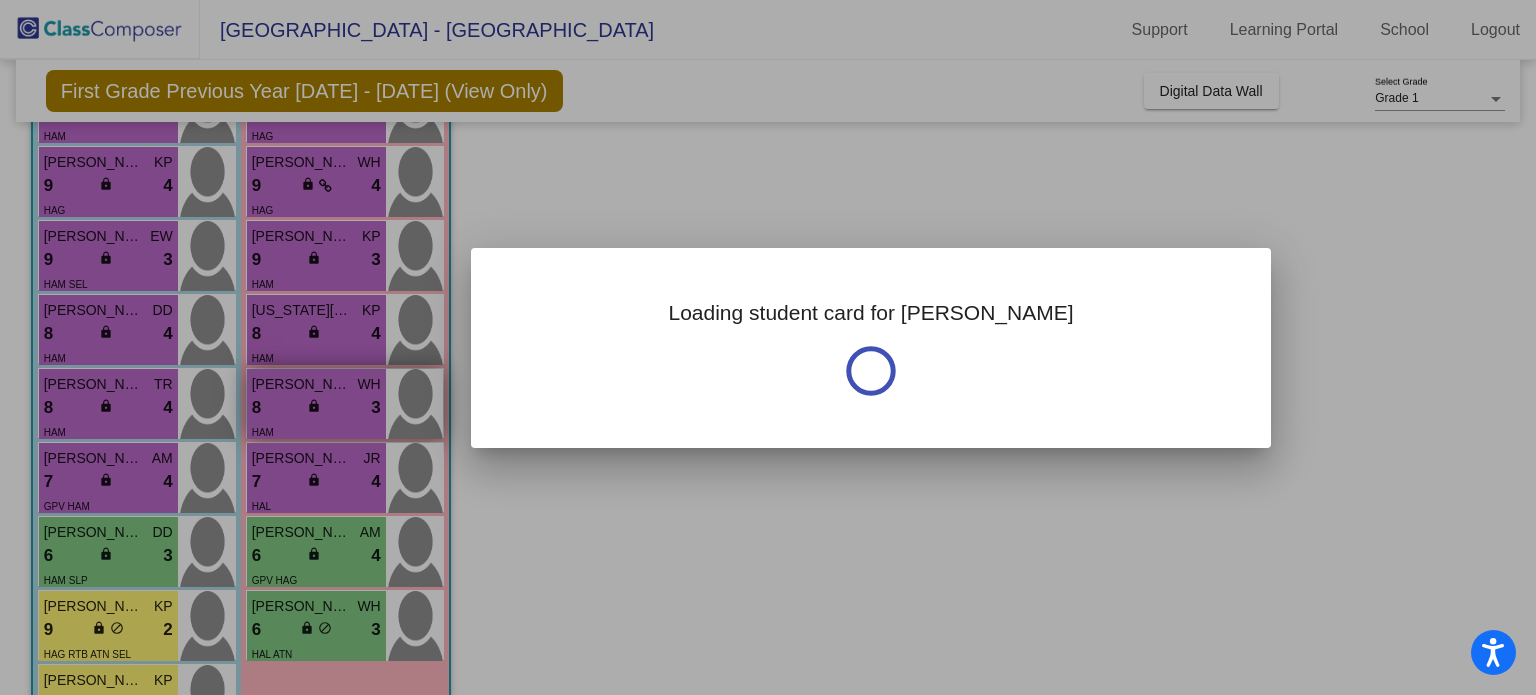 click at bounding box center (768, 347) 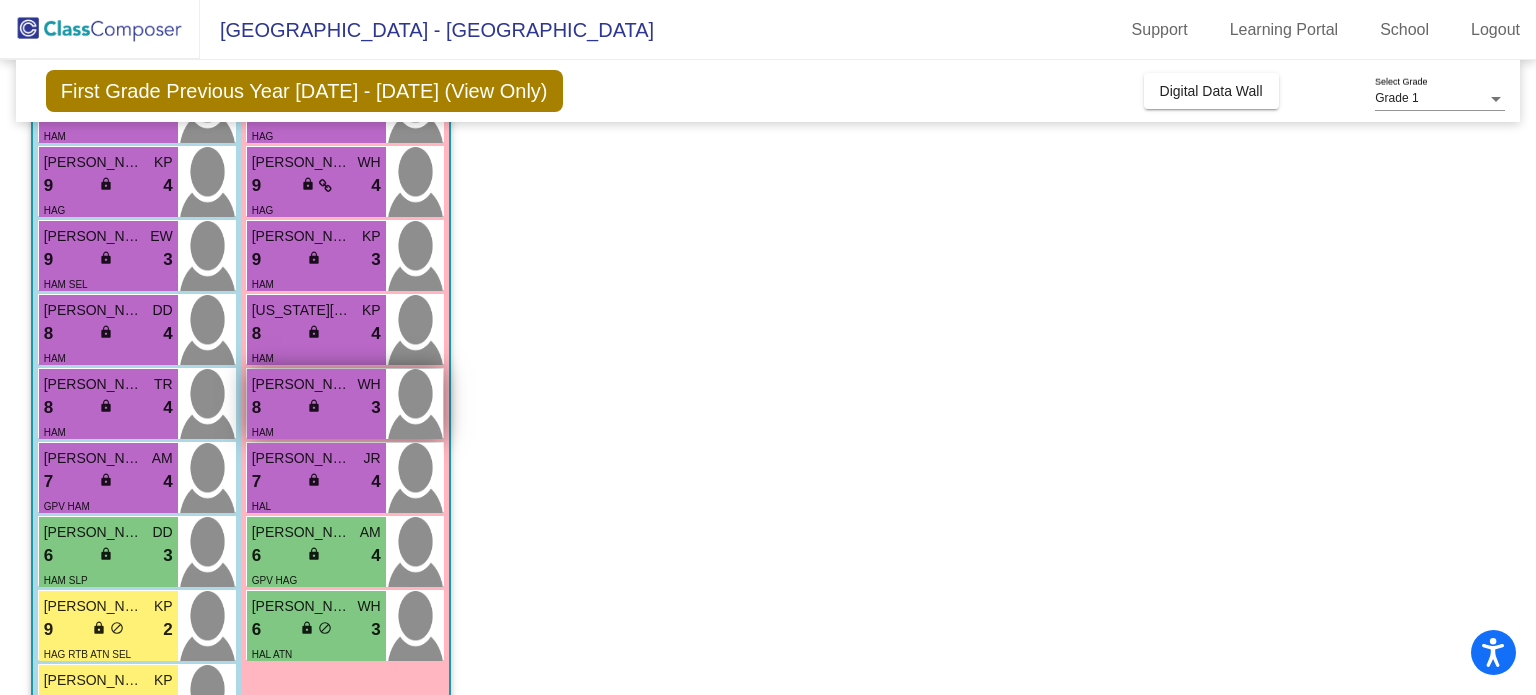click on "Hadley Ross" at bounding box center [302, 384] 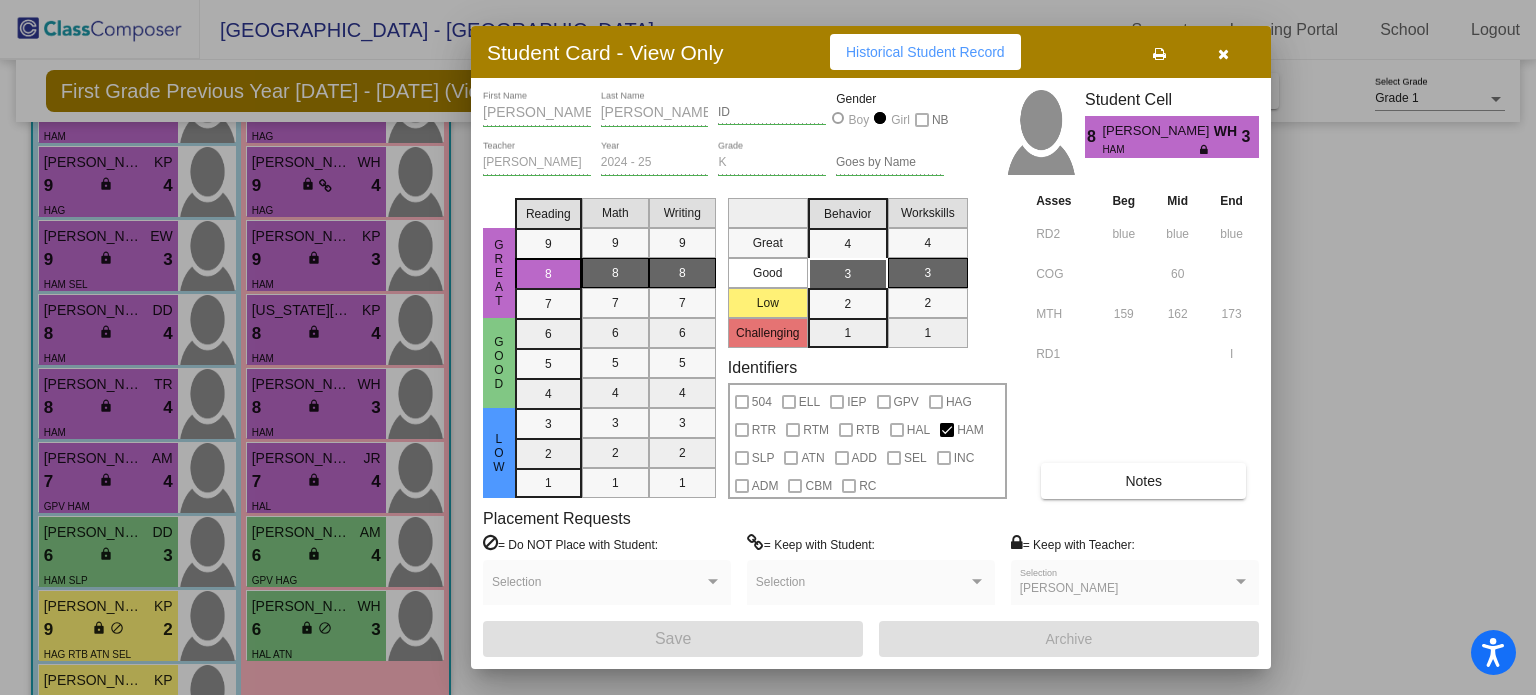 click at bounding box center (768, 347) 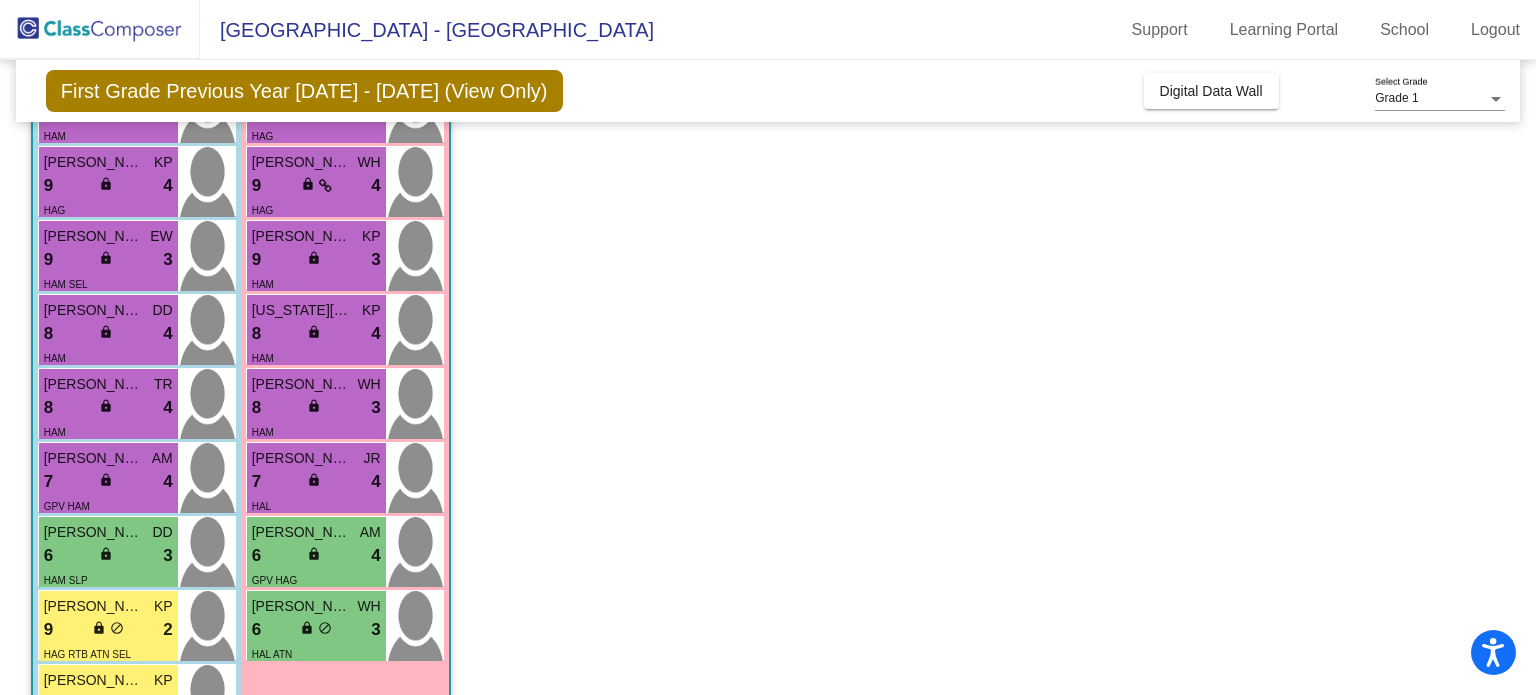 click on "7 lock do_not_disturb_alt 4" at bounding box center (316, 482) 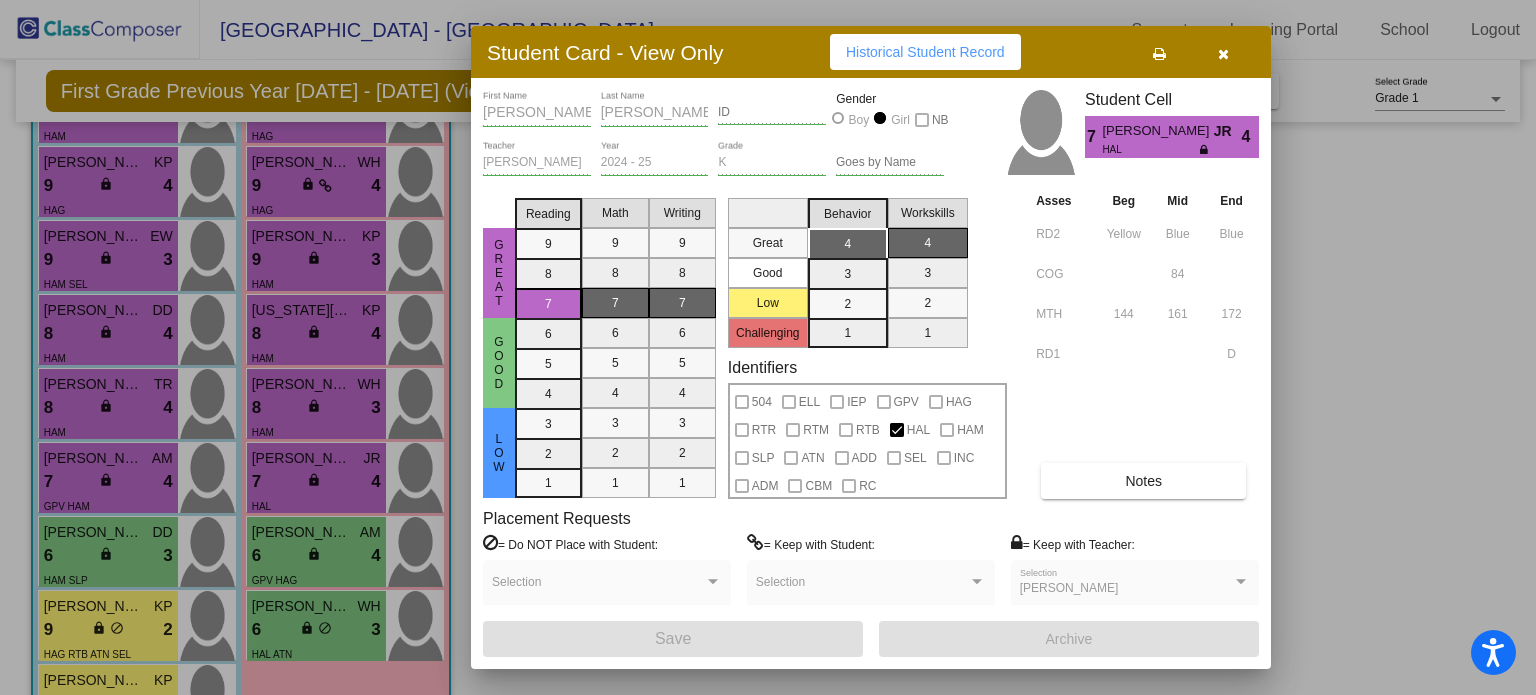 click on "Notes" at bounding box center [1143, 481] 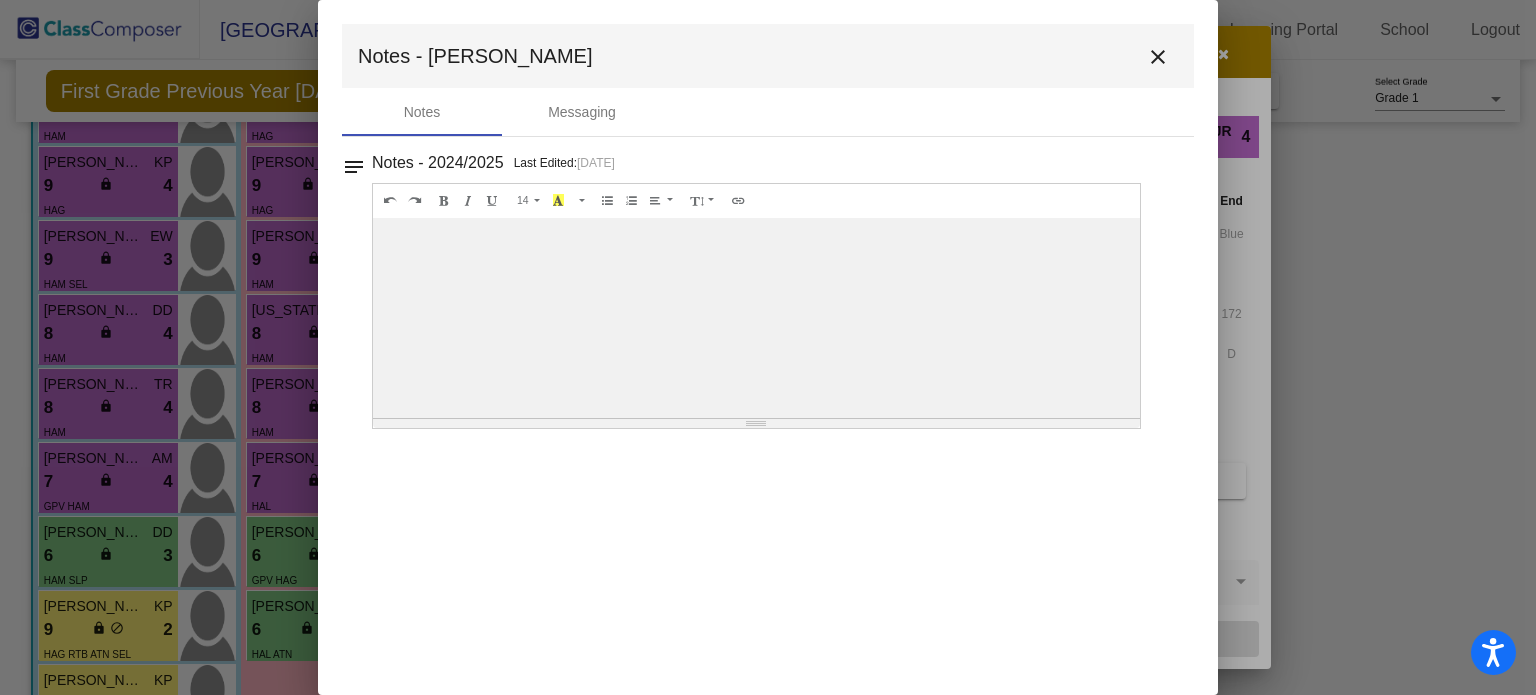 click on "close" at bounding box center (1158, 57) 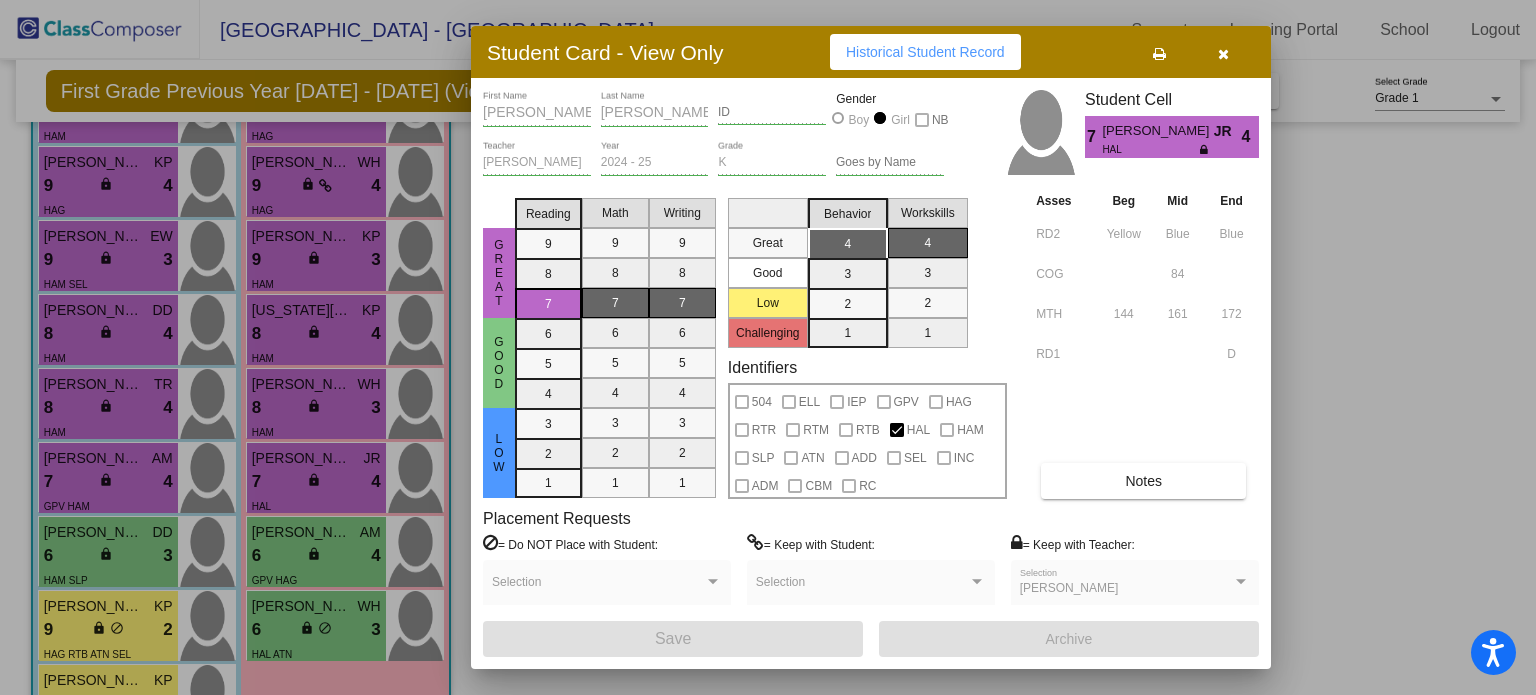 click at bounding box center [768, 347] 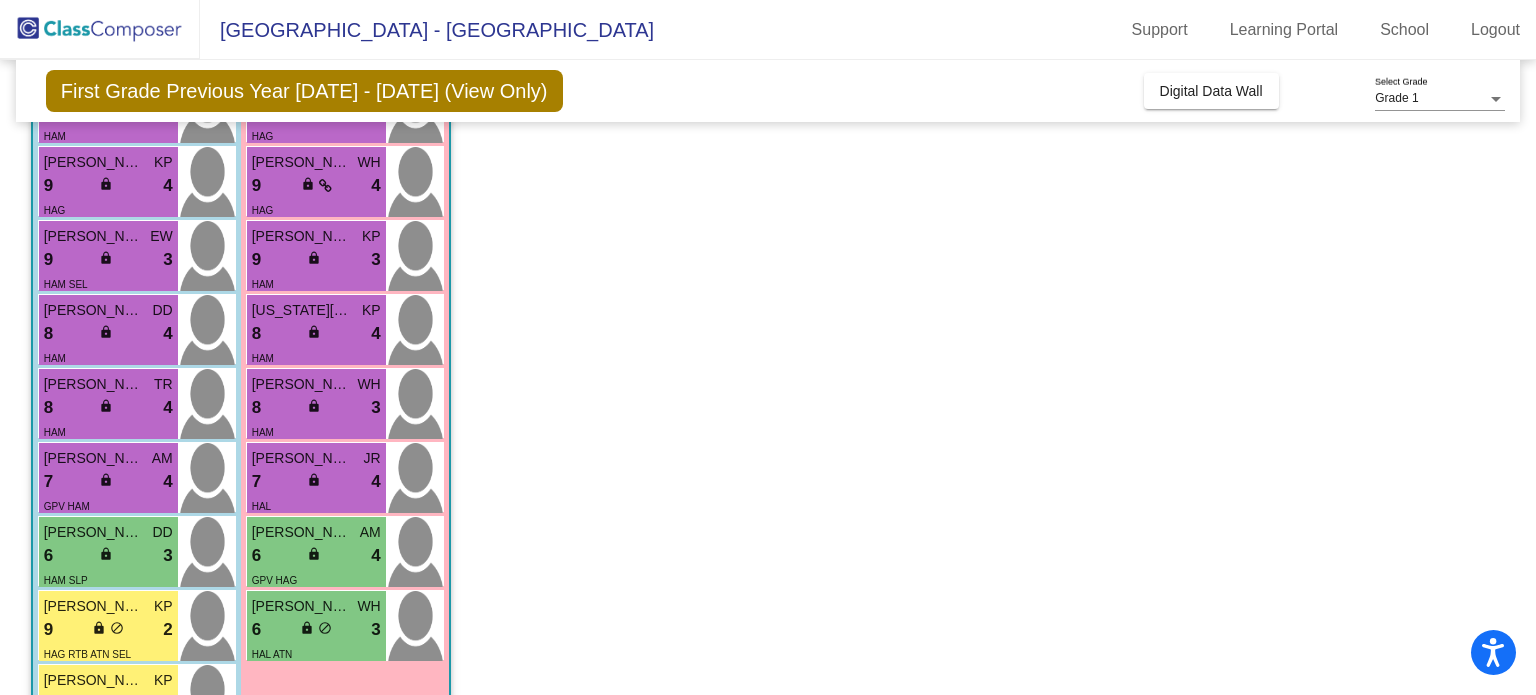 click on "Madison Conley AM" at bounding box center (316, 532) 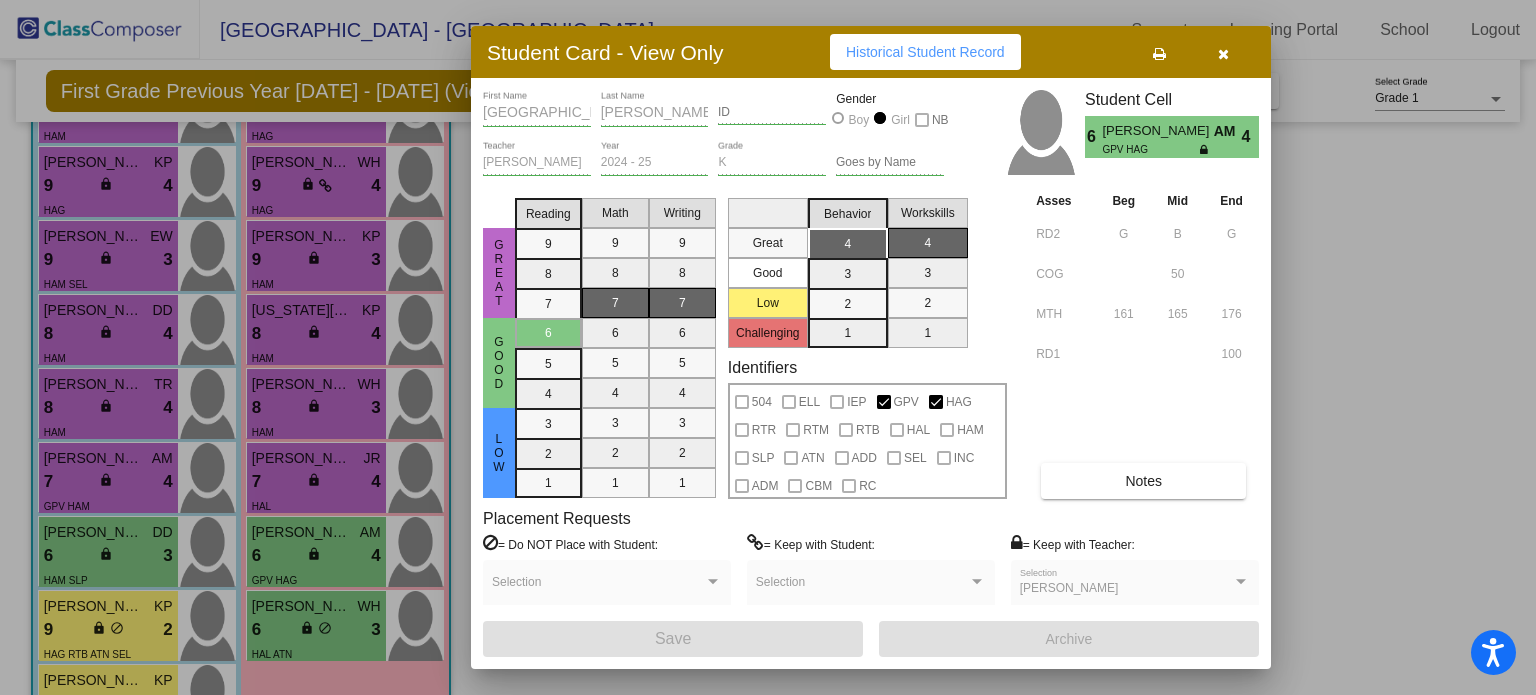 click at bounding box center [768, 347] 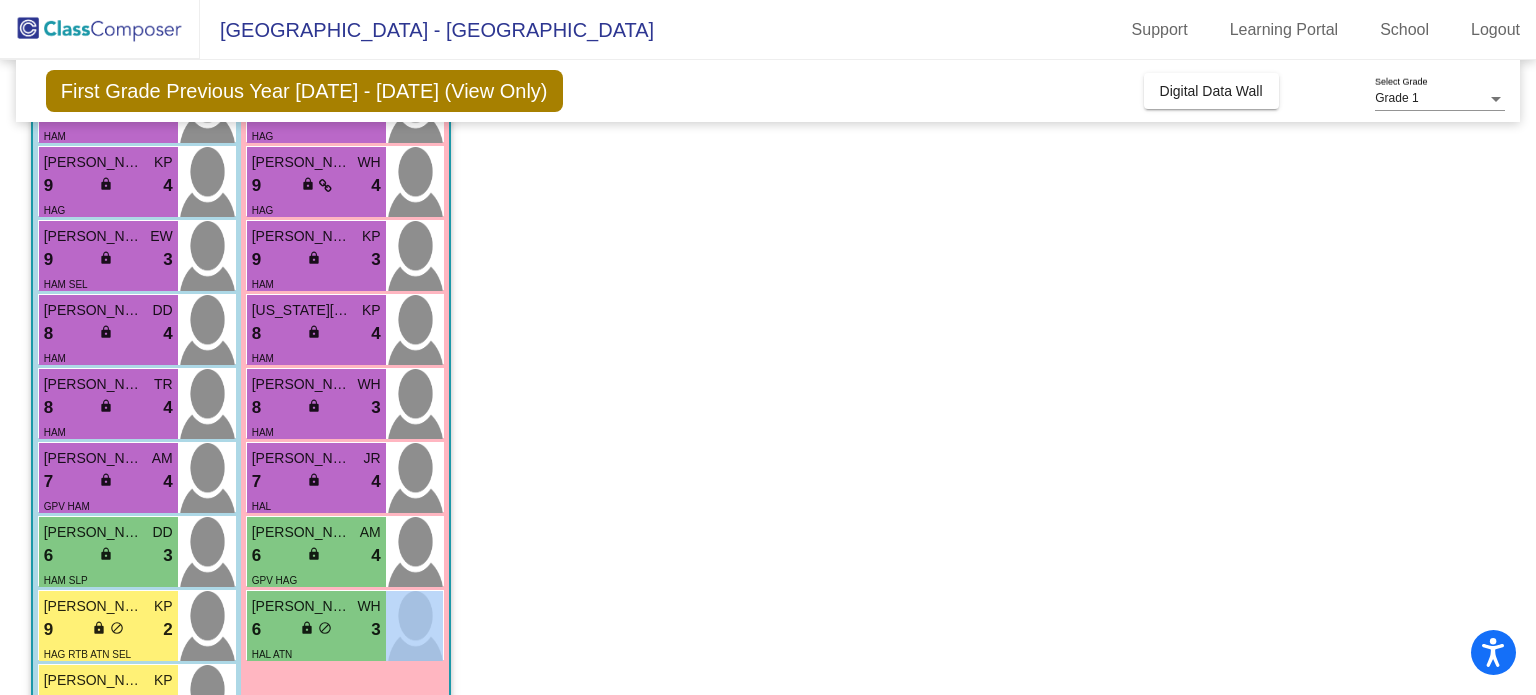 click on "HAL ATN" at bounding box center [316, 653] 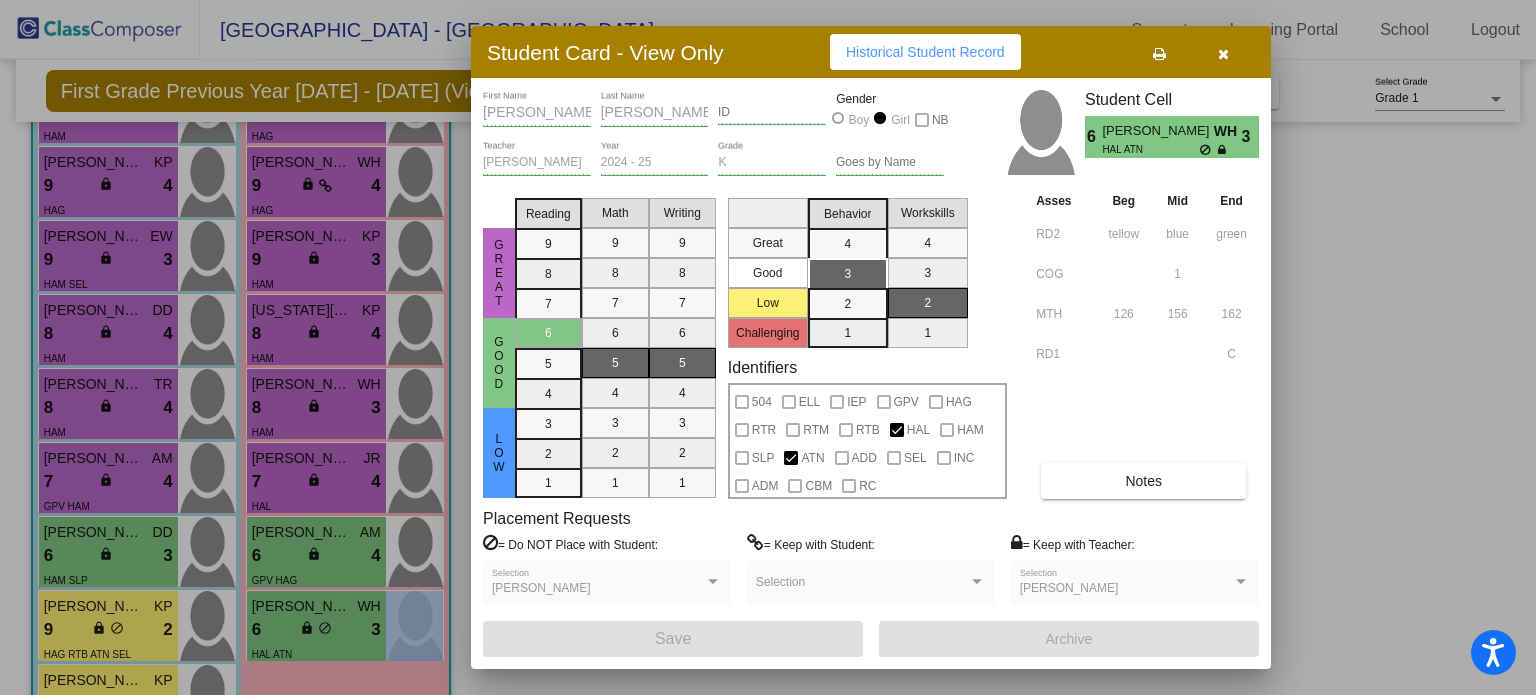 click on "Notes" at bounding box center [1143, 481] 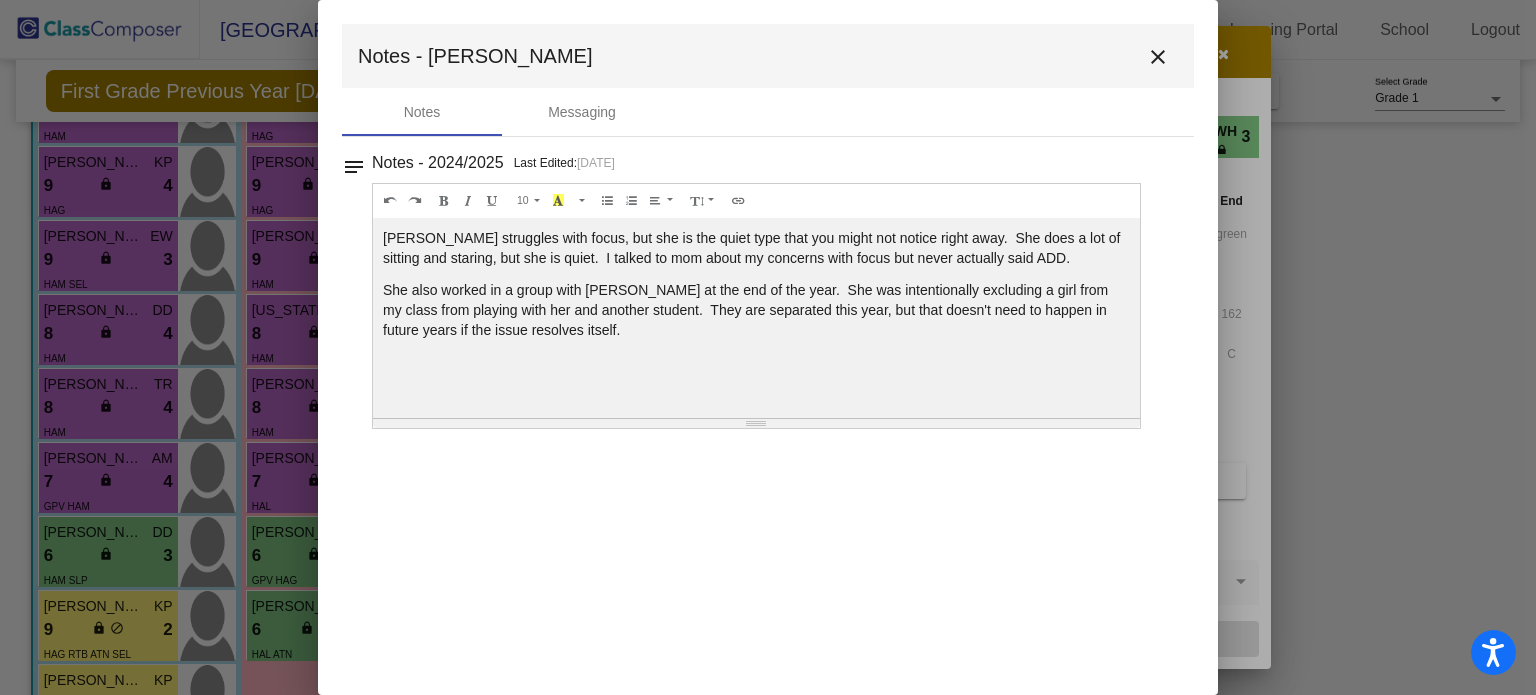 click on "close" at bounding box center [1158, 57] 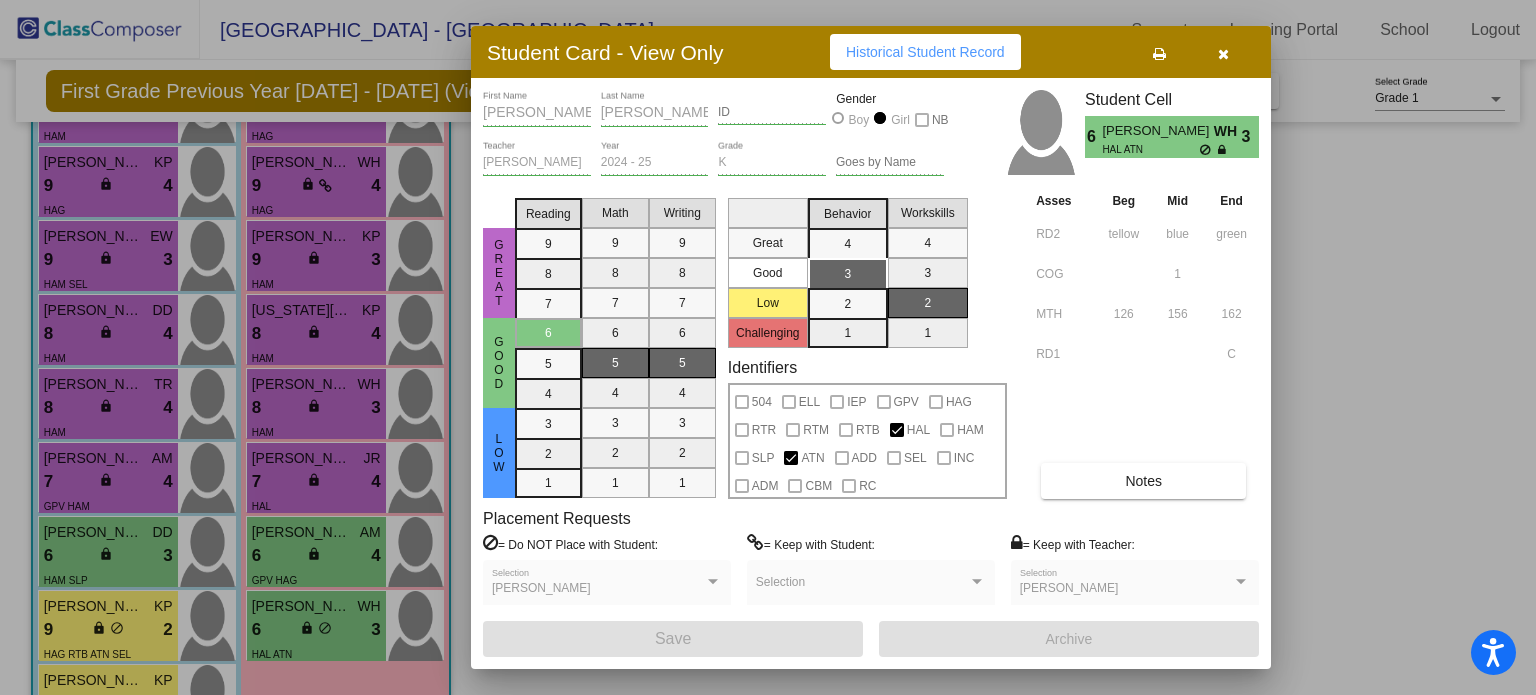 click at bounding box center [768, 347] 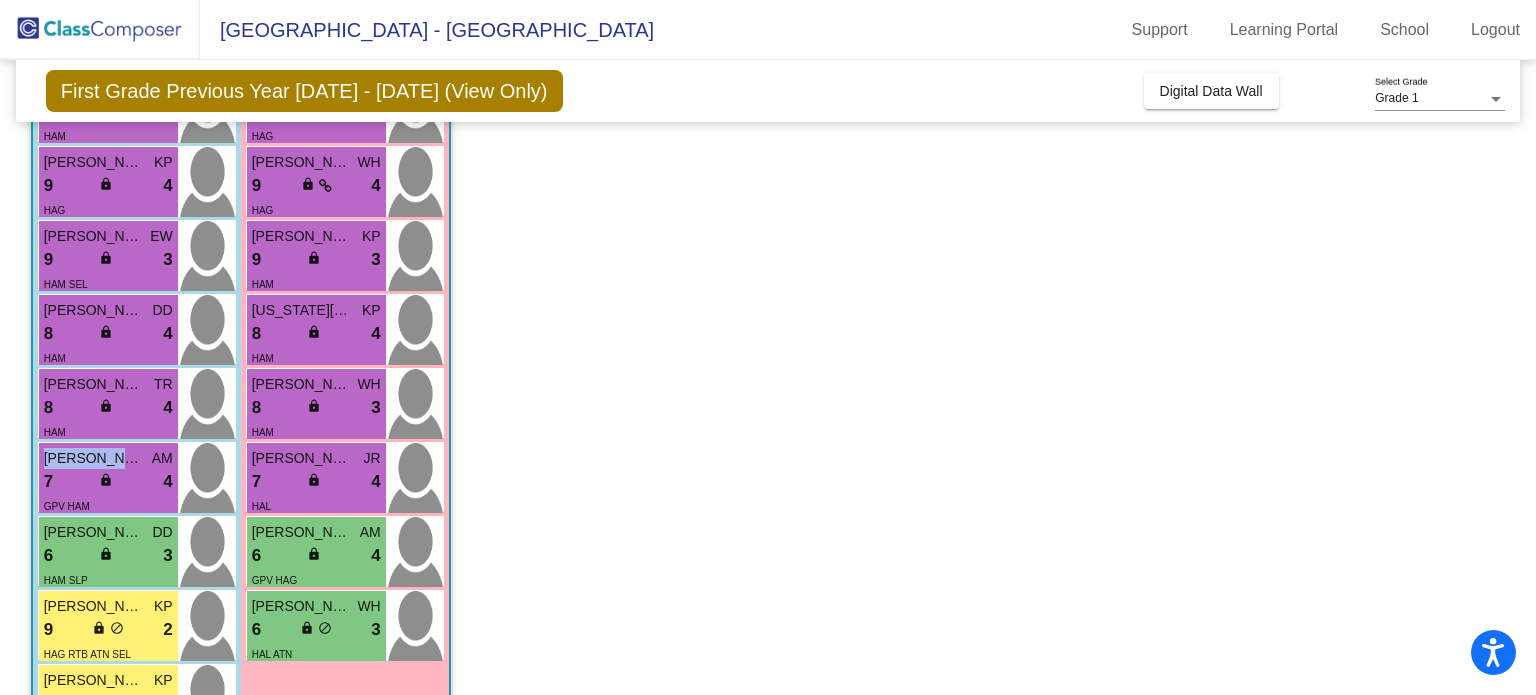 click on "Maverick Carroll" at bounding box center (94, 458) 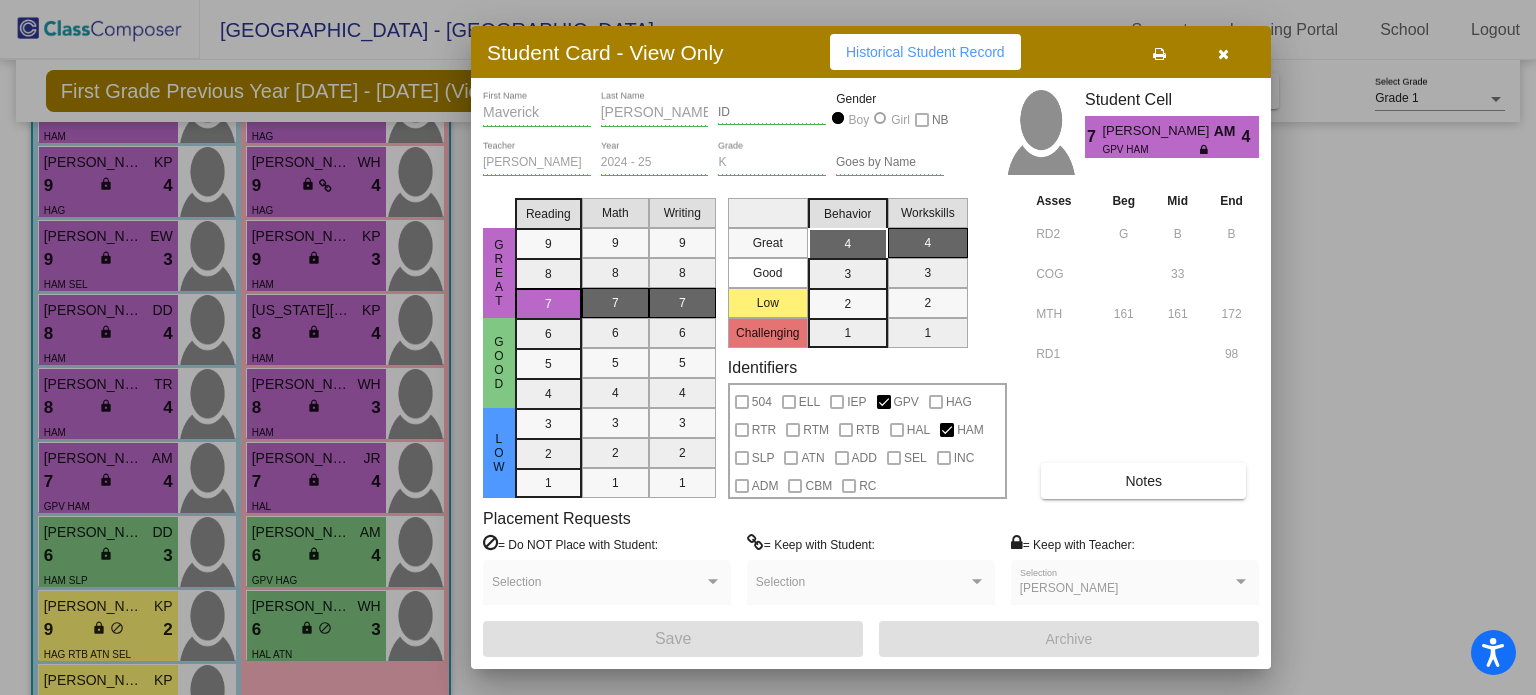click at bounding box center (768, 347) 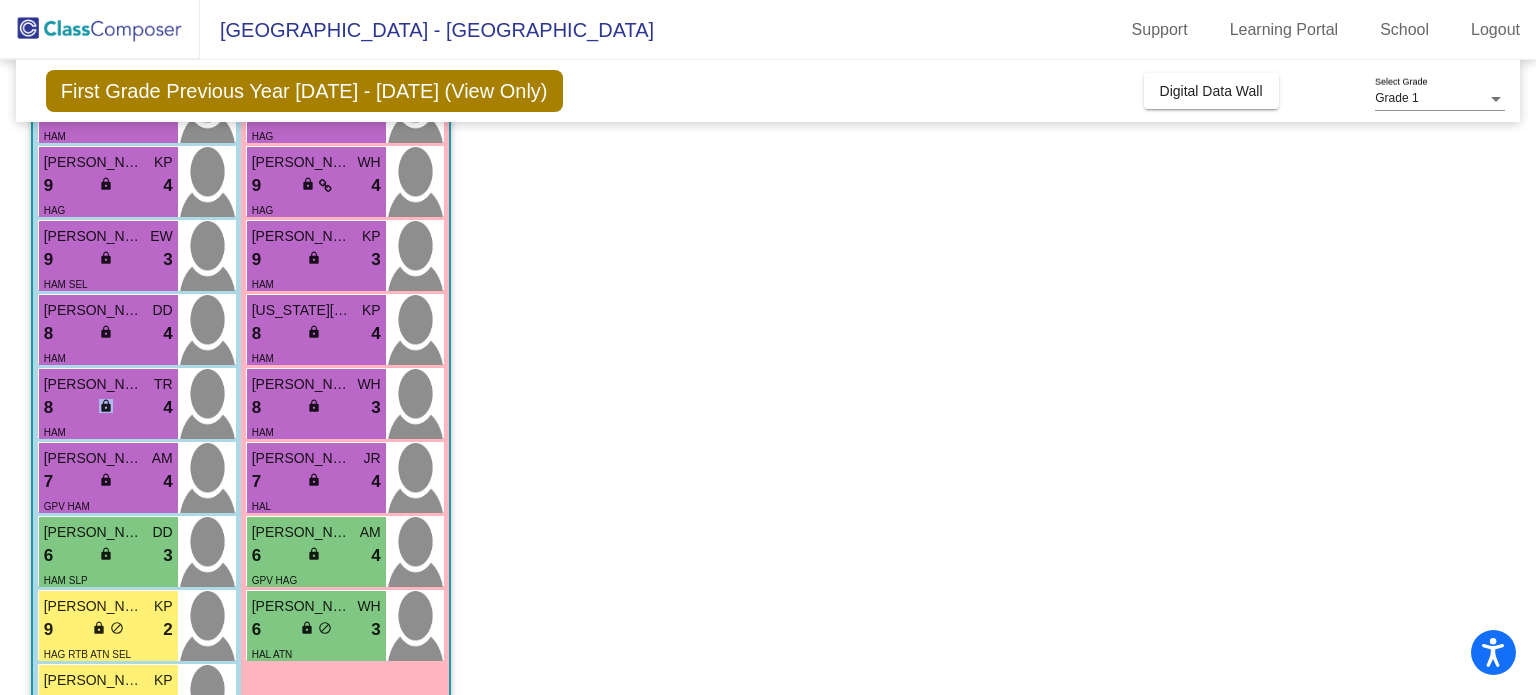 click on "lock" at bounding box center [106, 406] 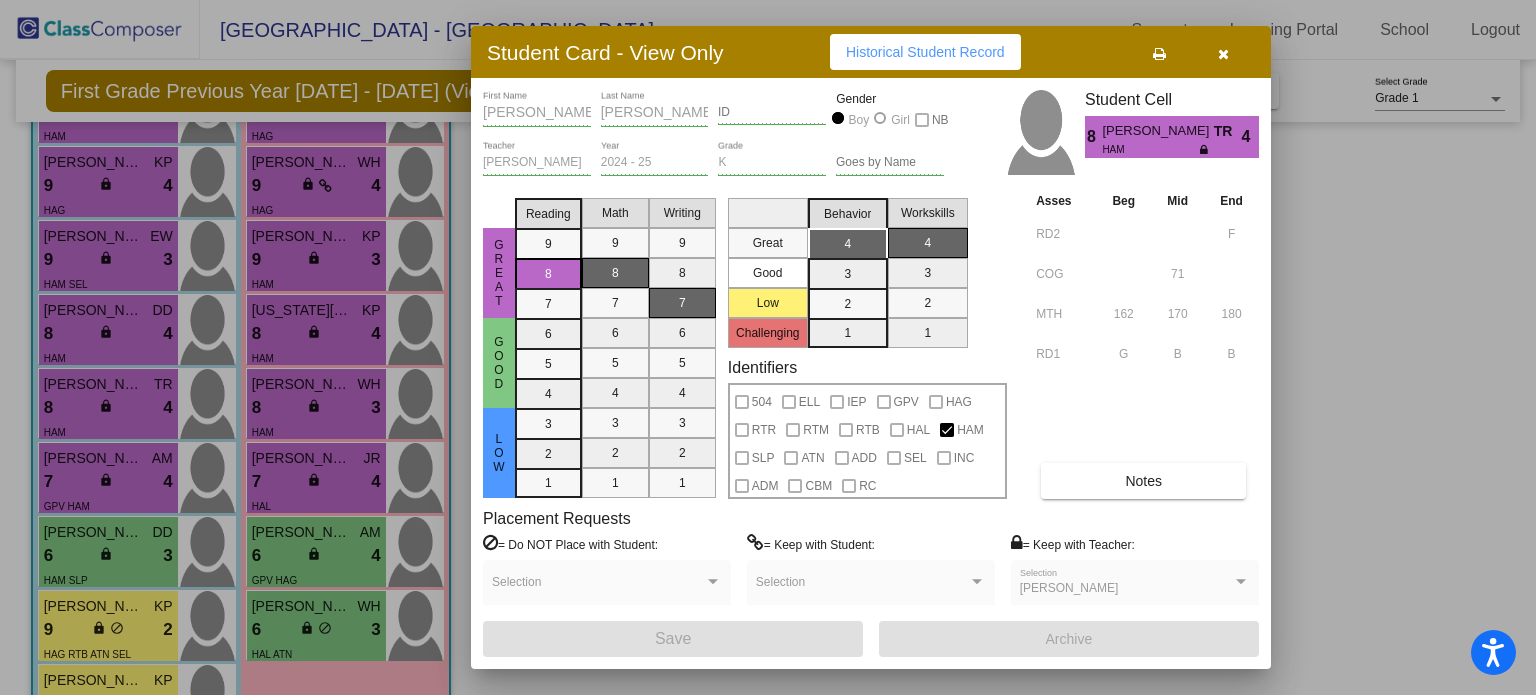 click at bounding box center [768, 347] 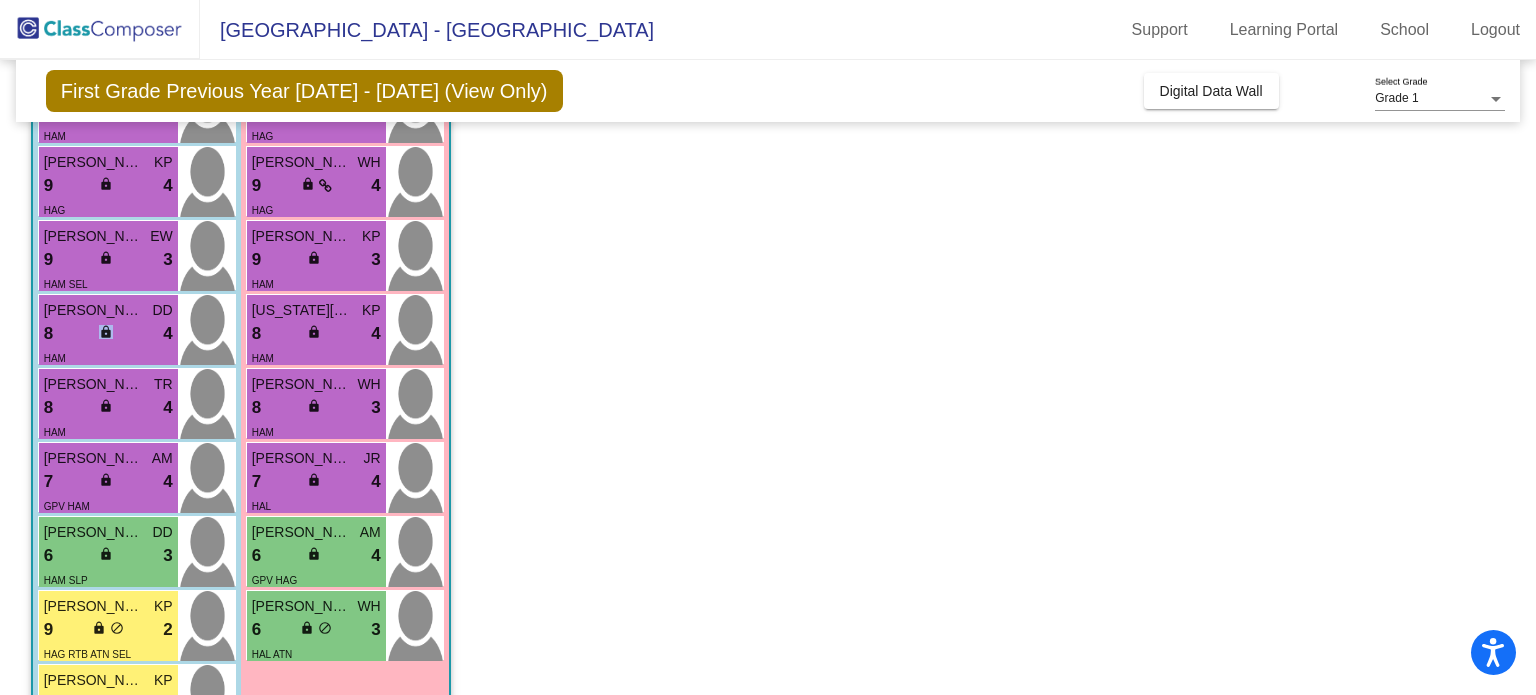click on "lock" at bounding box center (106, 332) 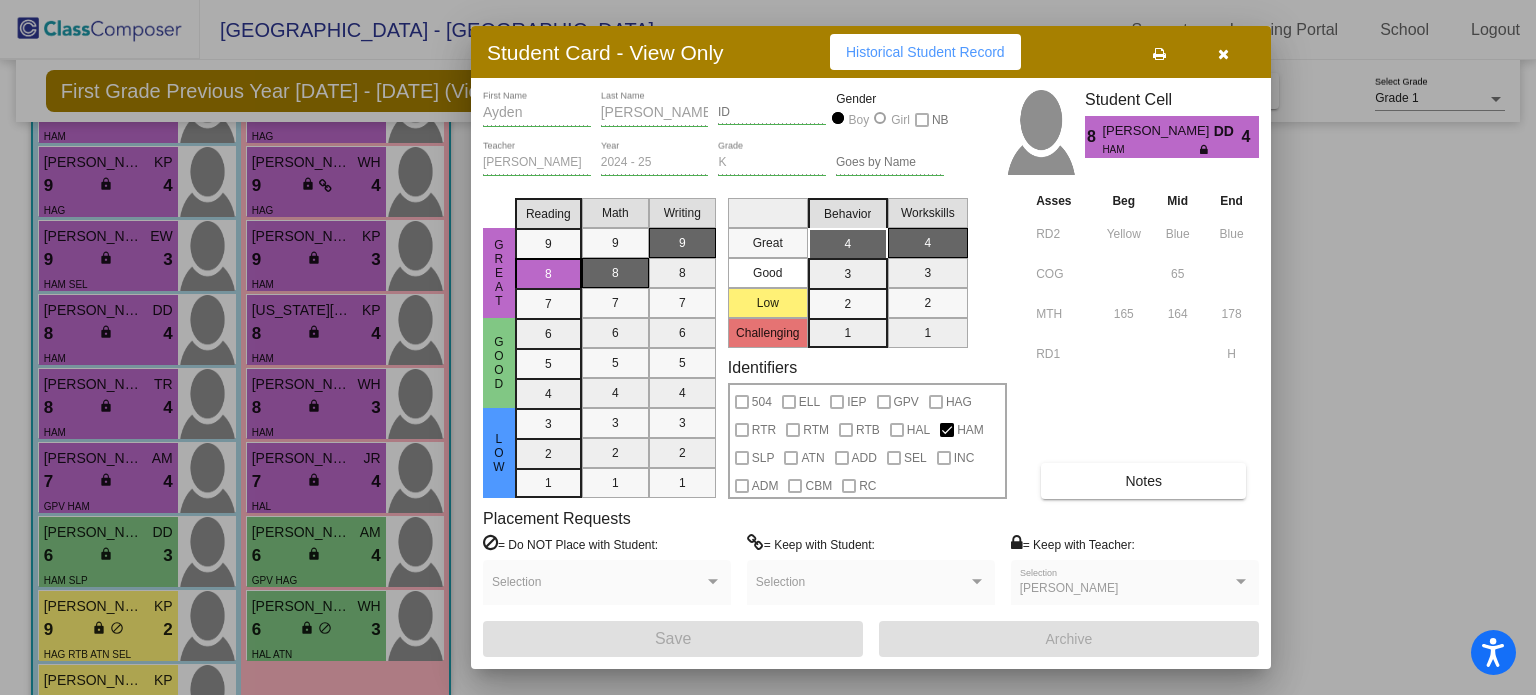 click at bounding box center [768, 347] 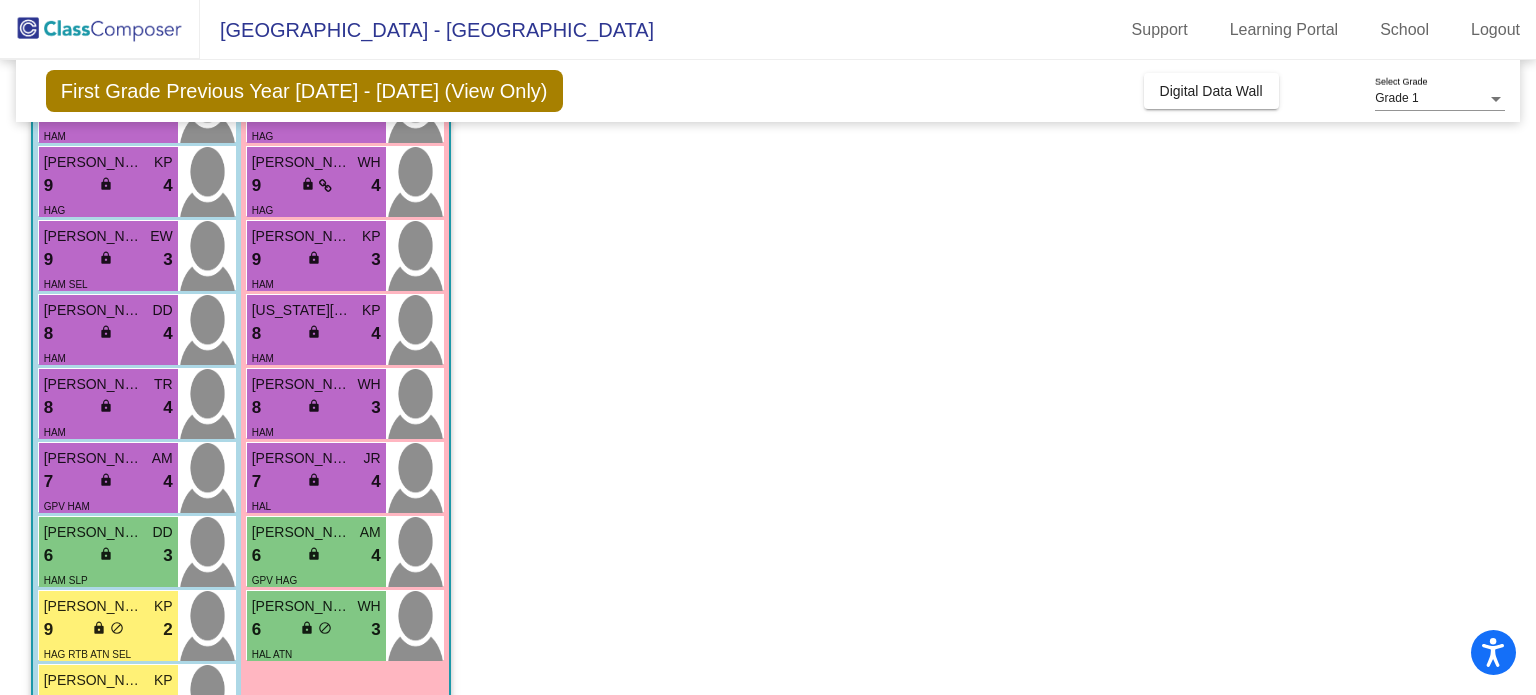 click on "lock" at bounding box center (106, 258) 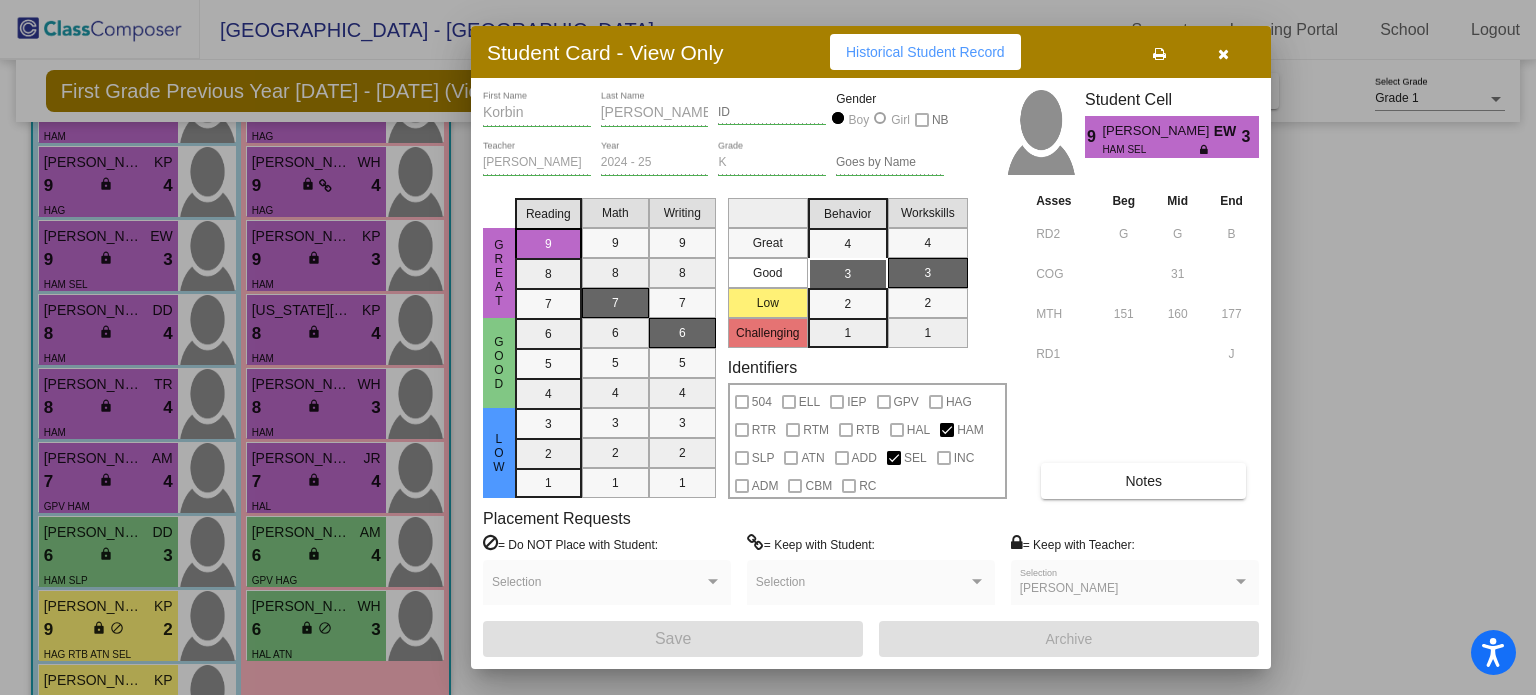 click on "Notes" at bounding box center [1143, 481] 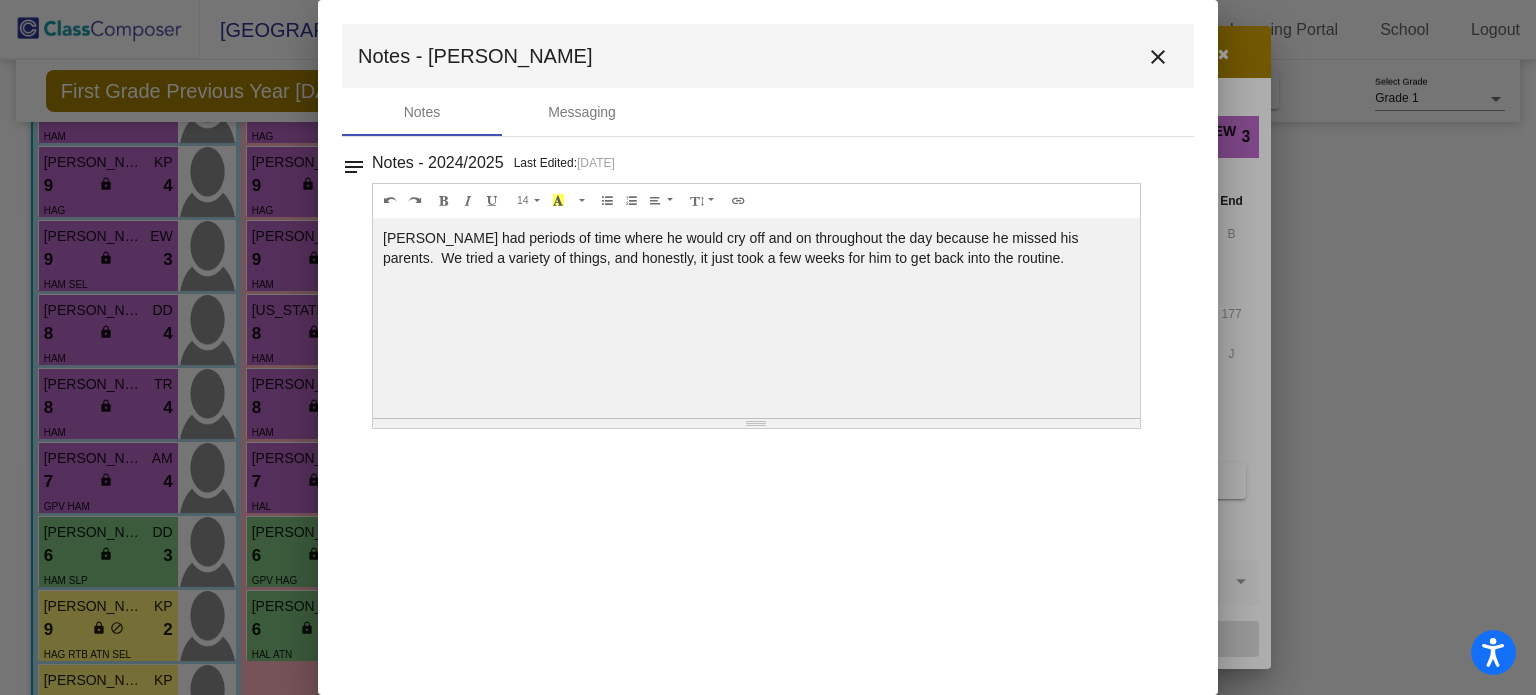 click on "close" at bounding box center (1158, 57) 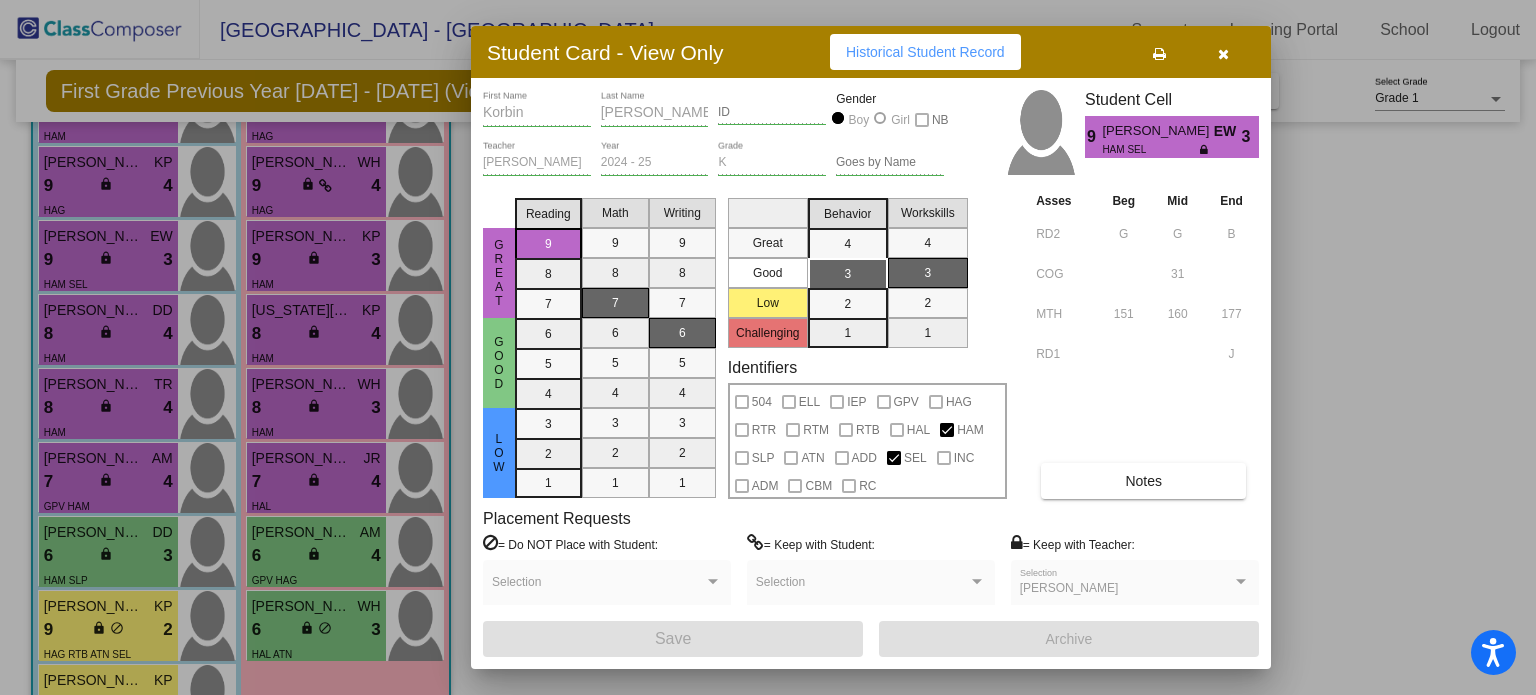 click at bounding box center [768, 347] 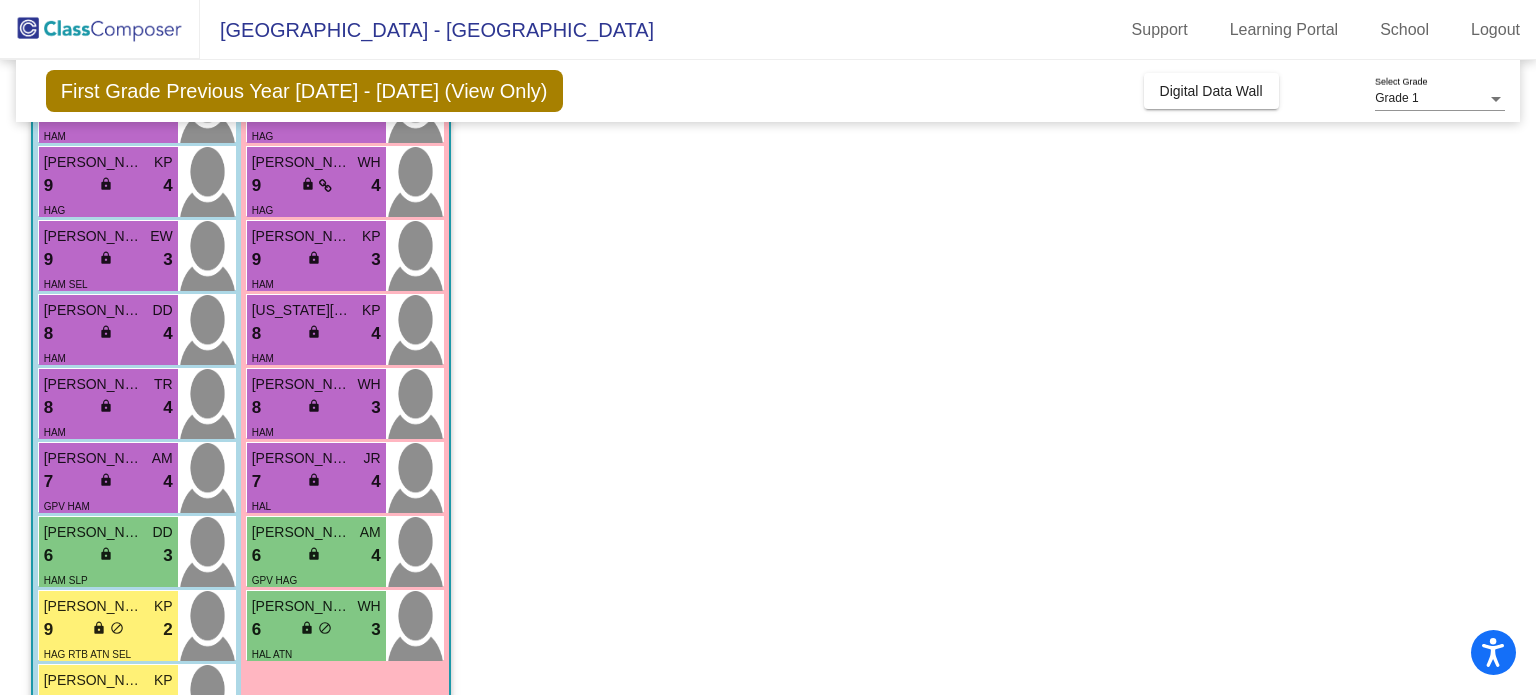 click on "lock do_not_disturb_alt" at bounding box center (108, 186) 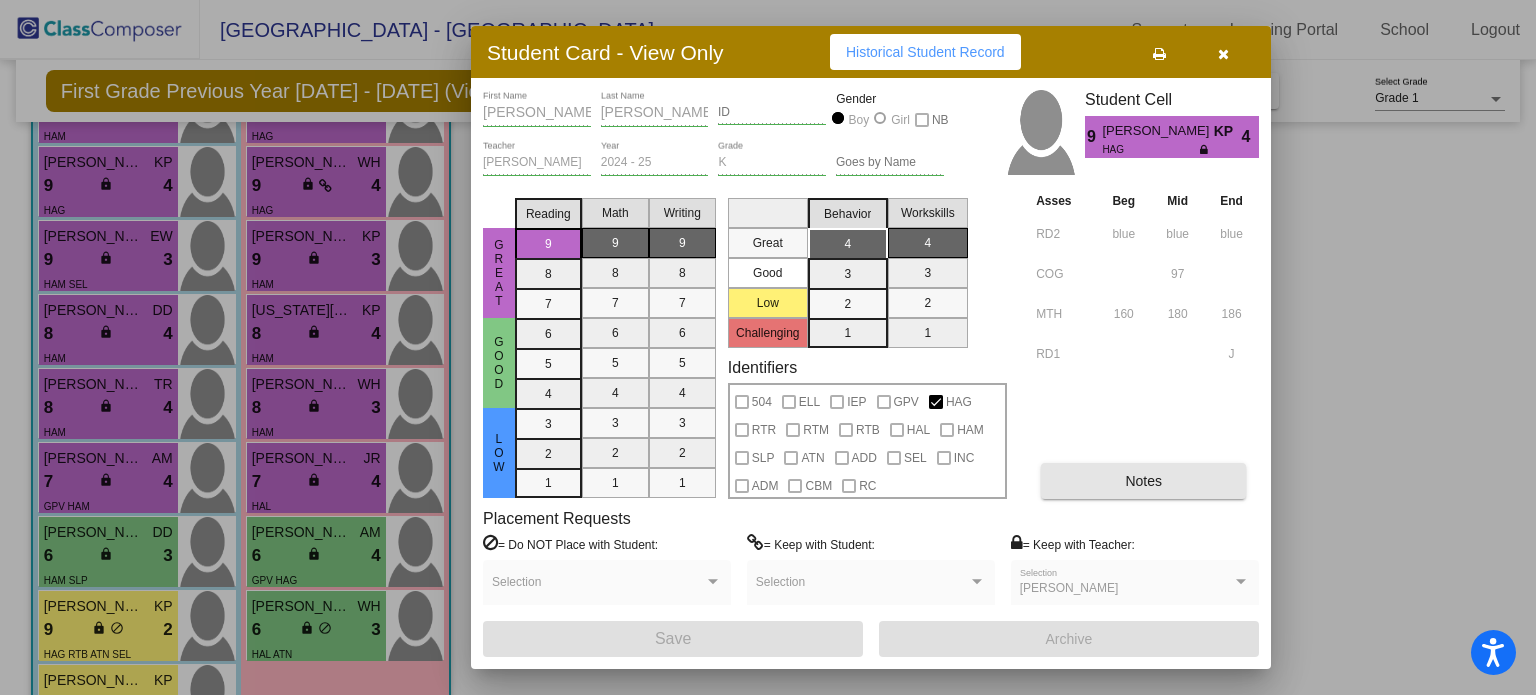 click on "Notes" at bounding box center (1143, 481) 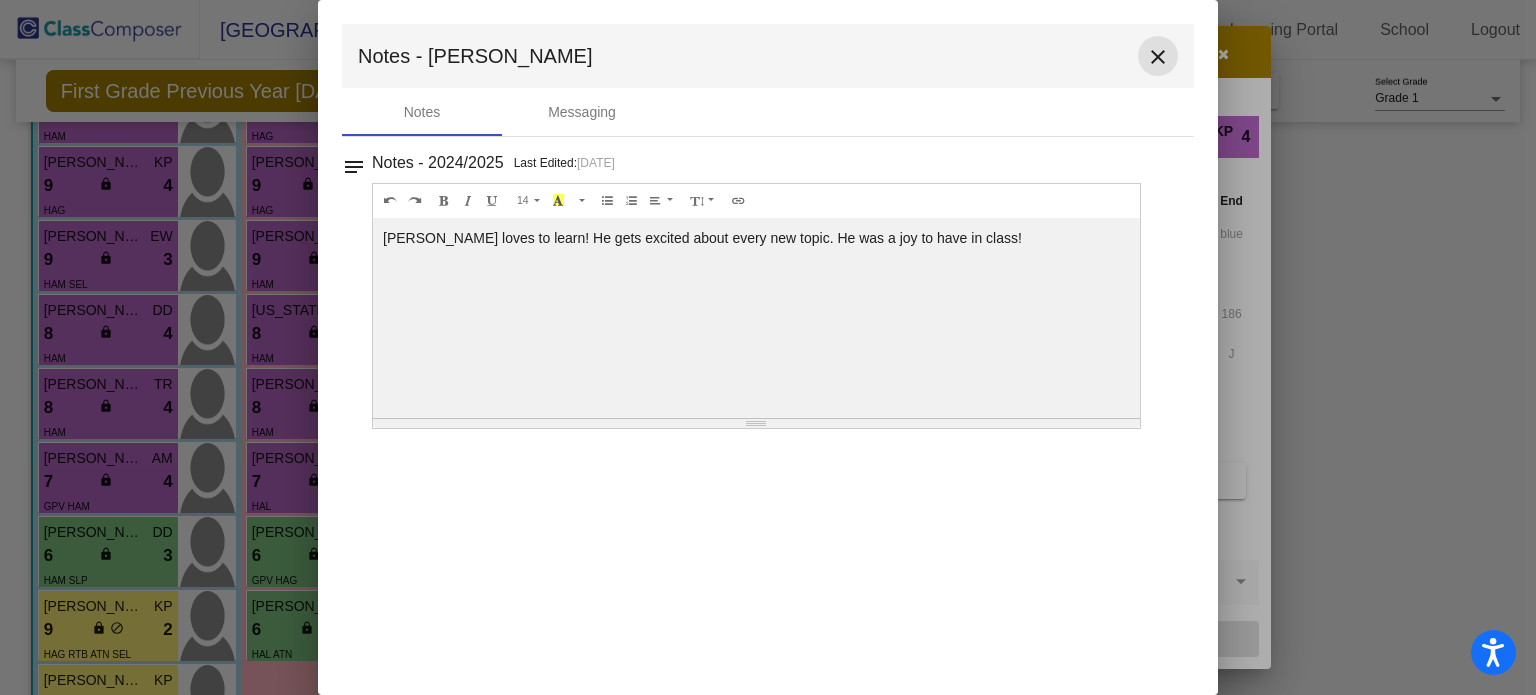 click on "close" at bounding box center (1158, 57) 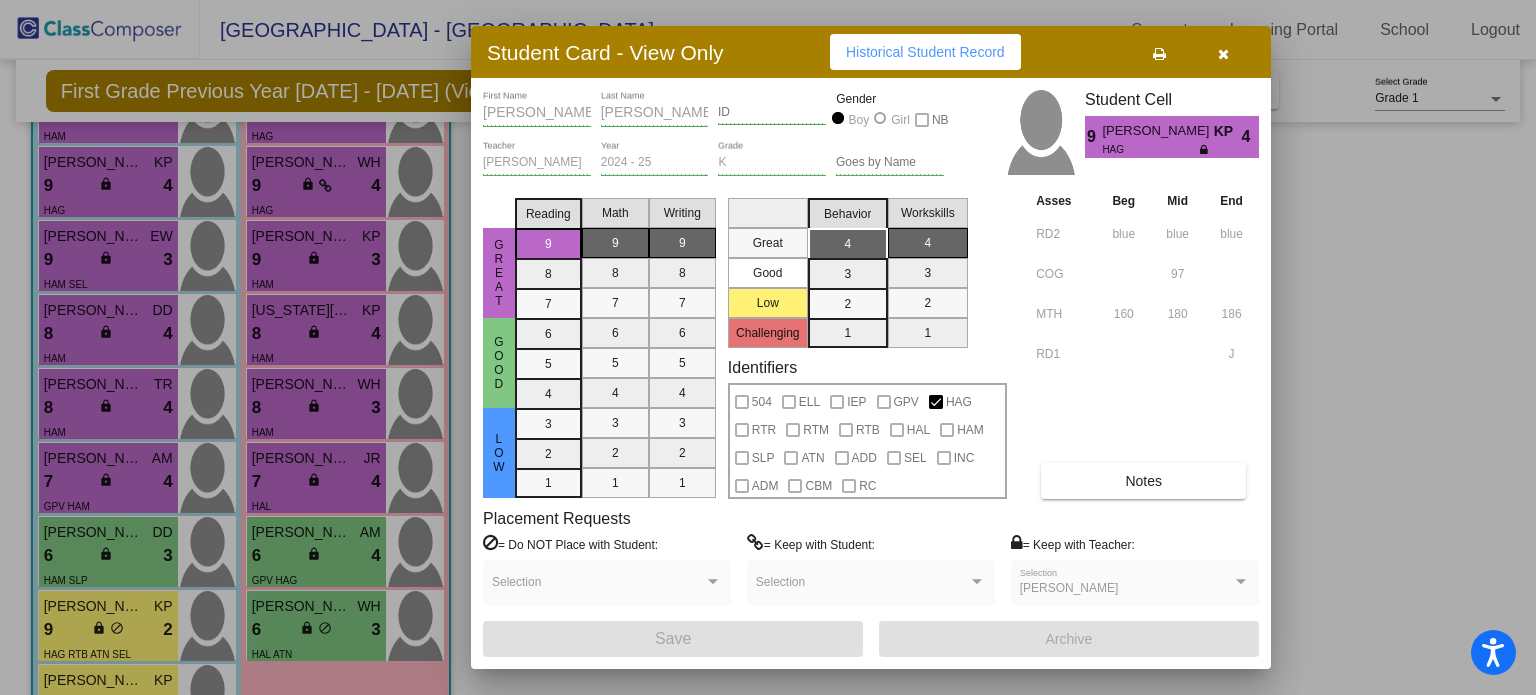 click at bounding box center (1223, 54) 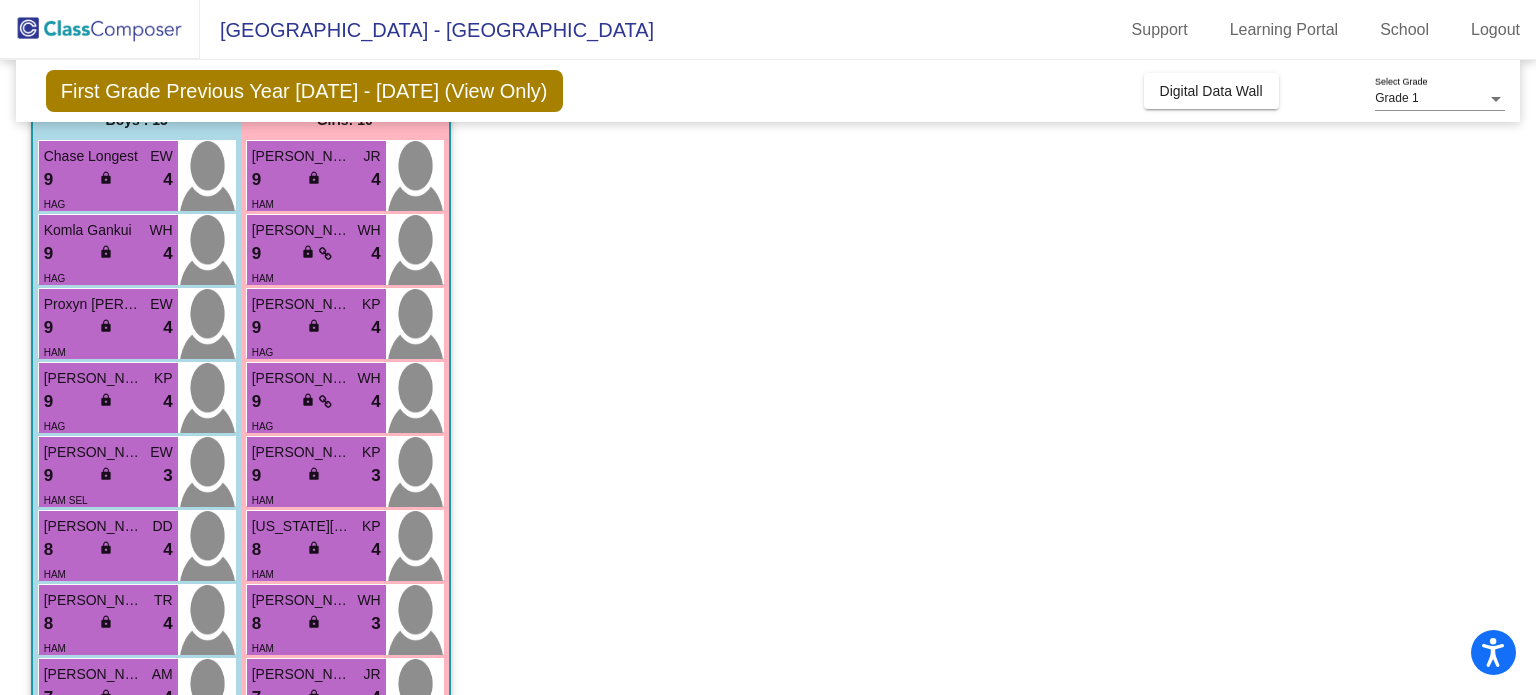 scroll, scrollTop: 178, scrollLeft: 0, axis: vertical 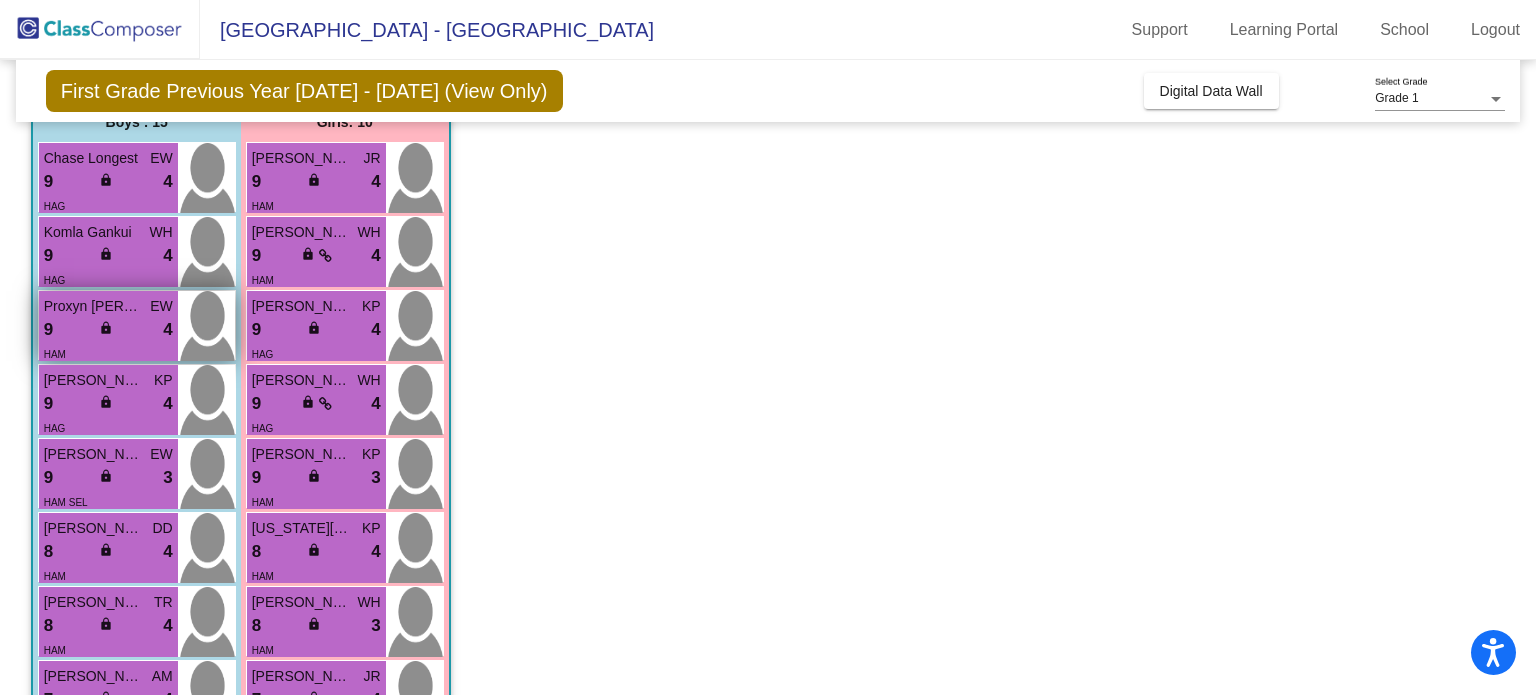 click on "9 lock do_not_disturb_alt 4" at bounding box center [108, 330] 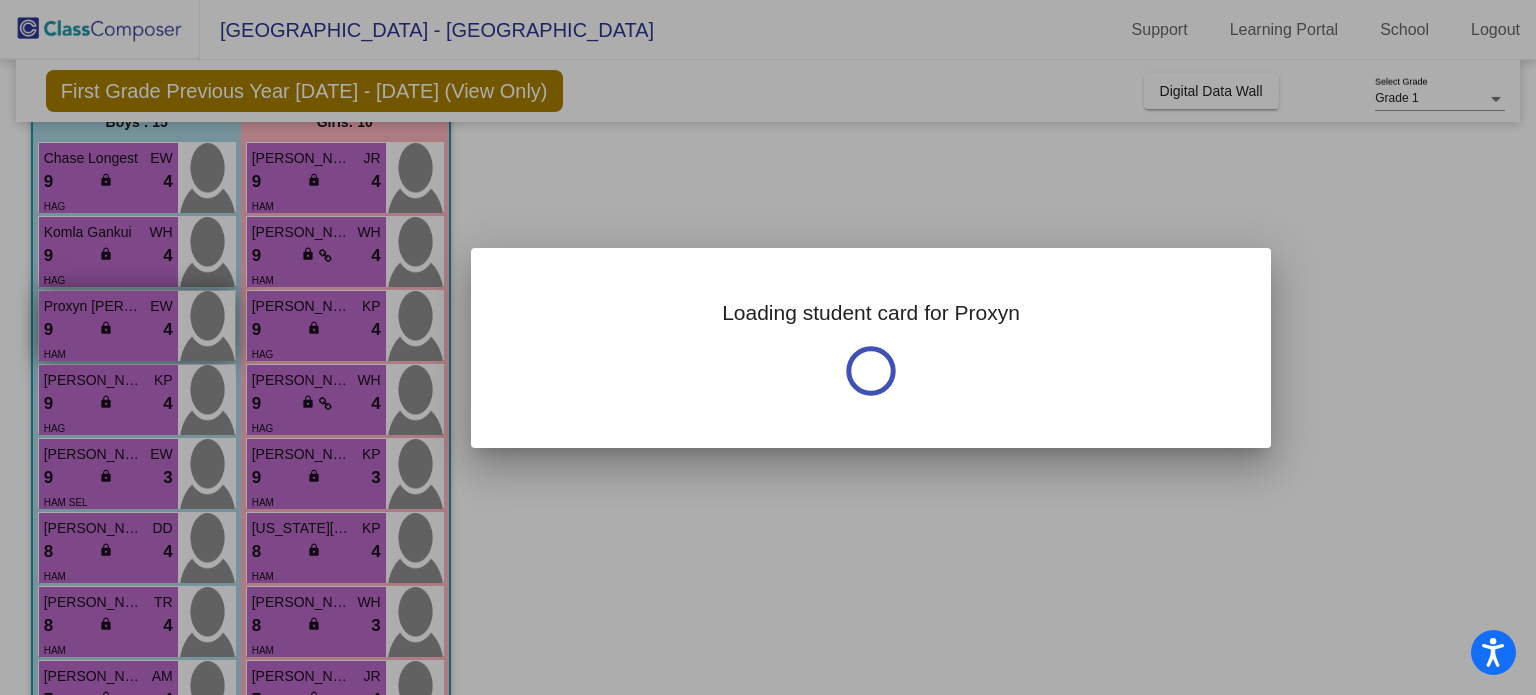 click at bounding box center (768, 347) 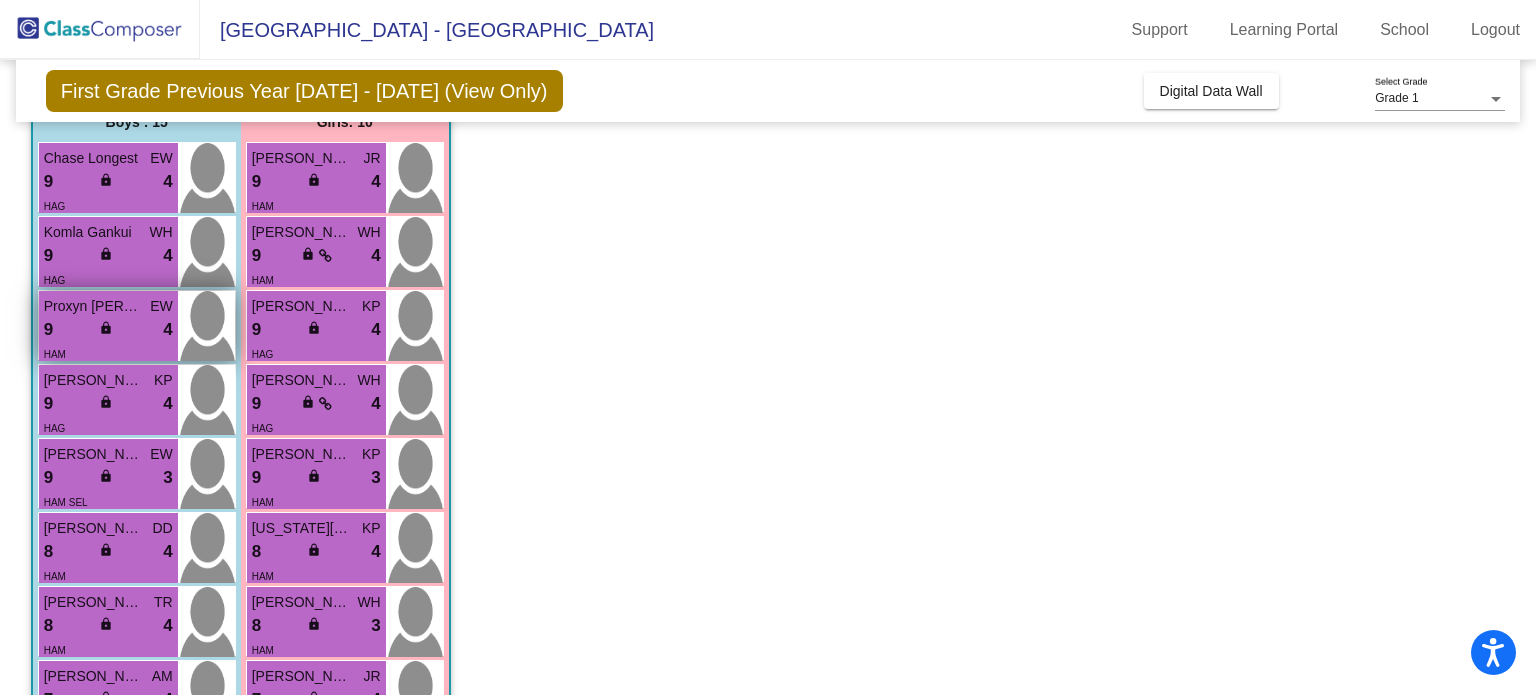 click on "9 lock do_not_disturb_alt 4" at bounding box center [108, 330] 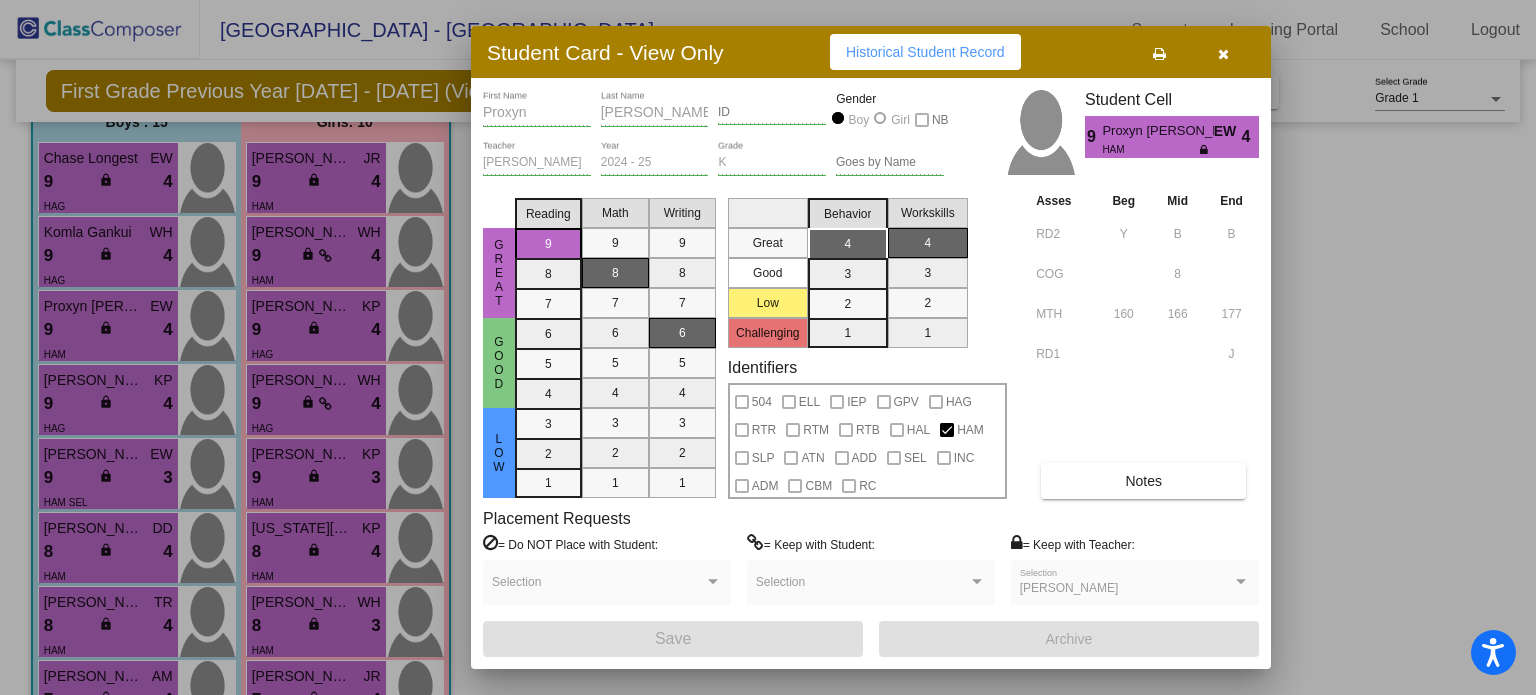 click on "Notes" at bounding box center [1143, 481] 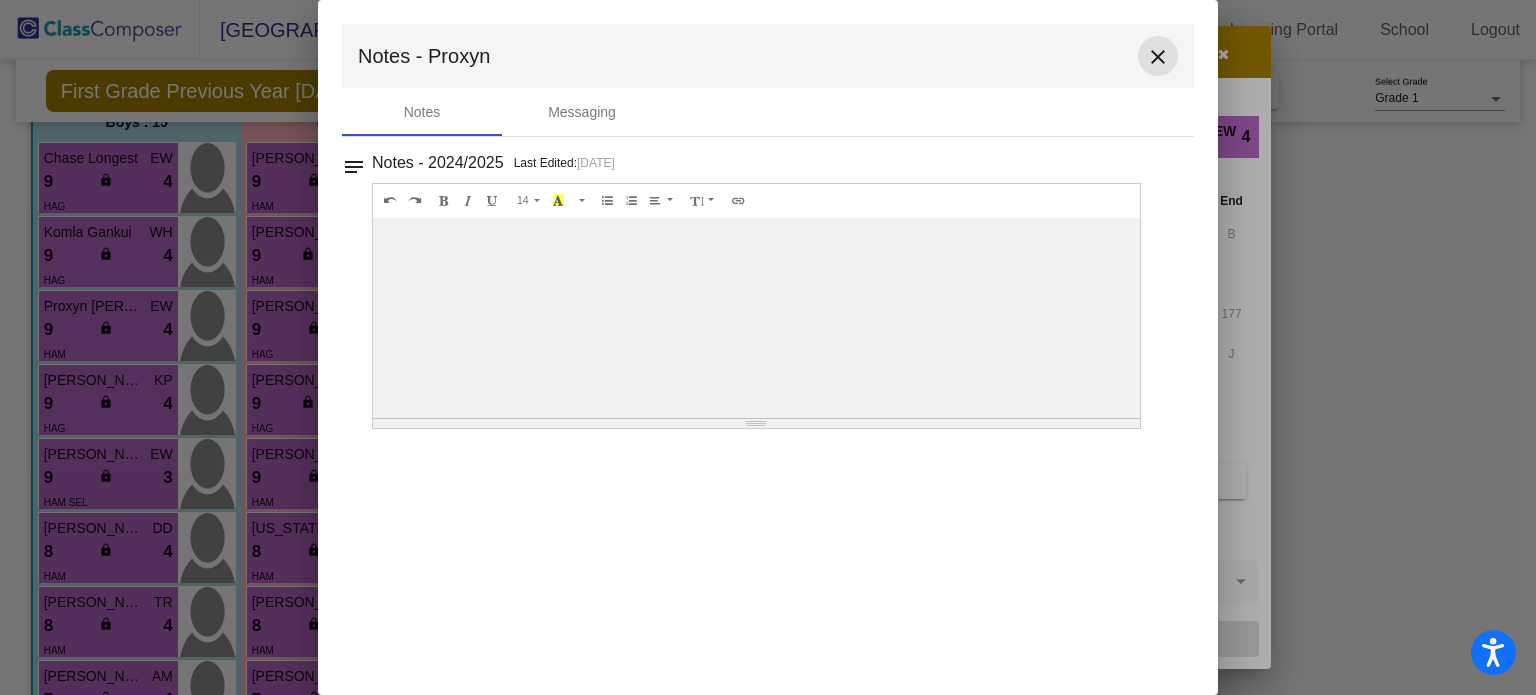 click on "close" at bounding box center [1158, 57] 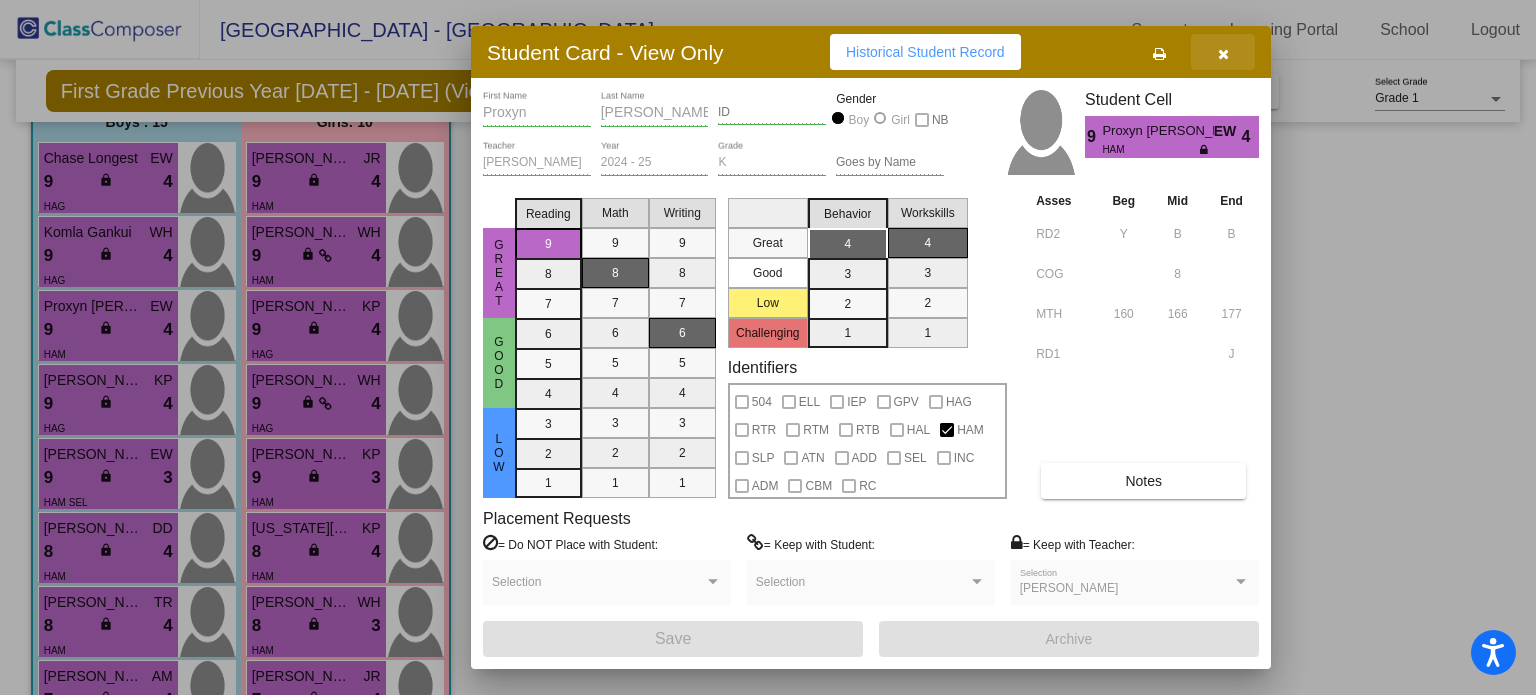 click at bounding box center (1223, 52) 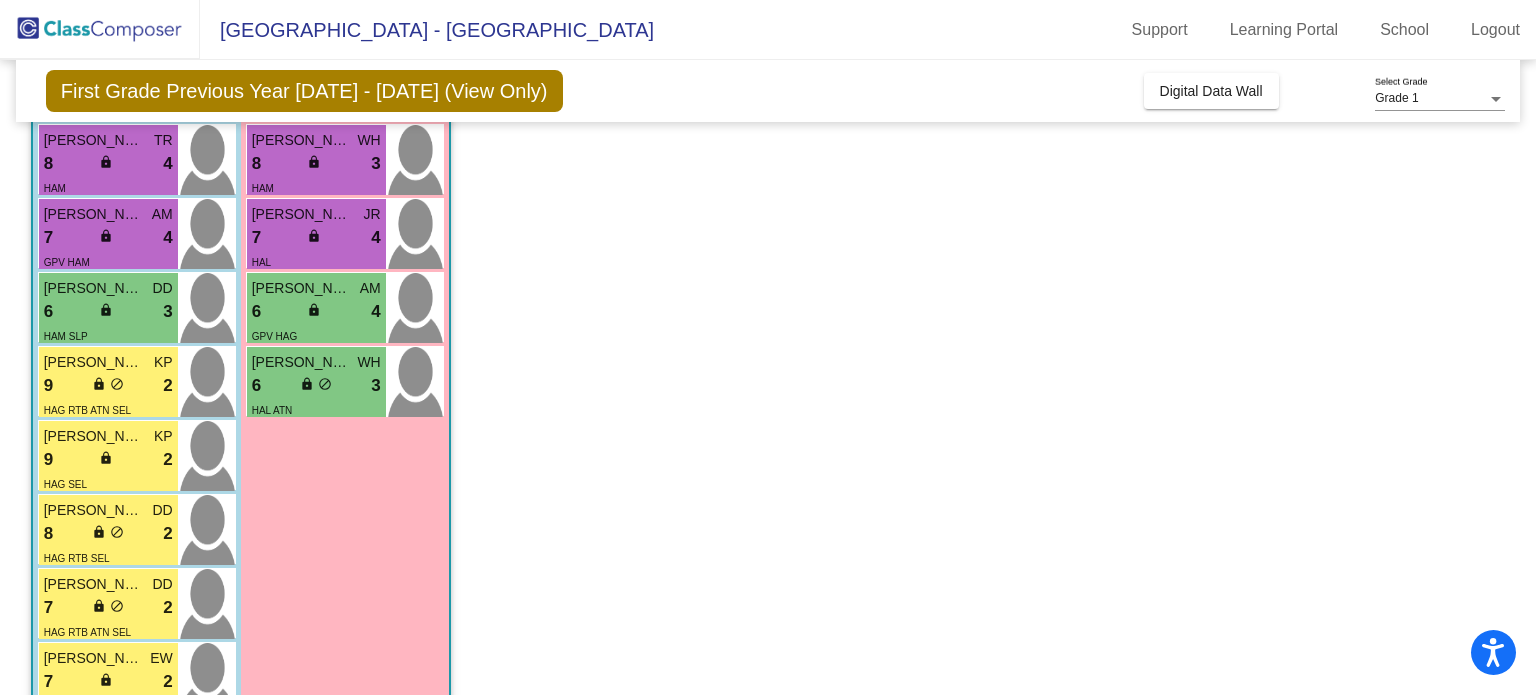 scroll, scrollTop: 765, scrollLeft: 0, axis: vertical 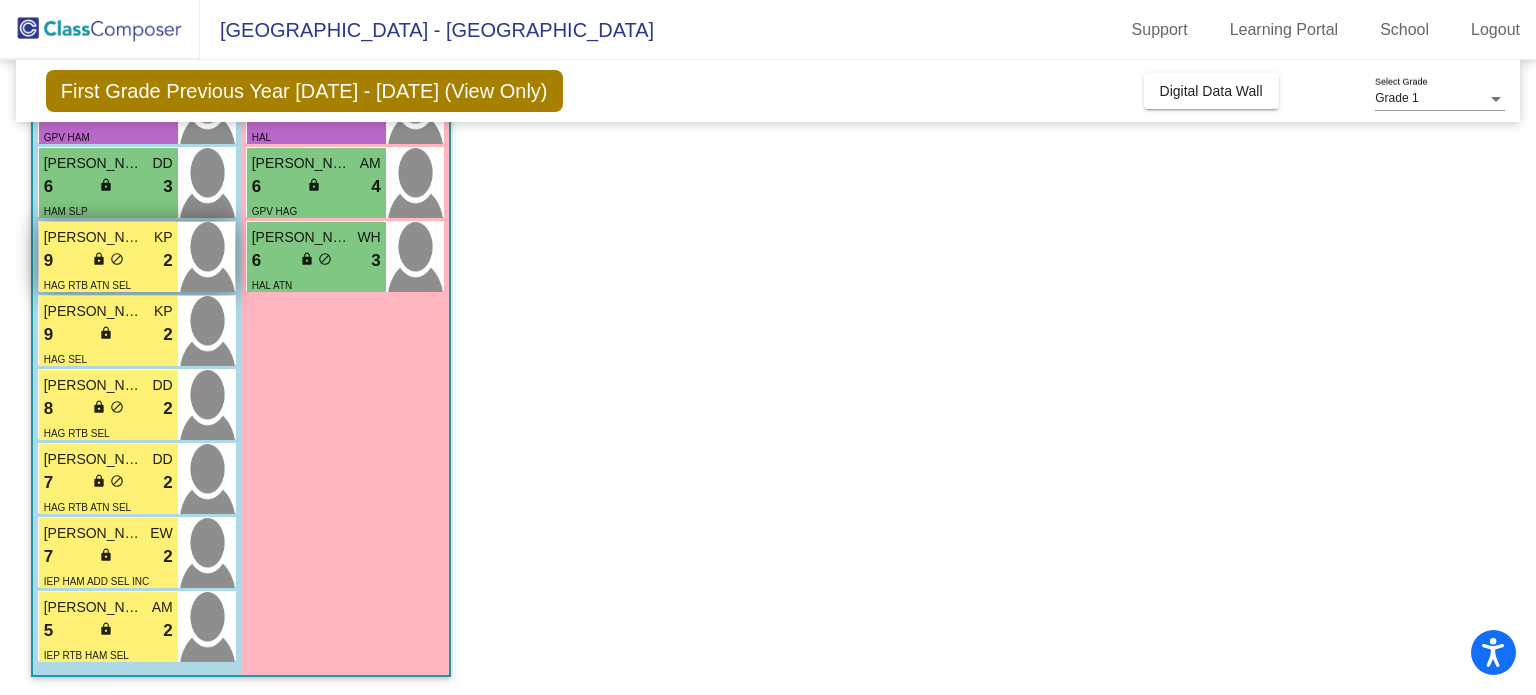 click on "9 lock do_not_disturb_alt 2" at bounding box center (108, 261) 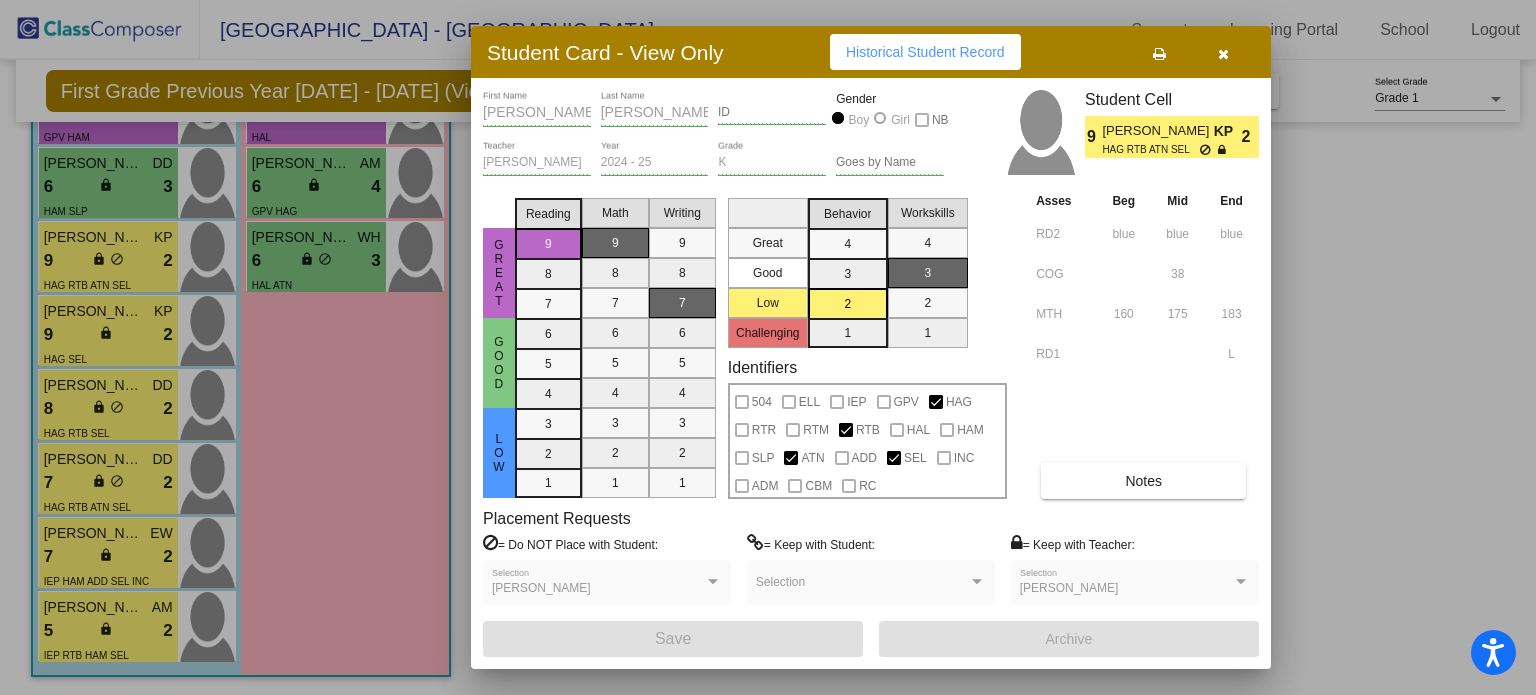 click on "Notes" at bounding box center (1143, 481) 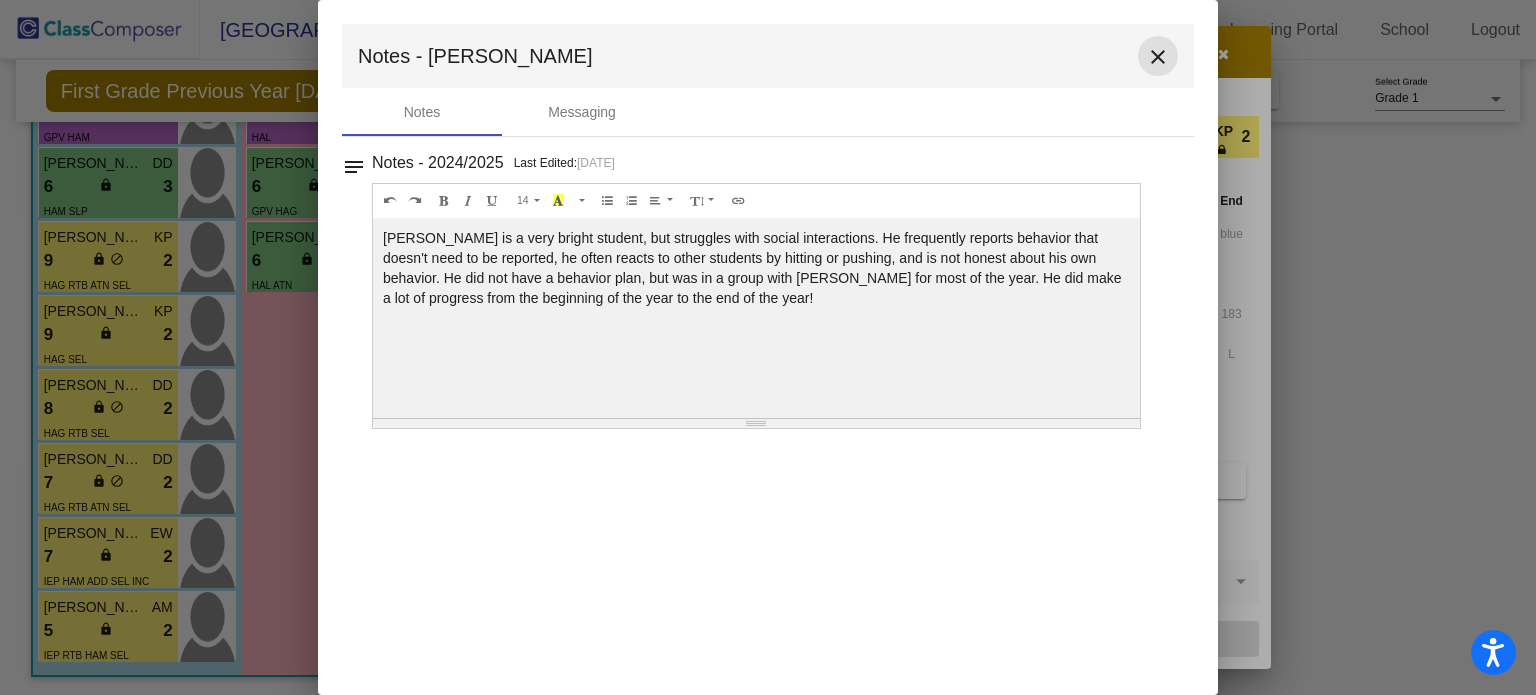 click on "close" at bounding box center [1158, 57] 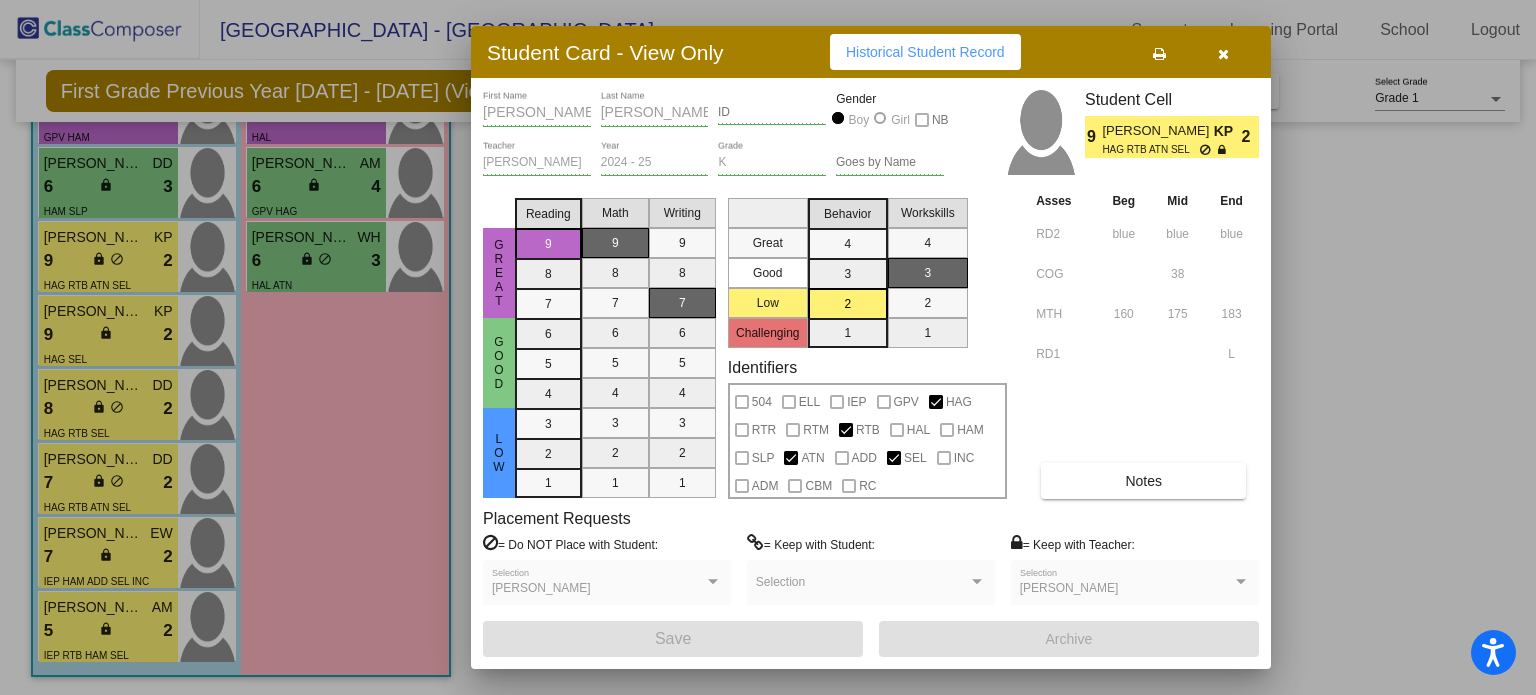 click at bounding box center [1223, 54] 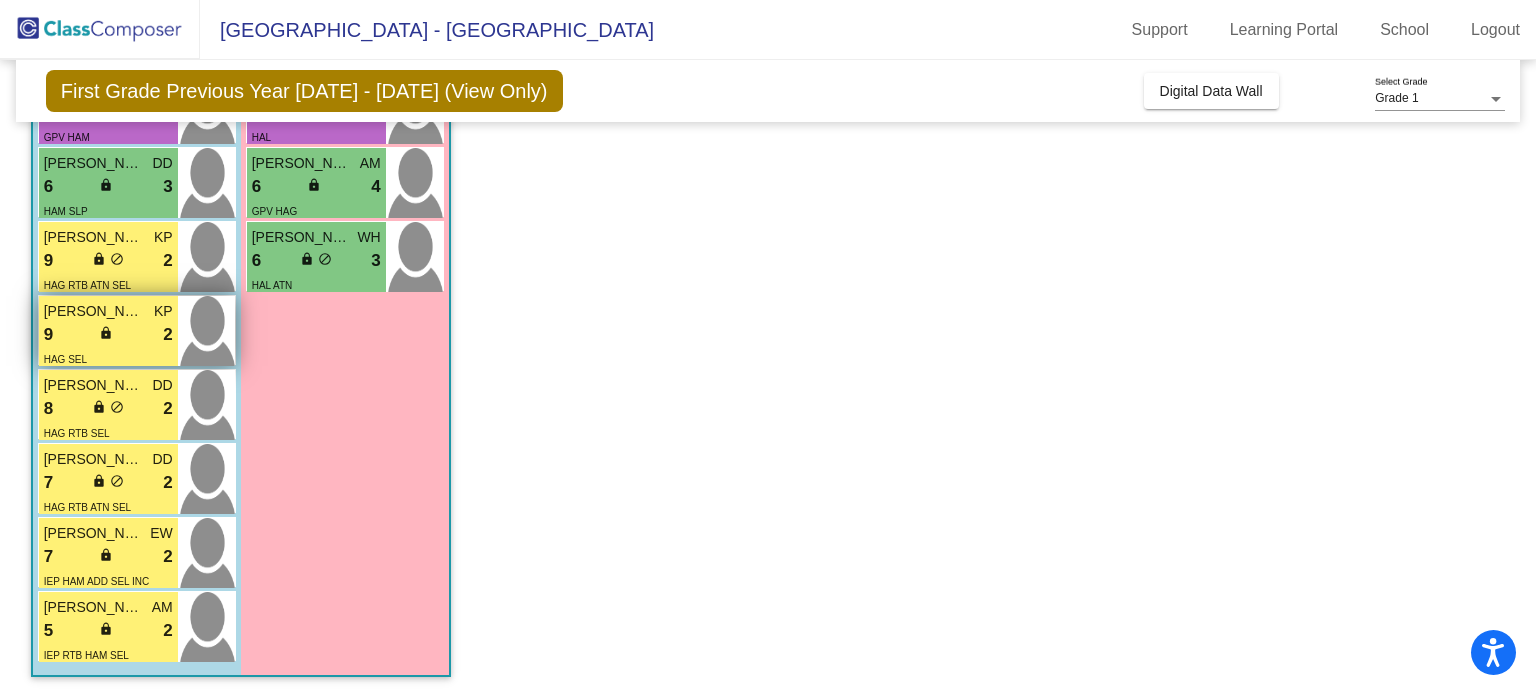 click on "Jameson Bilyeu" at bounding box center [94, 311] 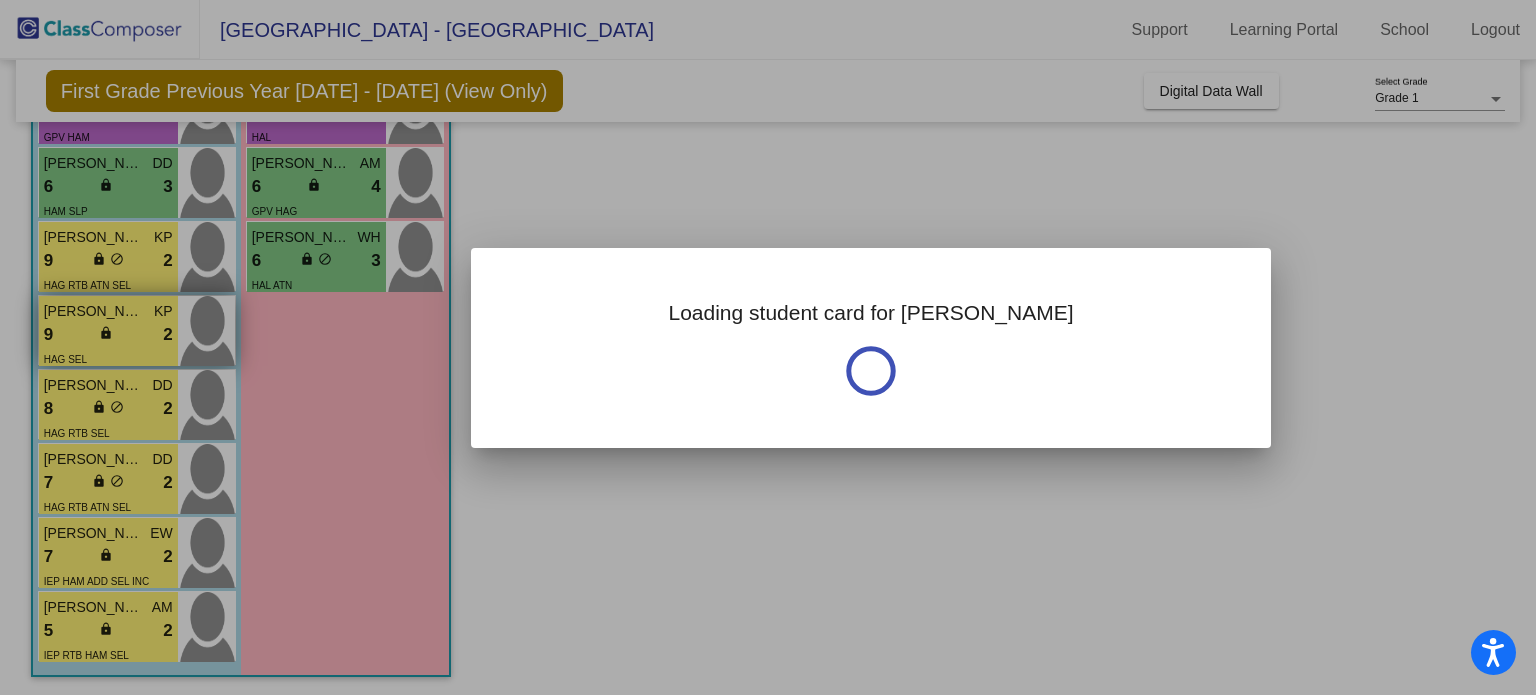 click at bounding box center (768, 347) 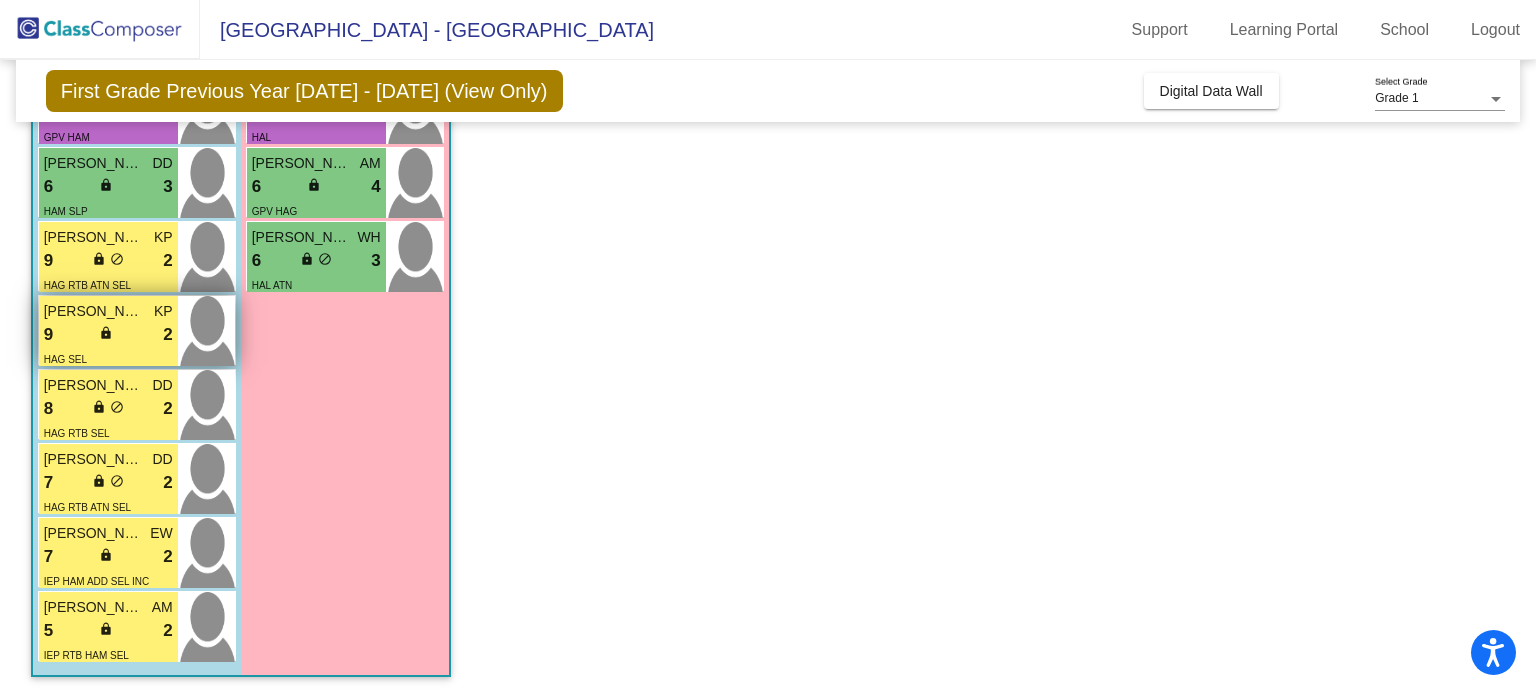click on "Jameson Bilyeu" at bounding box center (94, 311) 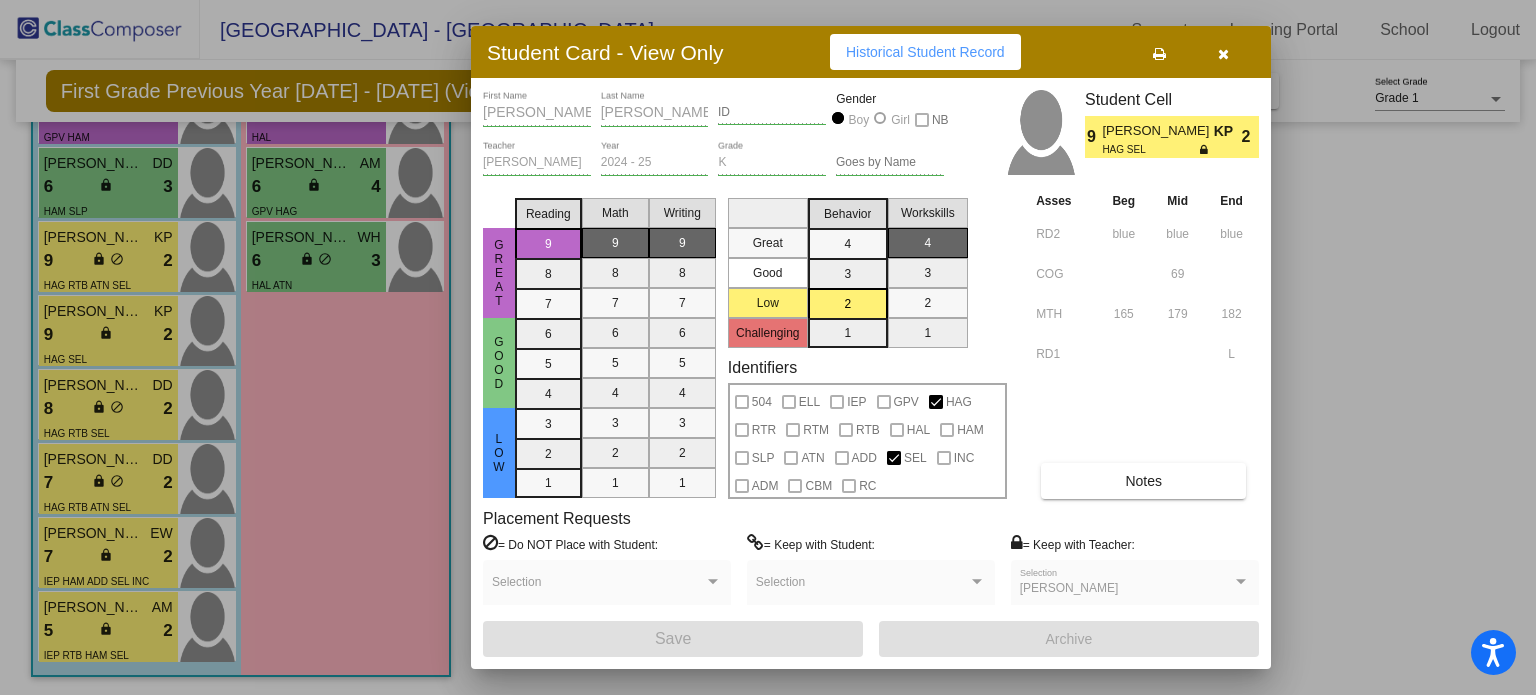 click on "Notes" at bounding box center [1143, 481] 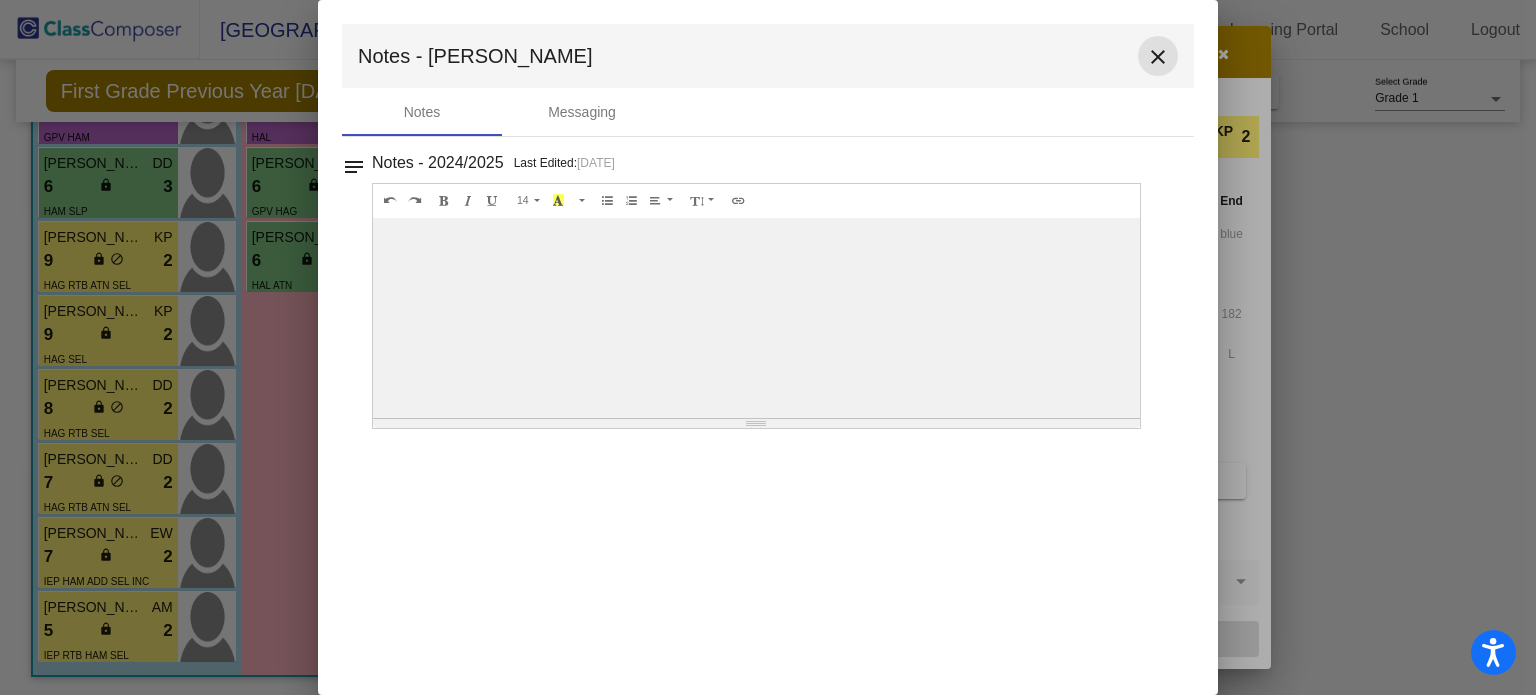 click on "close" at bounding box center (1158, 57) 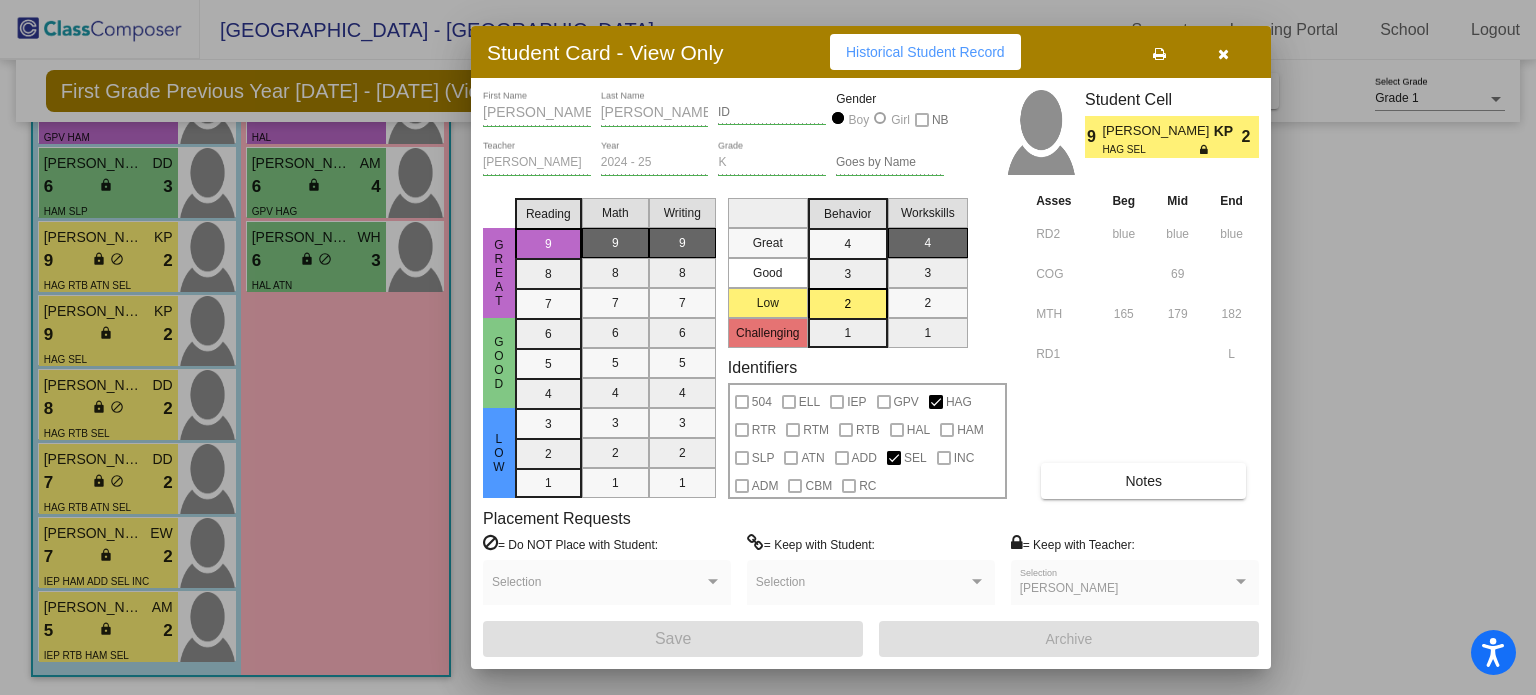 click at bounding box center [768, 347] 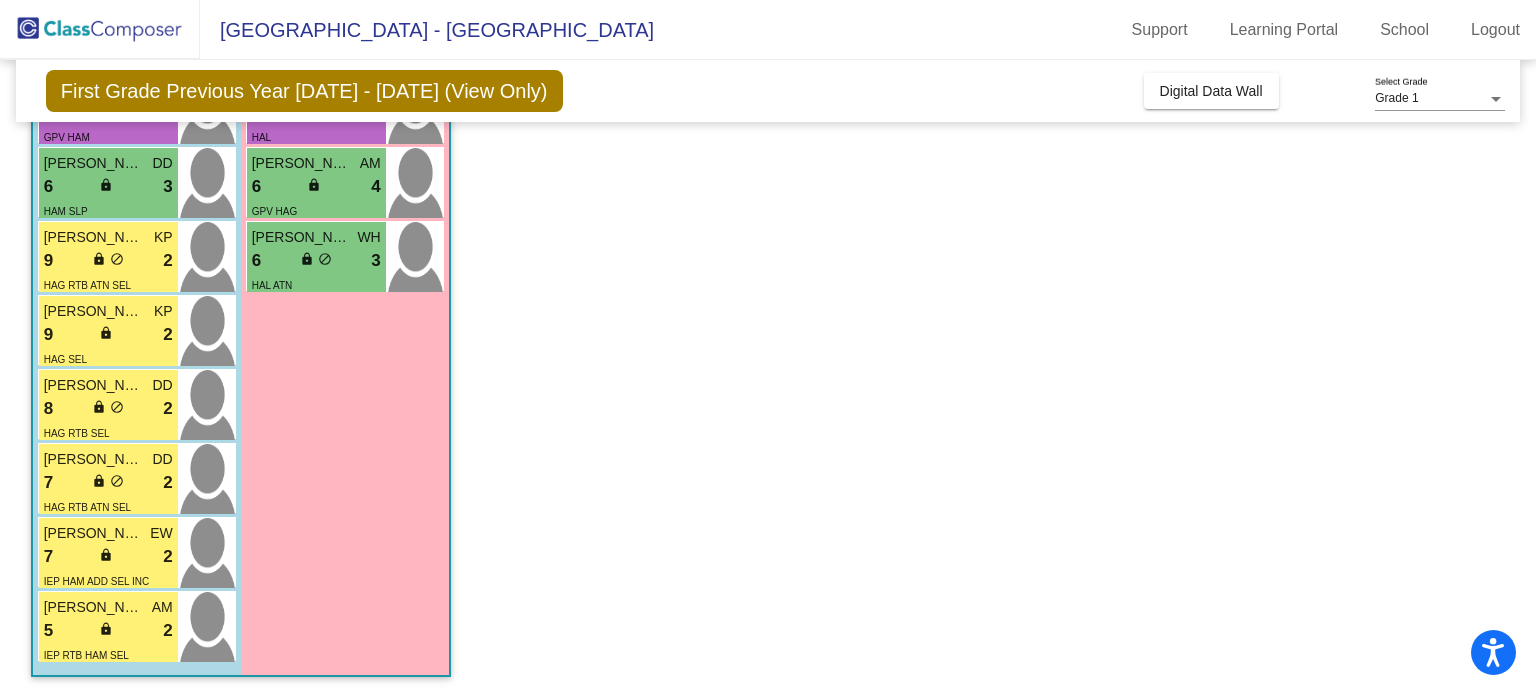 click on "Kash Kroen DD" at bounding box center (108, 385) 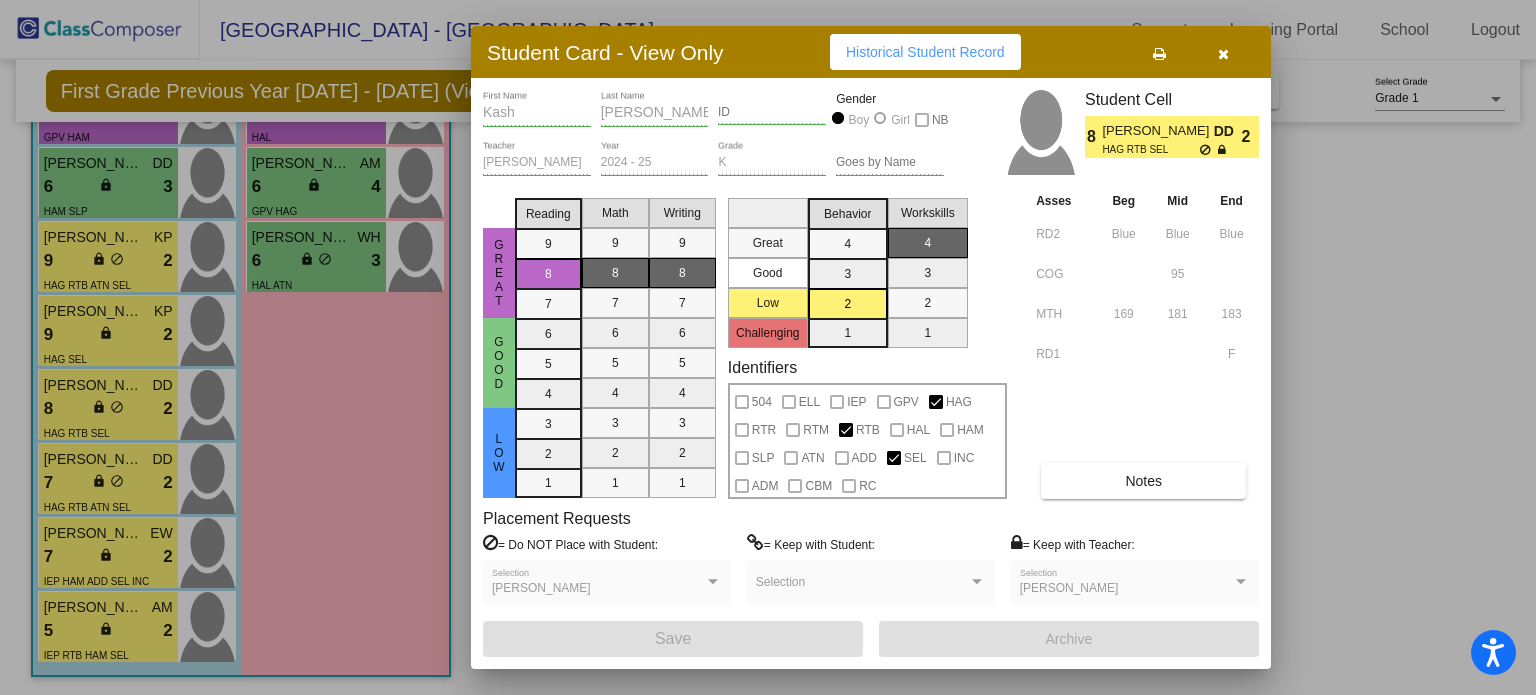 click on "Notes" at bounding box center (1143, 481) 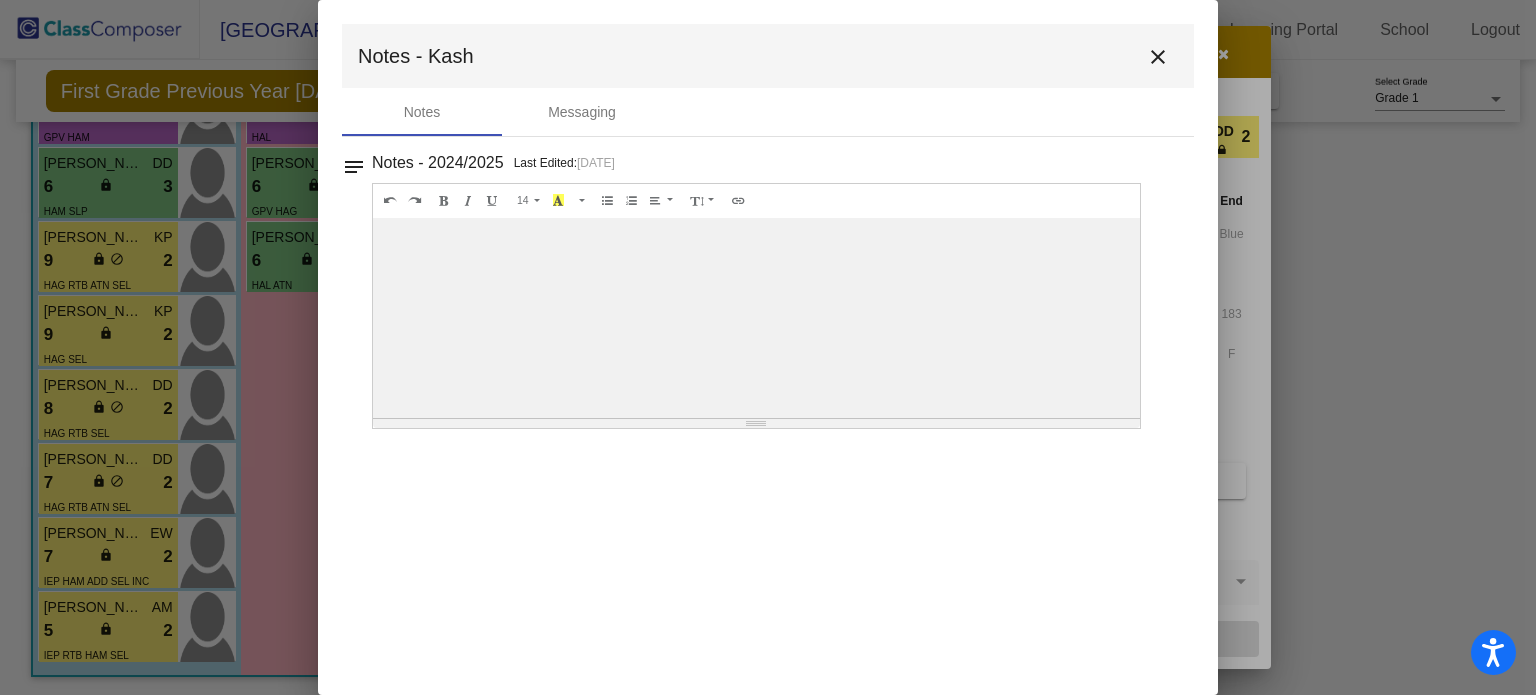 click on "close" at bounding box center [1158, 57] 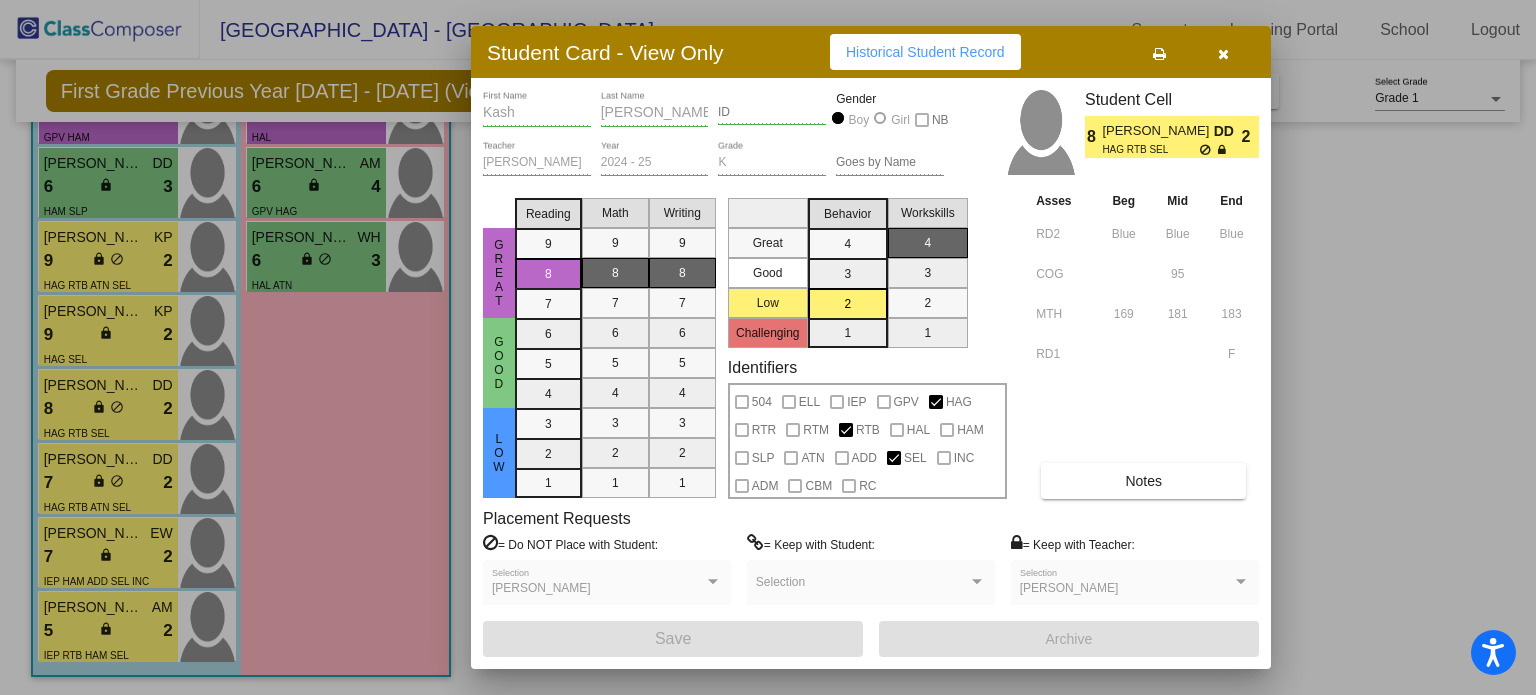 click at bounding box center [1223, 54] 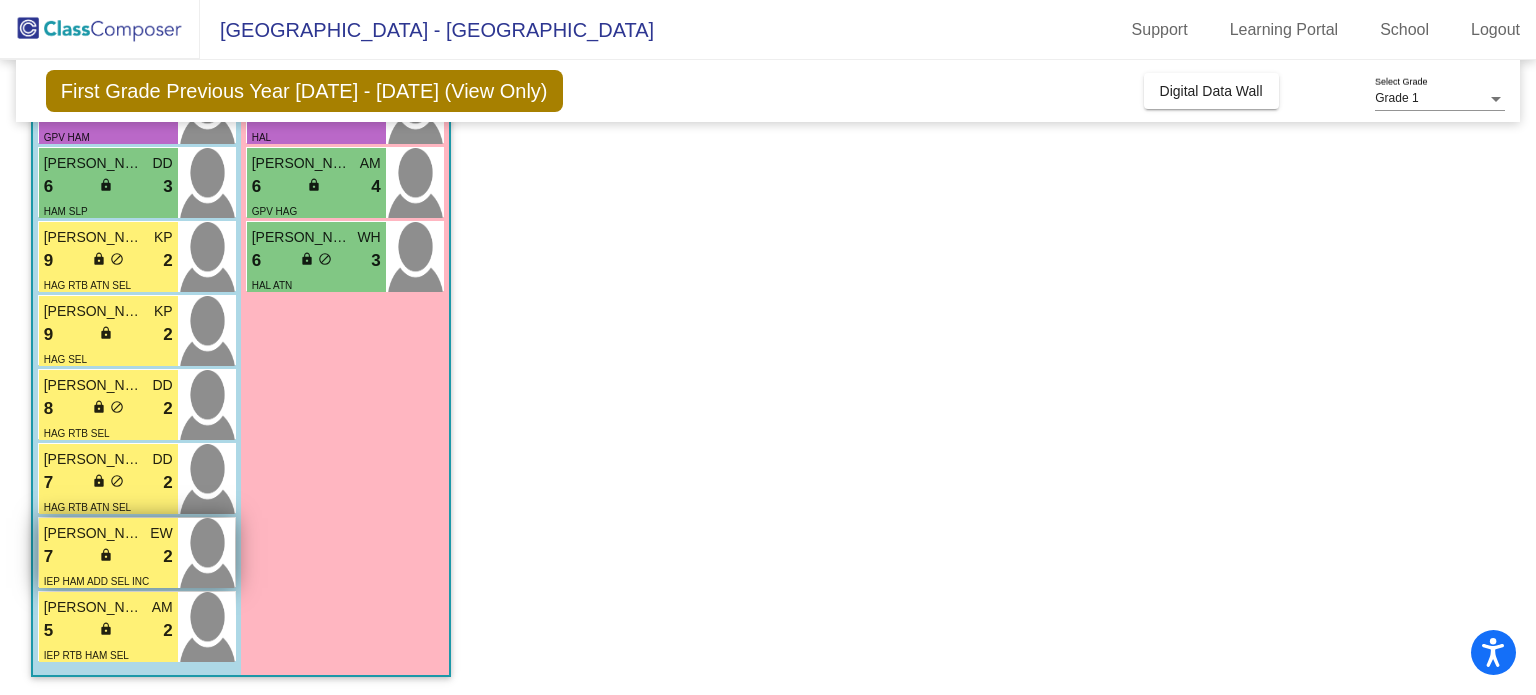 click on "7 lock do_not_disturb_alt 2" at bounding box center [108, 557] 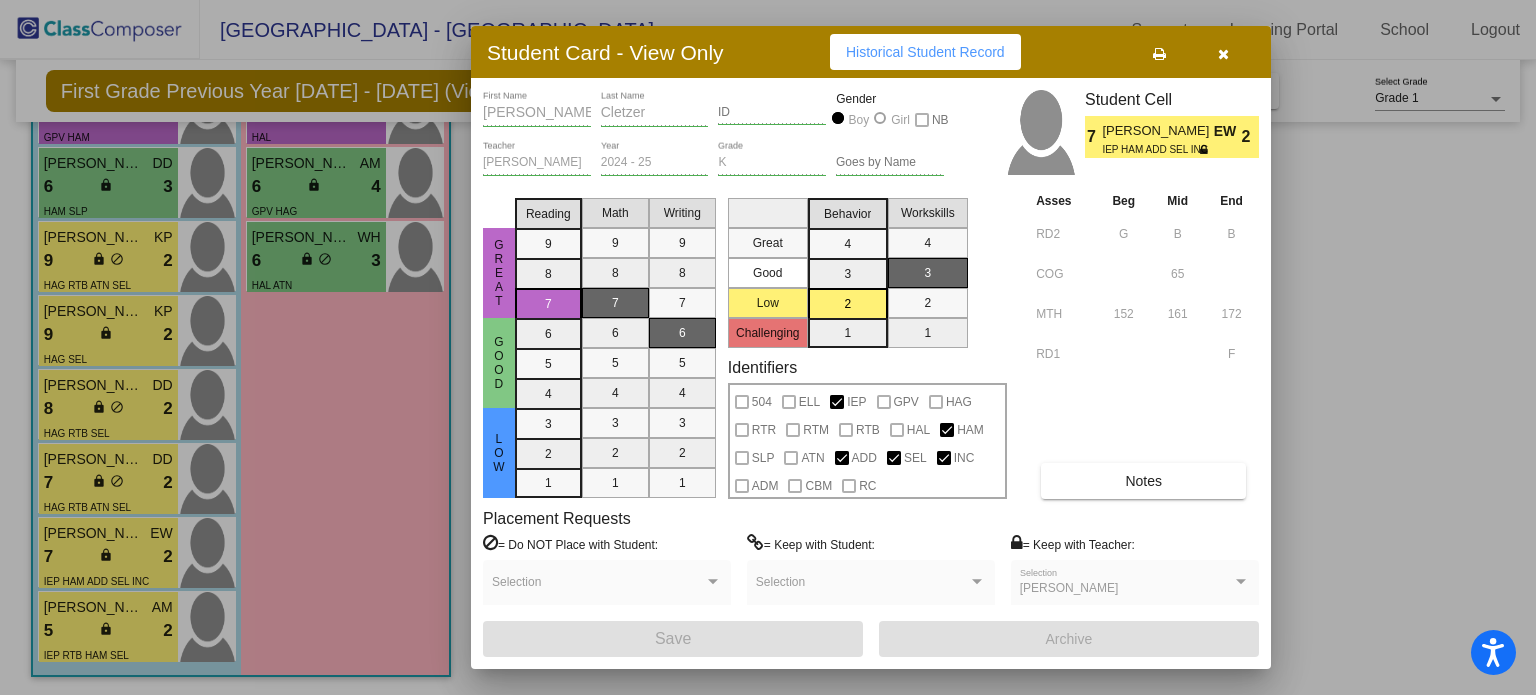 click on "Notes" at bounding box center (1143, 481) 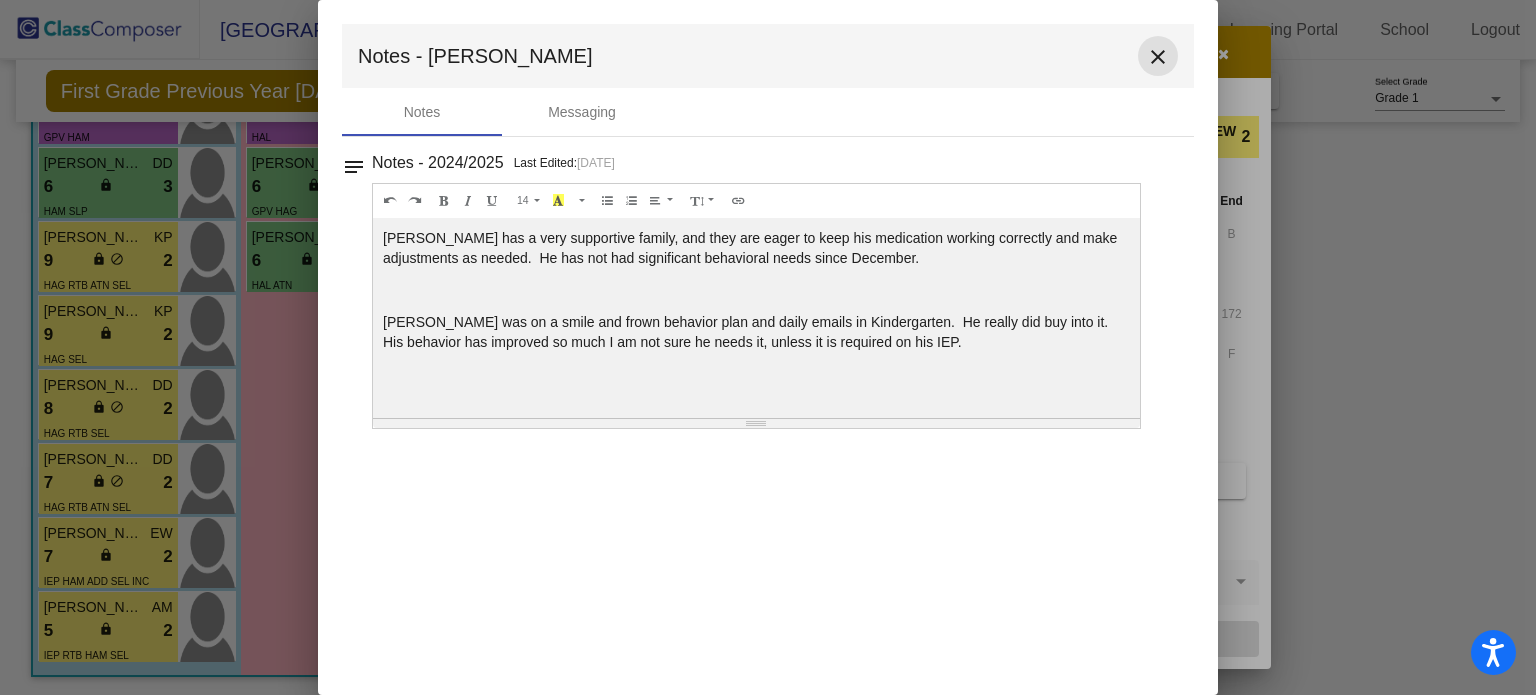click on "close" at bounding box center [1158, 57] 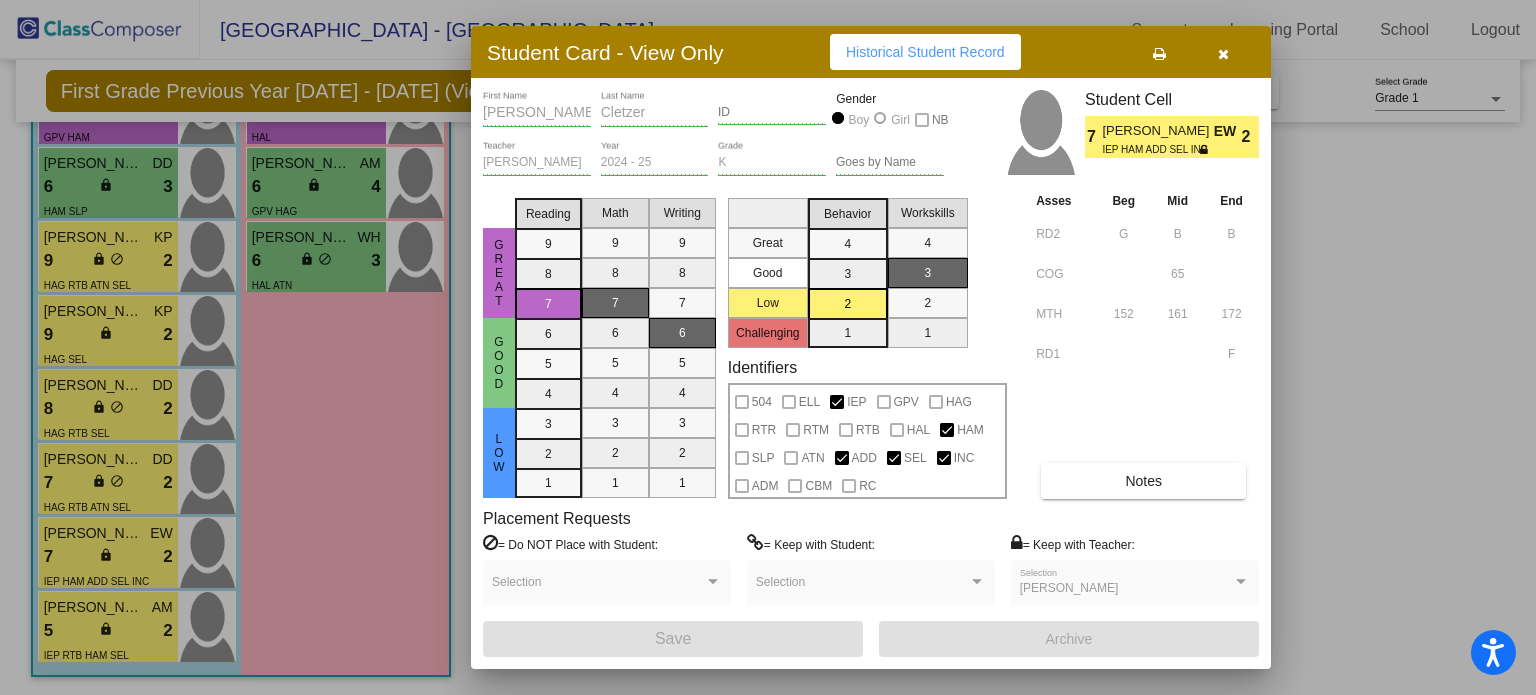 click at bounding box center [768, 347] 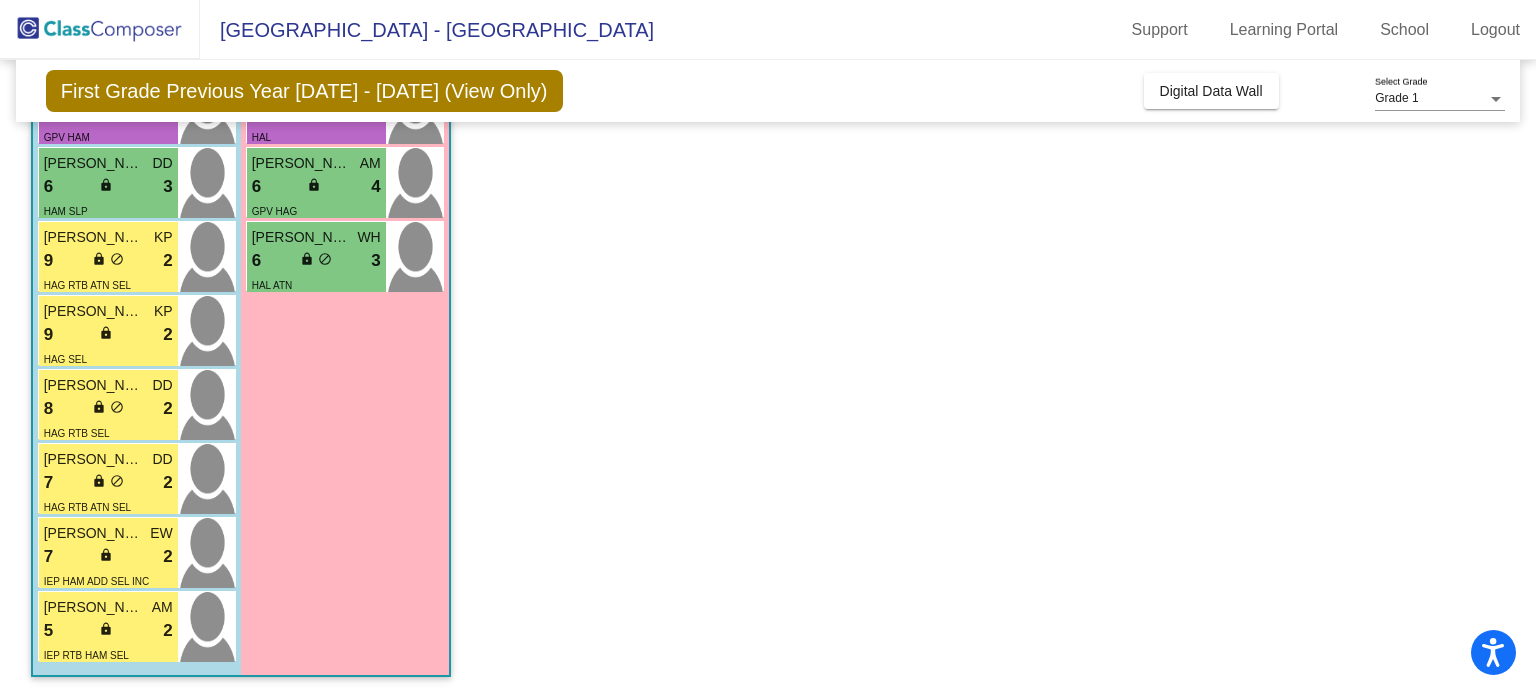 click on "AM" at bounding box center (162, 607) 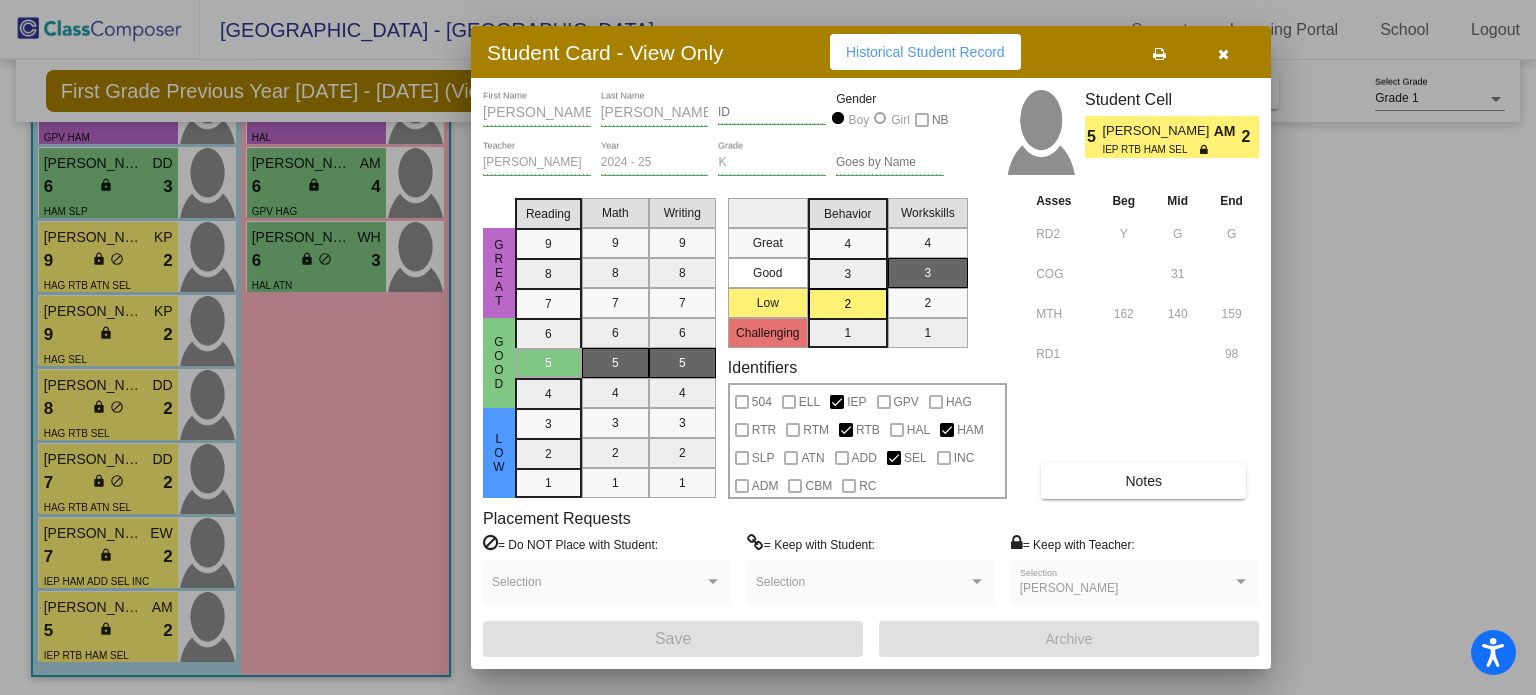 click on "Notes" at bounding box center (1143, 481) 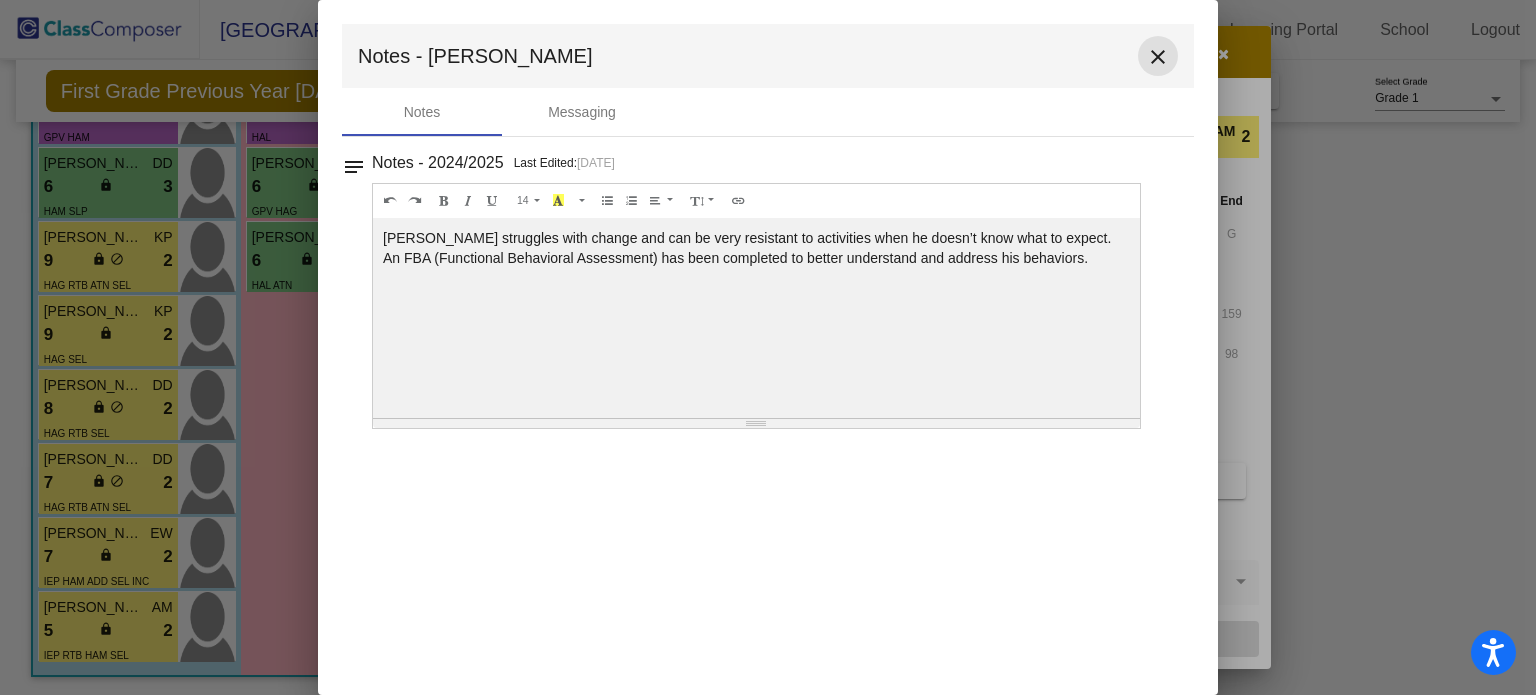 click on "close" at bounding box center [1158, 57] 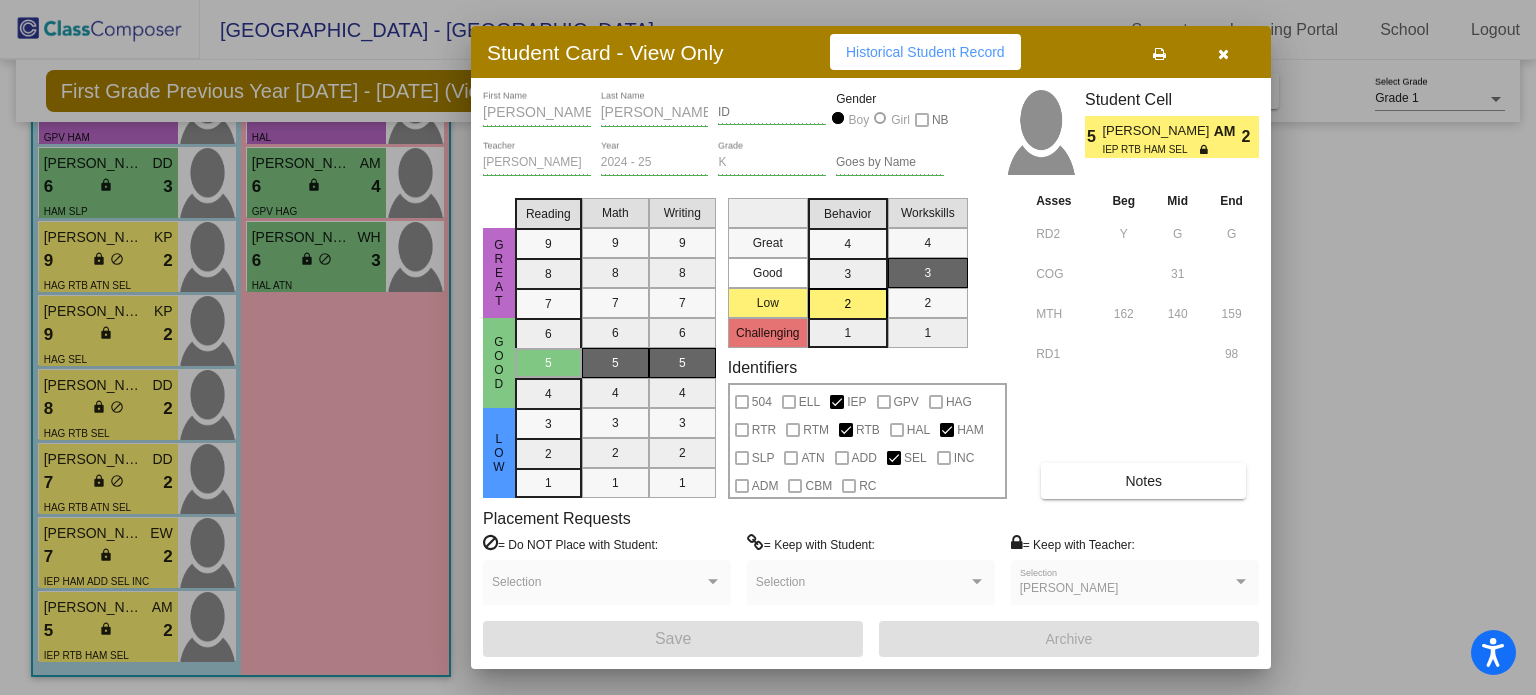 click at bounding box center (1223, 52) 